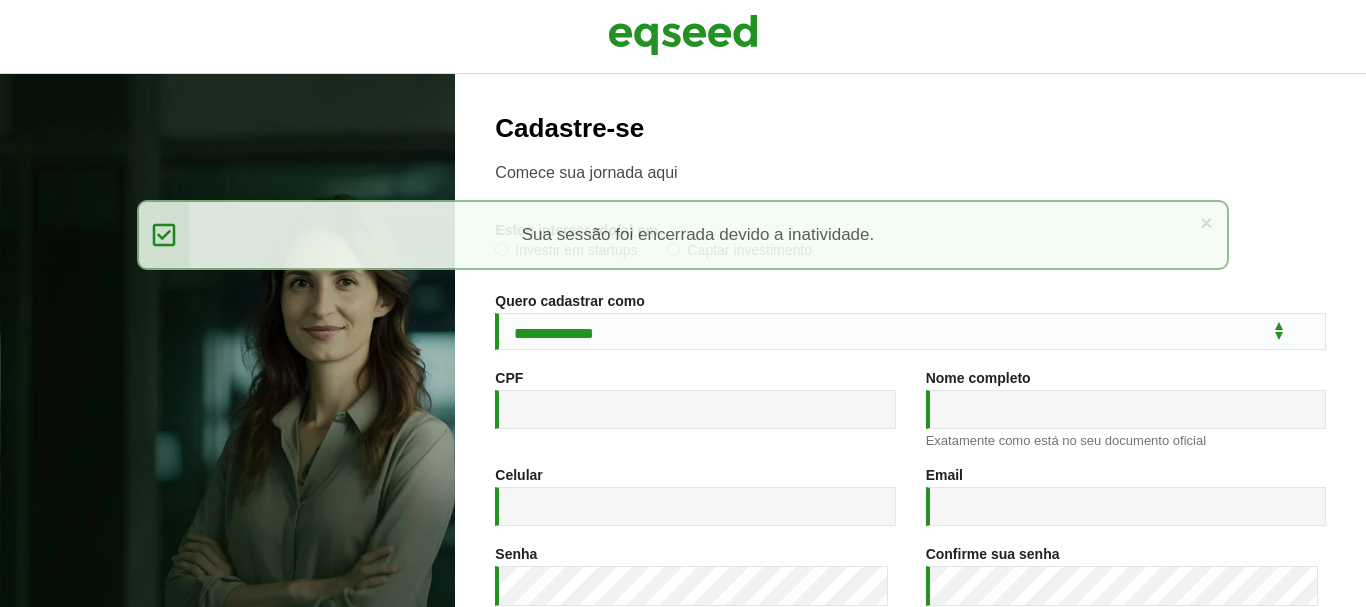 scroll, scrollTop: 0, scrollLeft: 0, axis: both 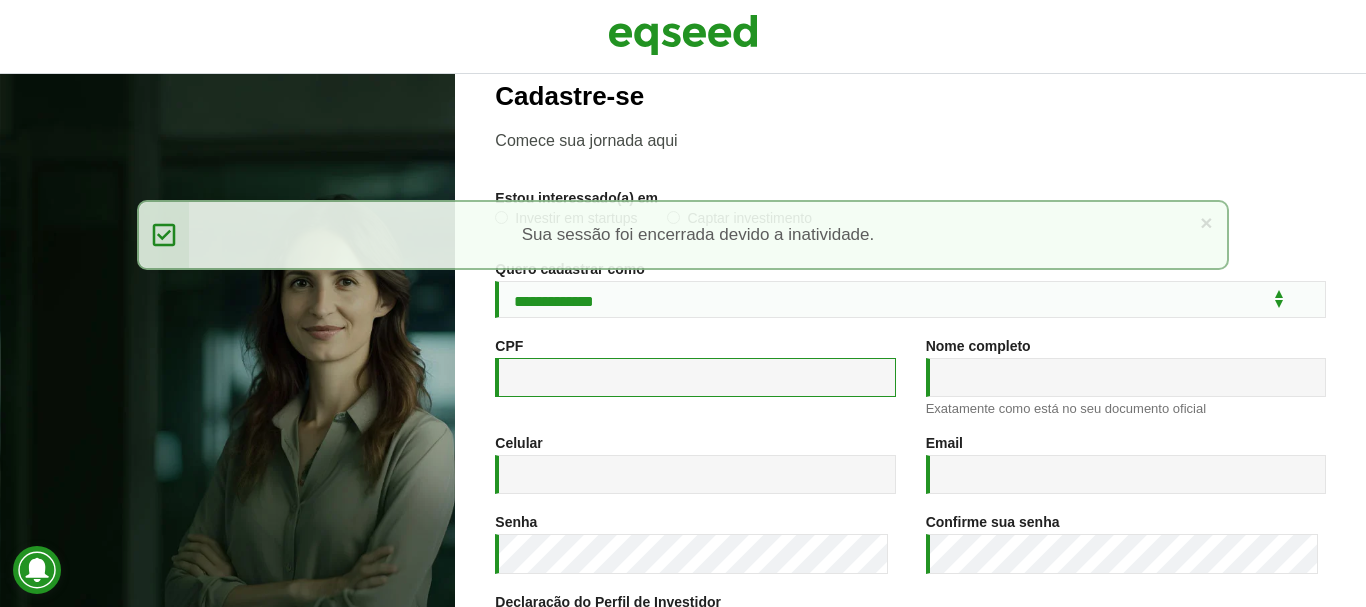 click on "CPF  *" at bounding box center [695, 377] 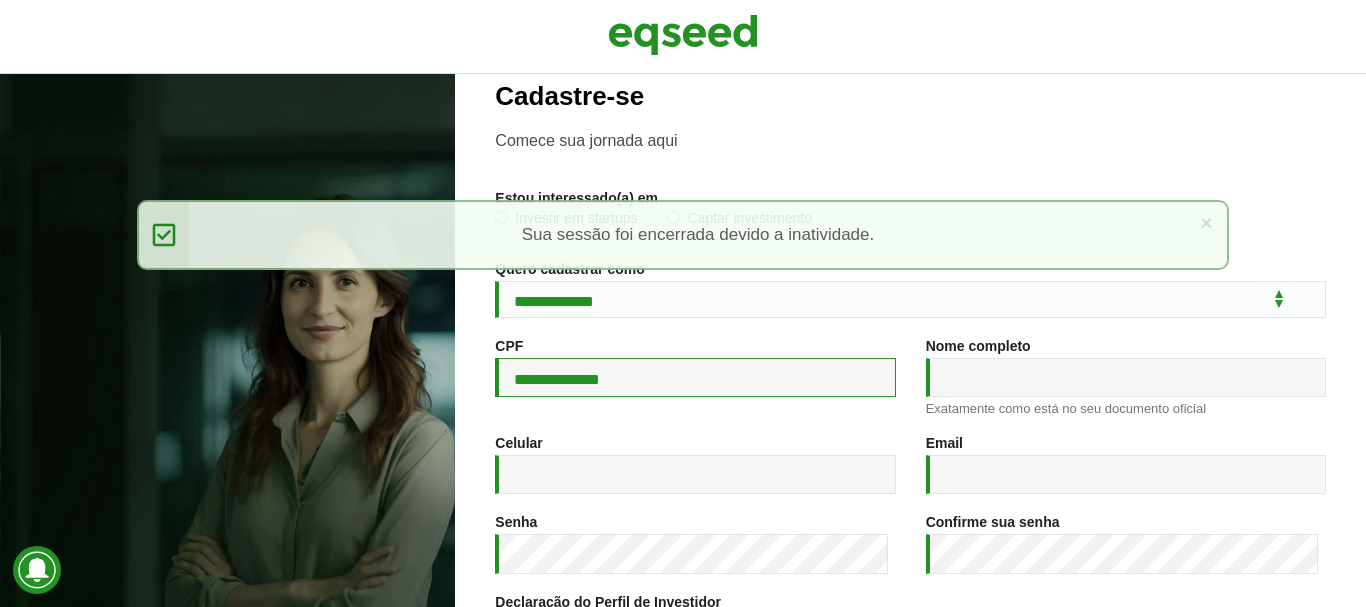 type on "**********" 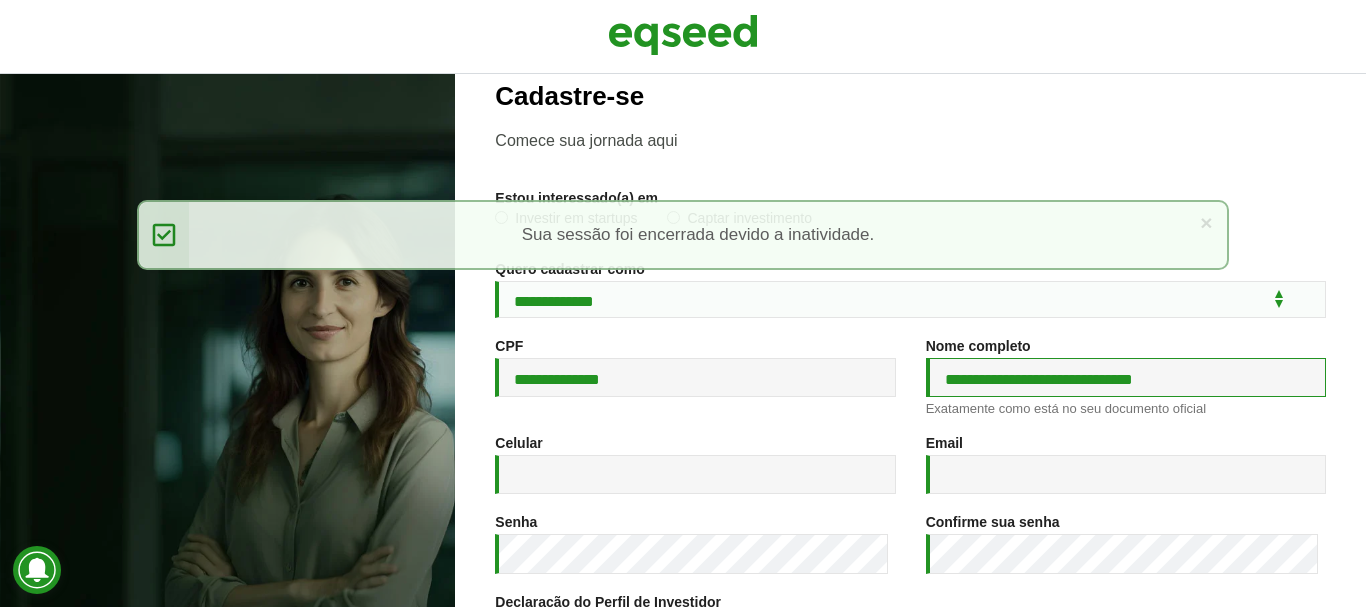 type on "**********" 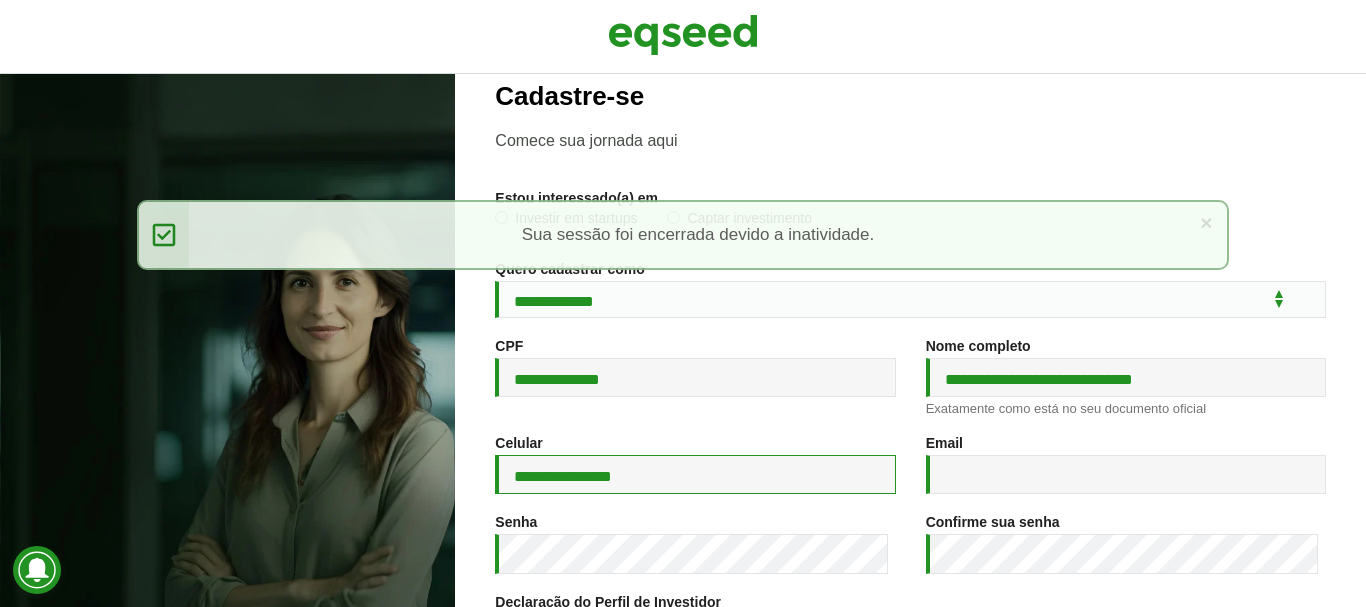 type on "**********" 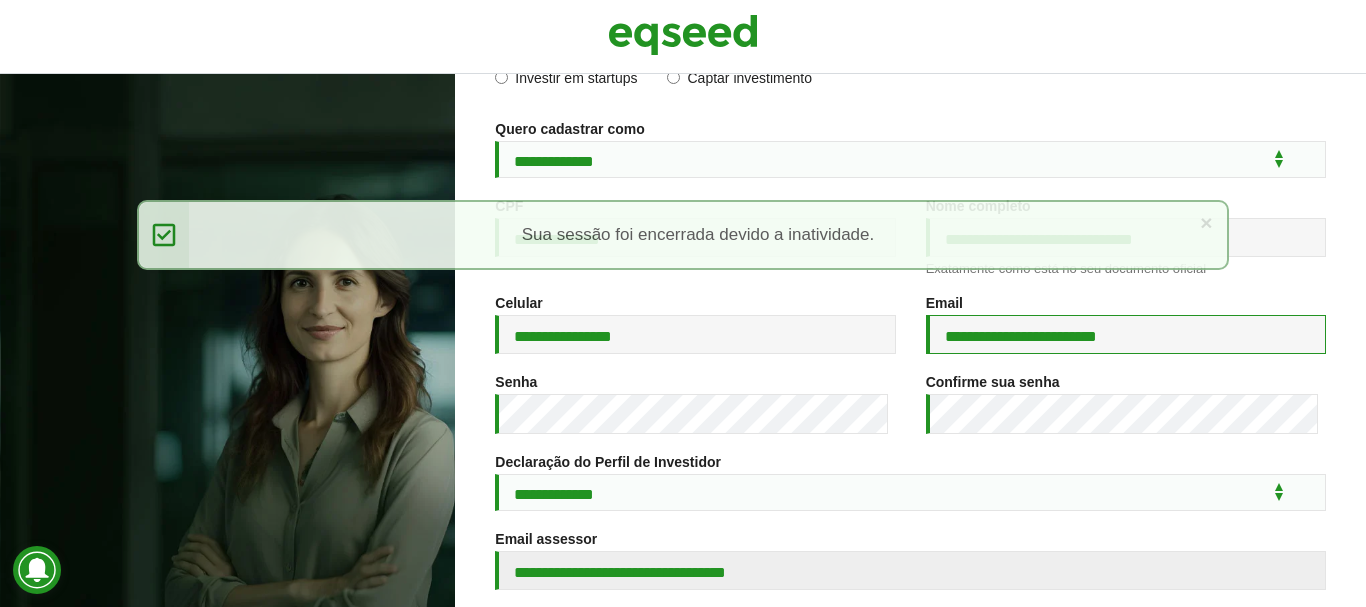 scroll, scrollTop: 178, scrollLeft: 0, axis: vertical 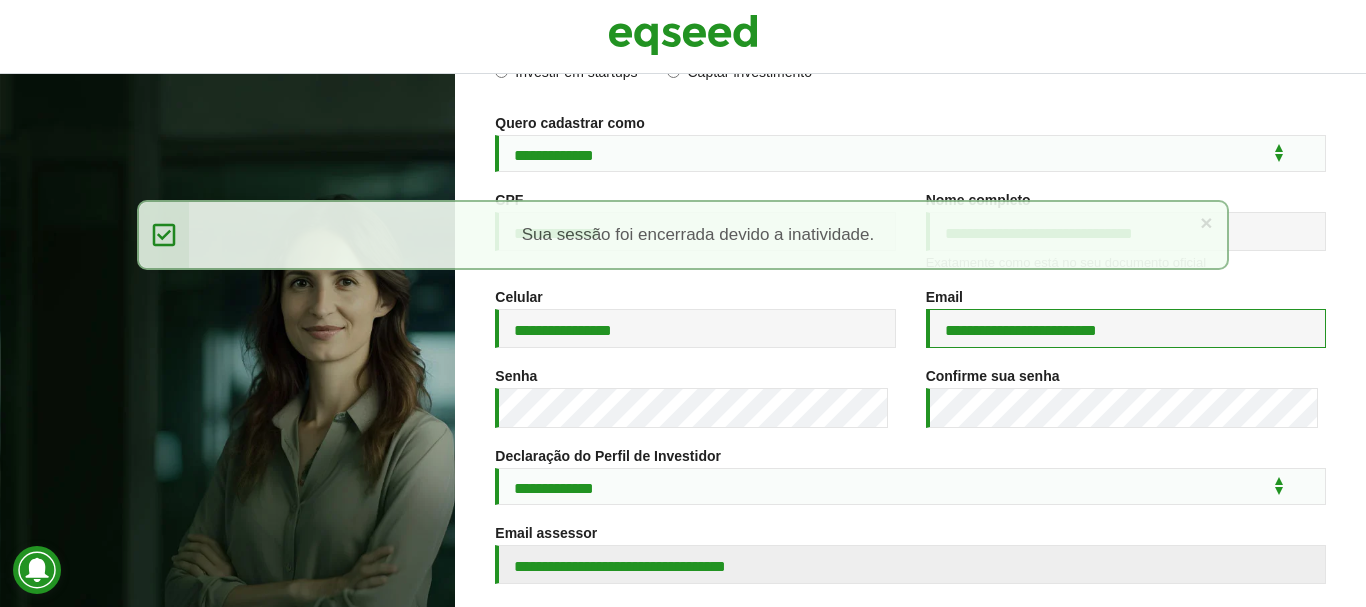 type on "**********" 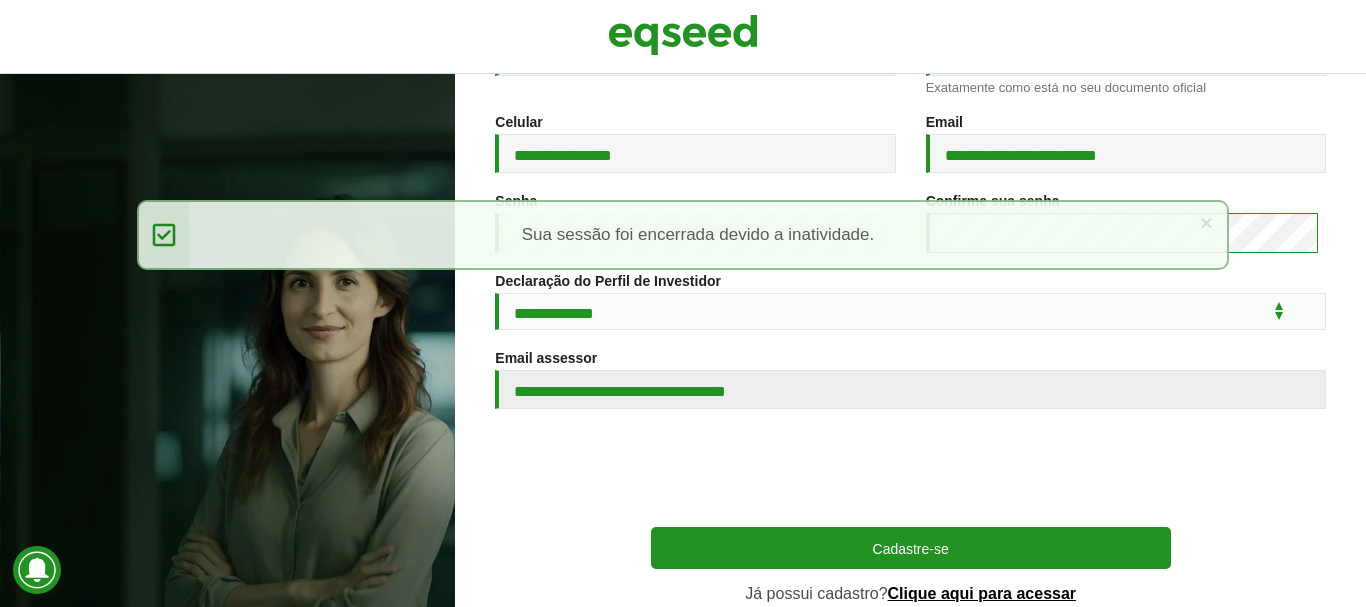 scroll, scrollTop: 363, scrollLeft: 0, axis: vertical 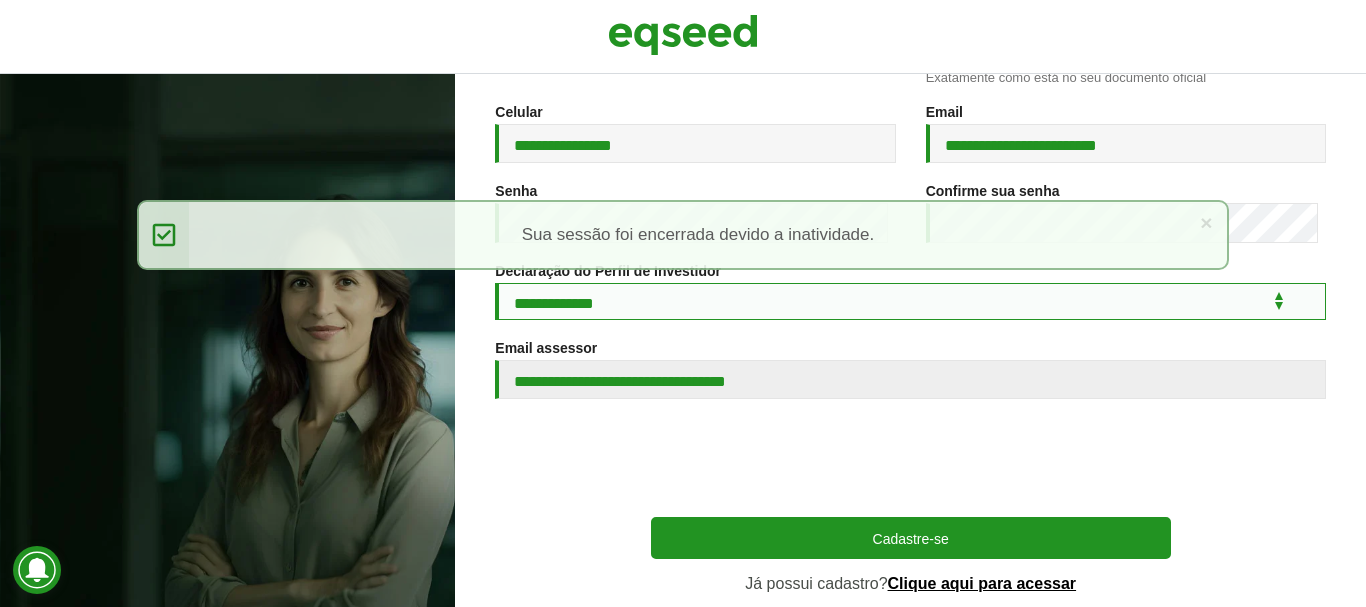 click on "**********" at bounding box center (910, 301) 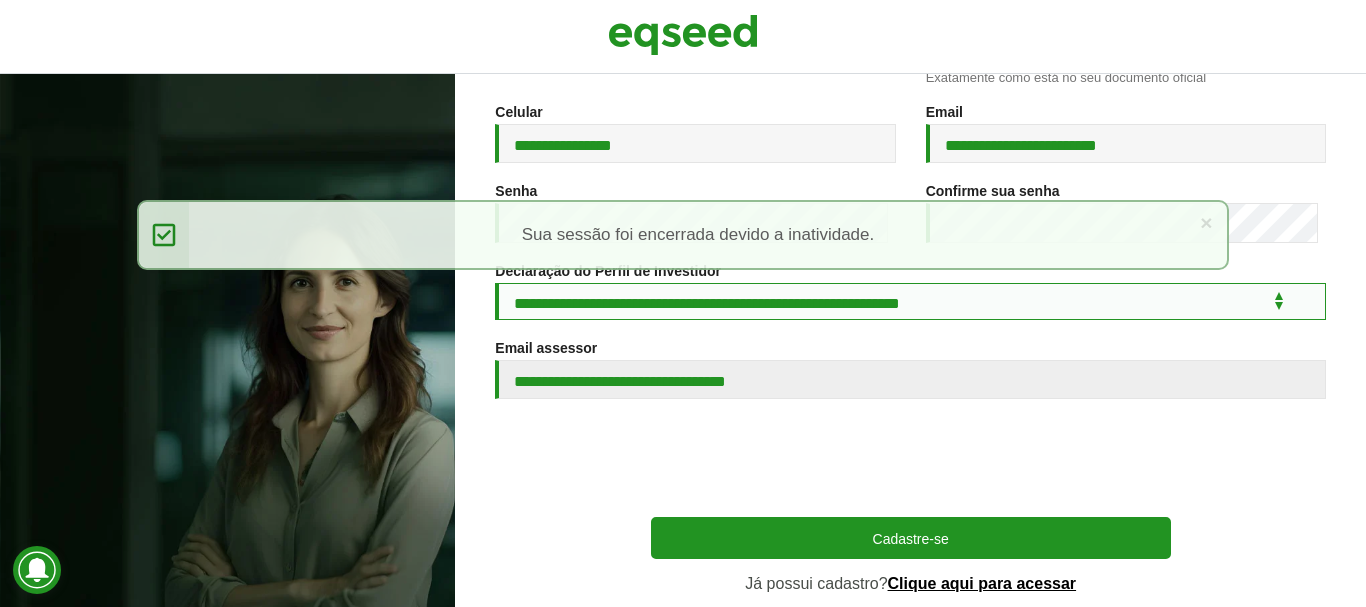 click on "**********" at bounding box center (910, 301) 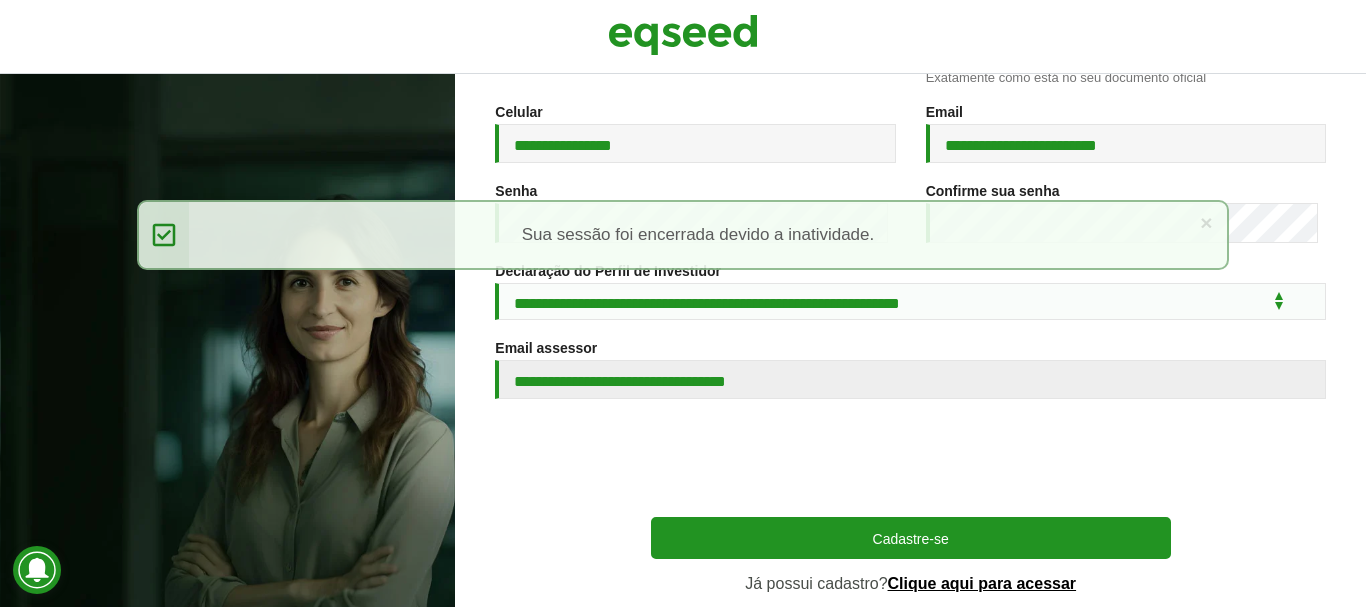 scroll, scrollTop: 450, scrollLeft: 0, axis: vertical 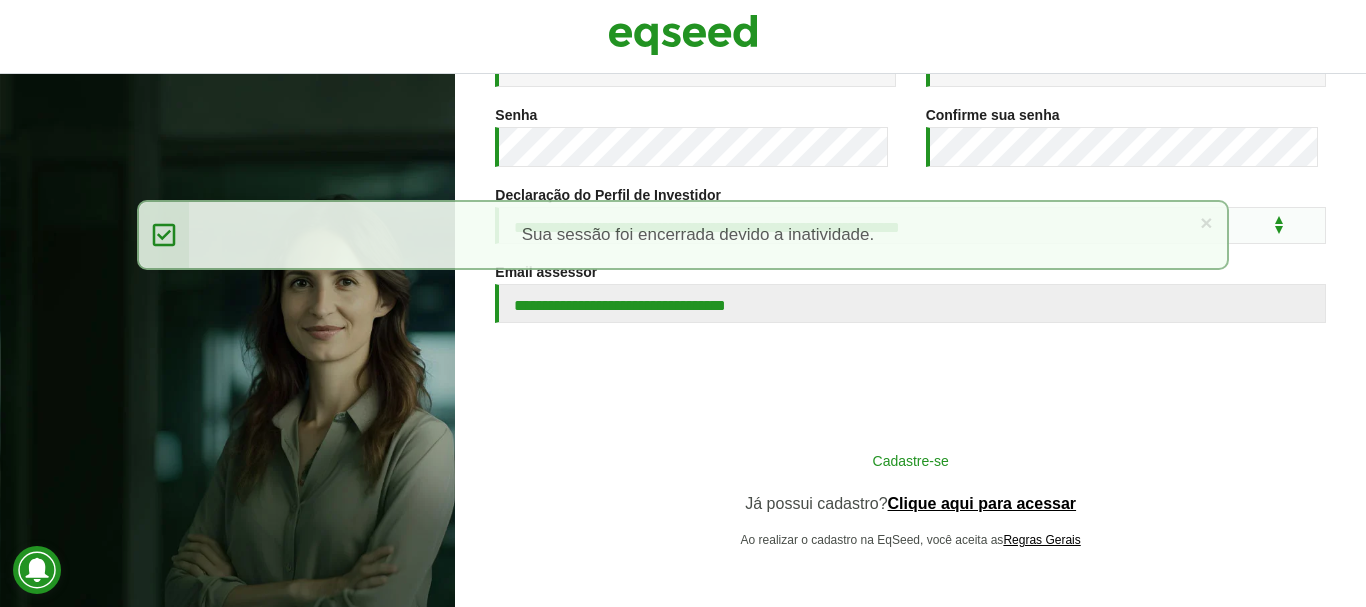 click on "Cadastre-se" at bounding box center [911, 460] 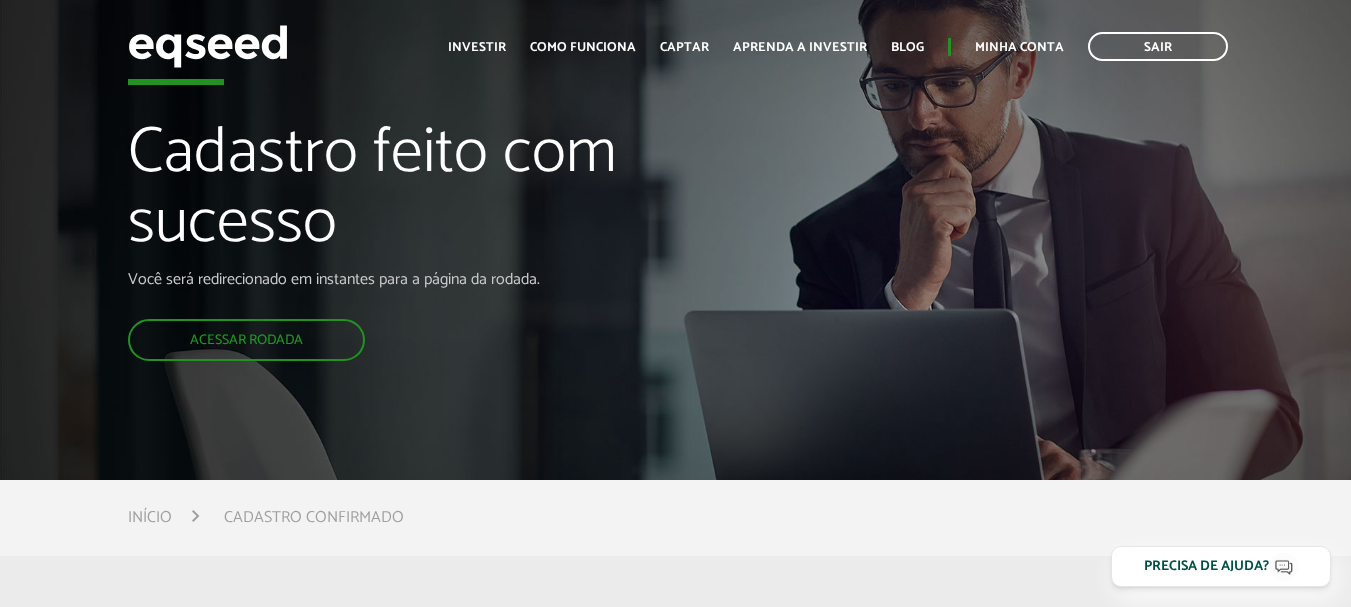 scroll, scrollTop: 0, scrollLeft: 0, axis: both 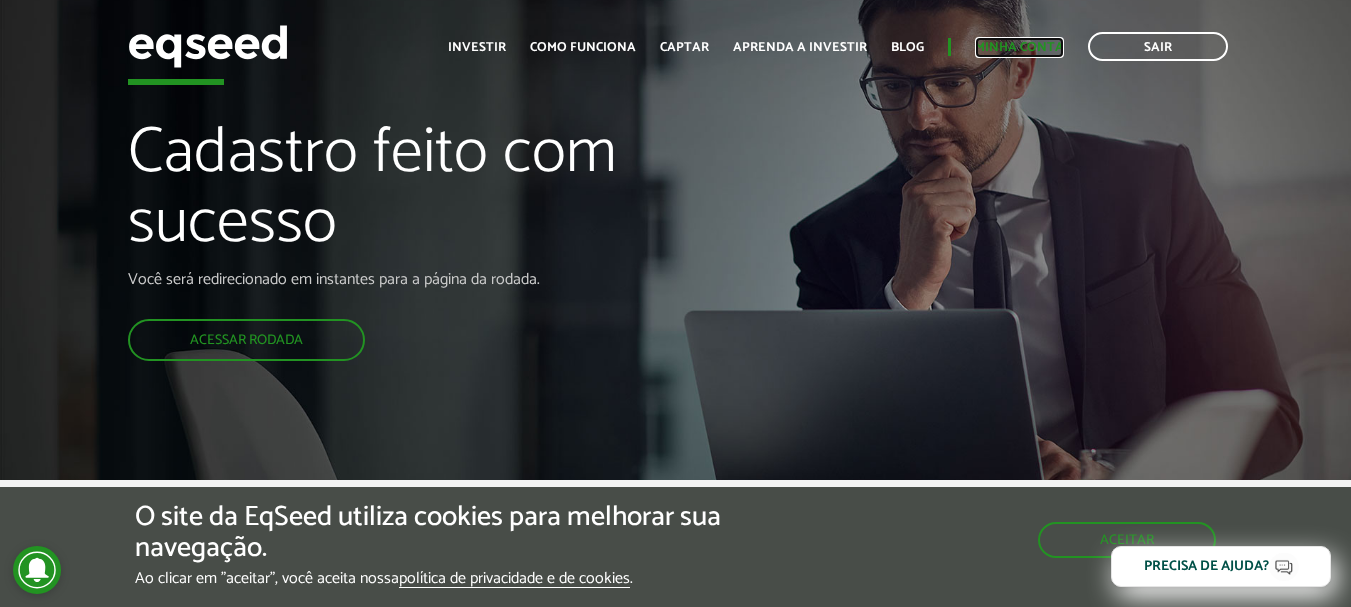 click on "Minha conta" at bounding box center [1019, 47] 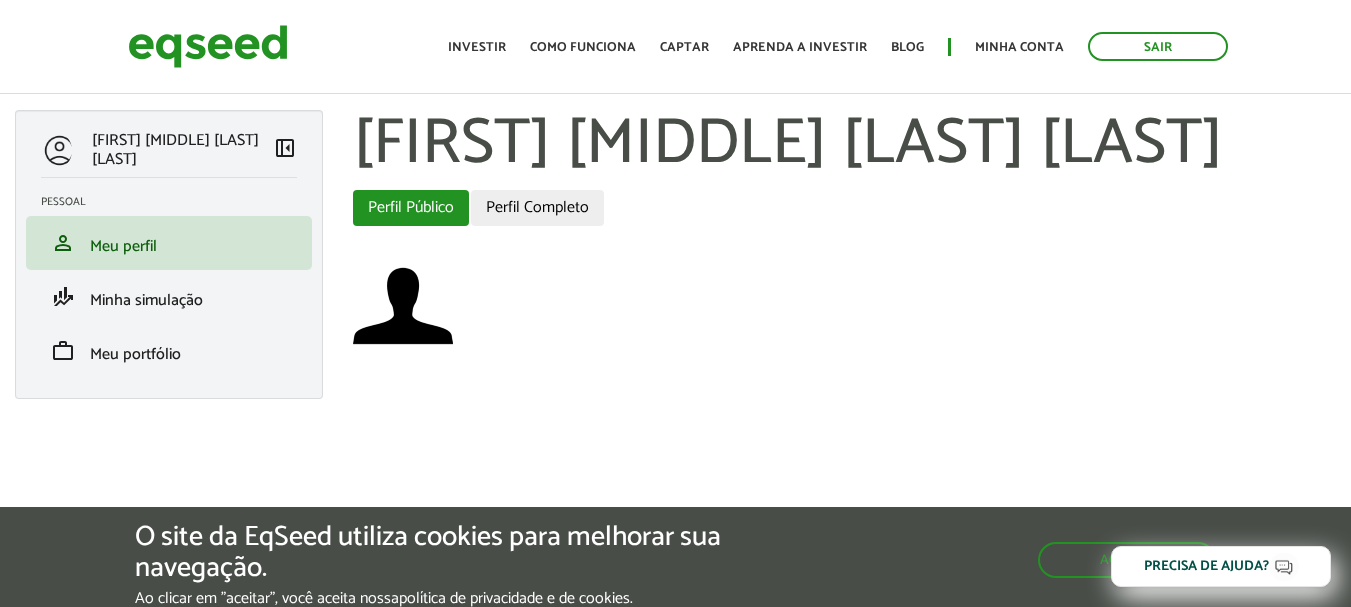 scroll, scrollTop: 0, scrollLeft: 0, axis: both 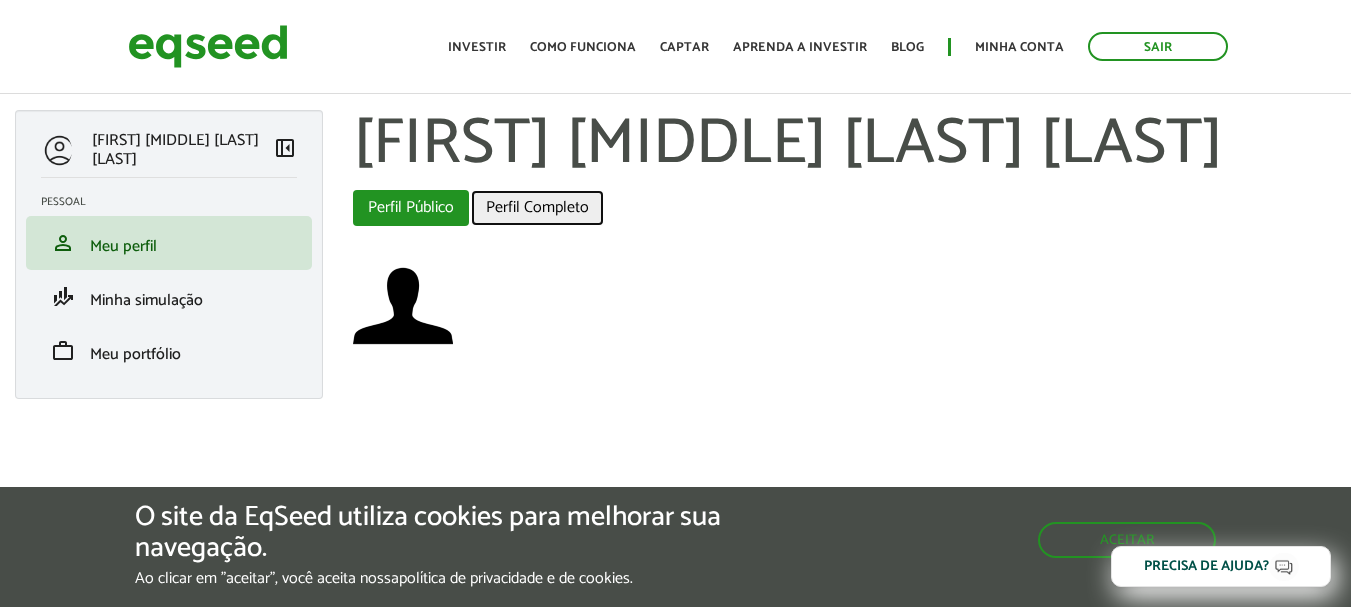 click on "Perfil Completo" at bounding box center [537, 208] 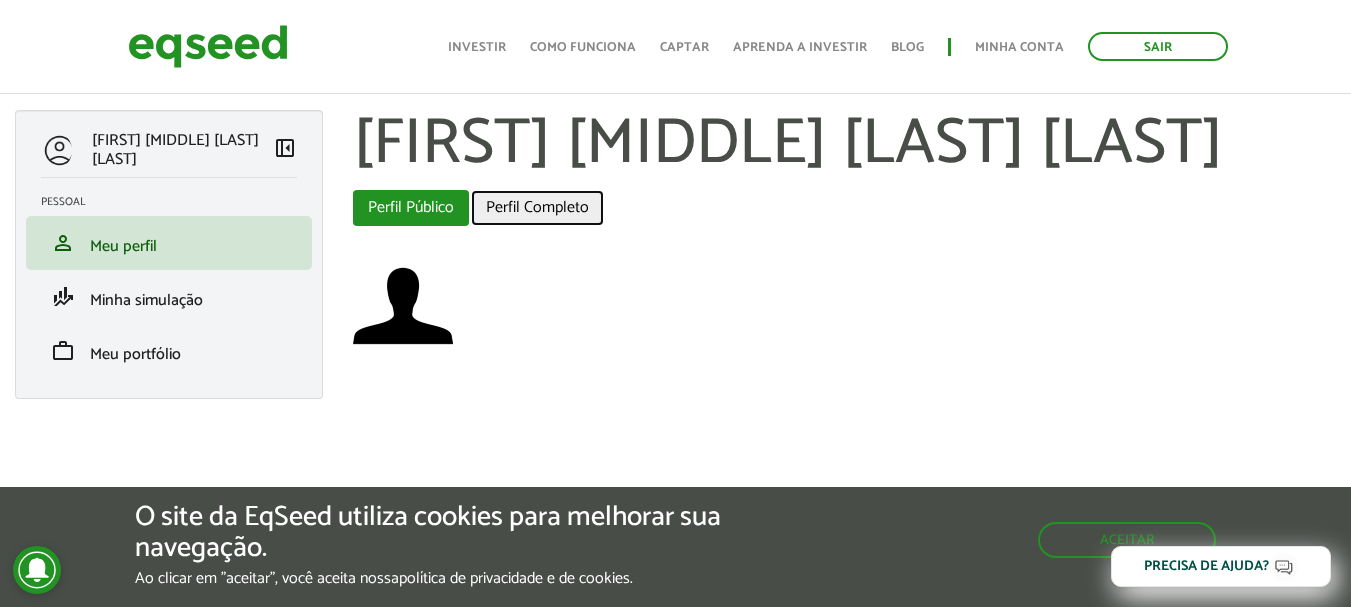 scroll, scrollTop: 13, scrollLeft: 0, axis: vertical 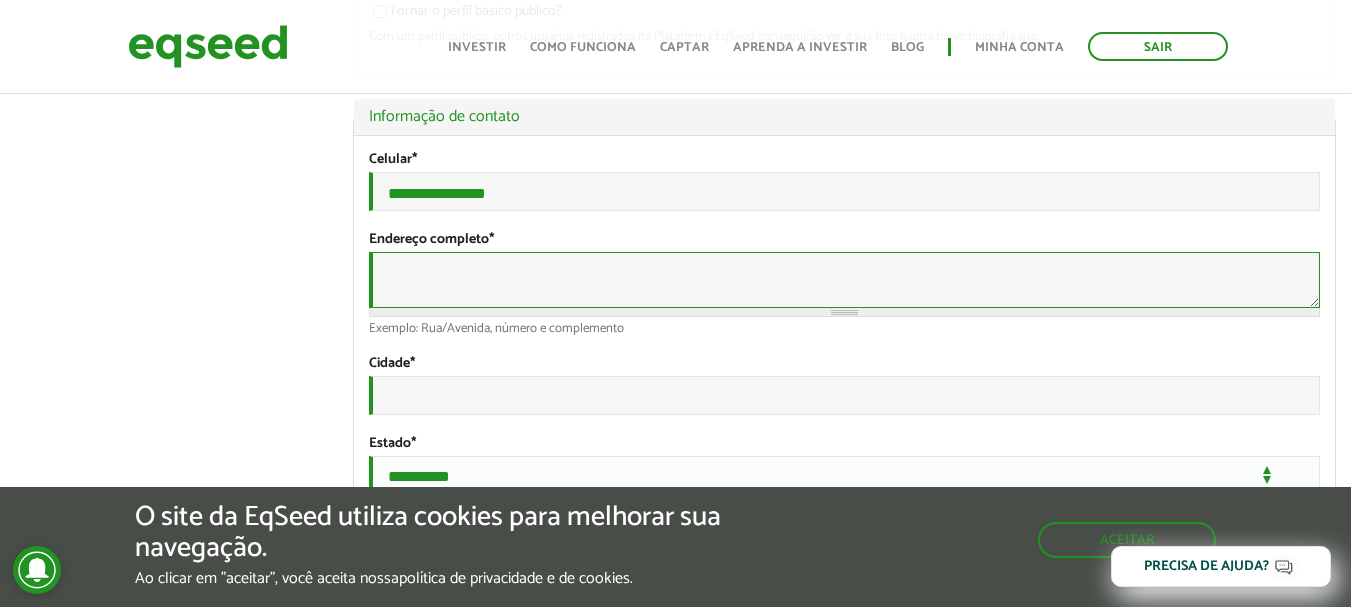 click on "Endereço completo  *" at bounding box center [844, 280] 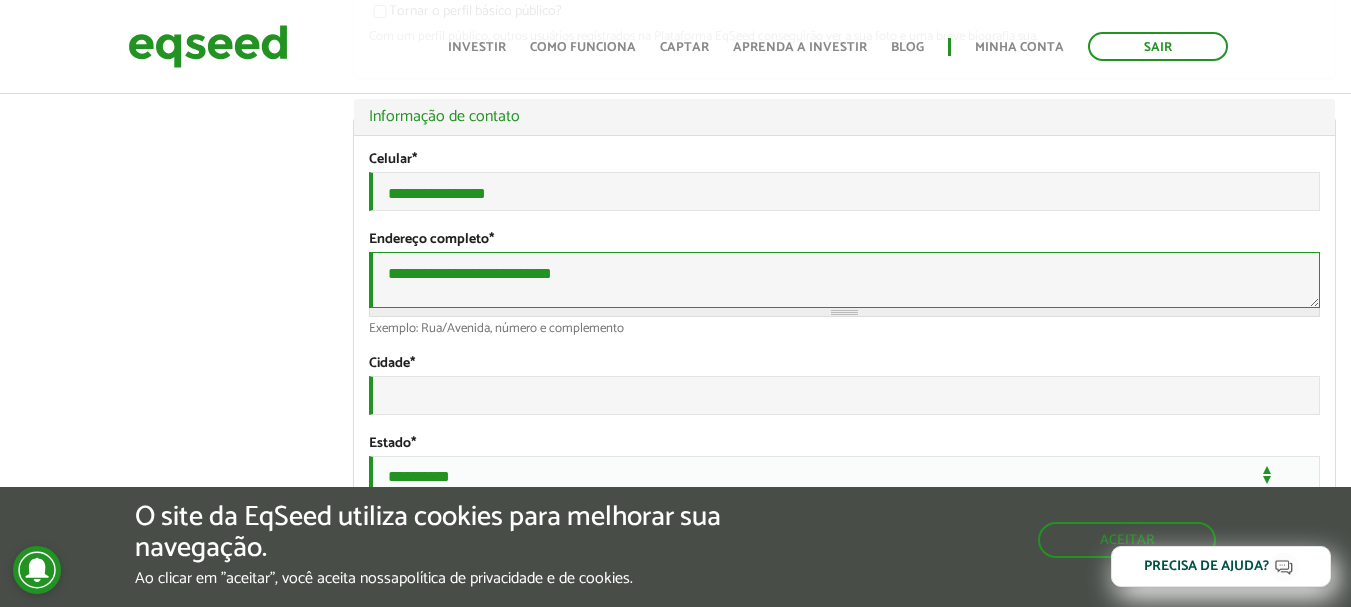 type on "**********" 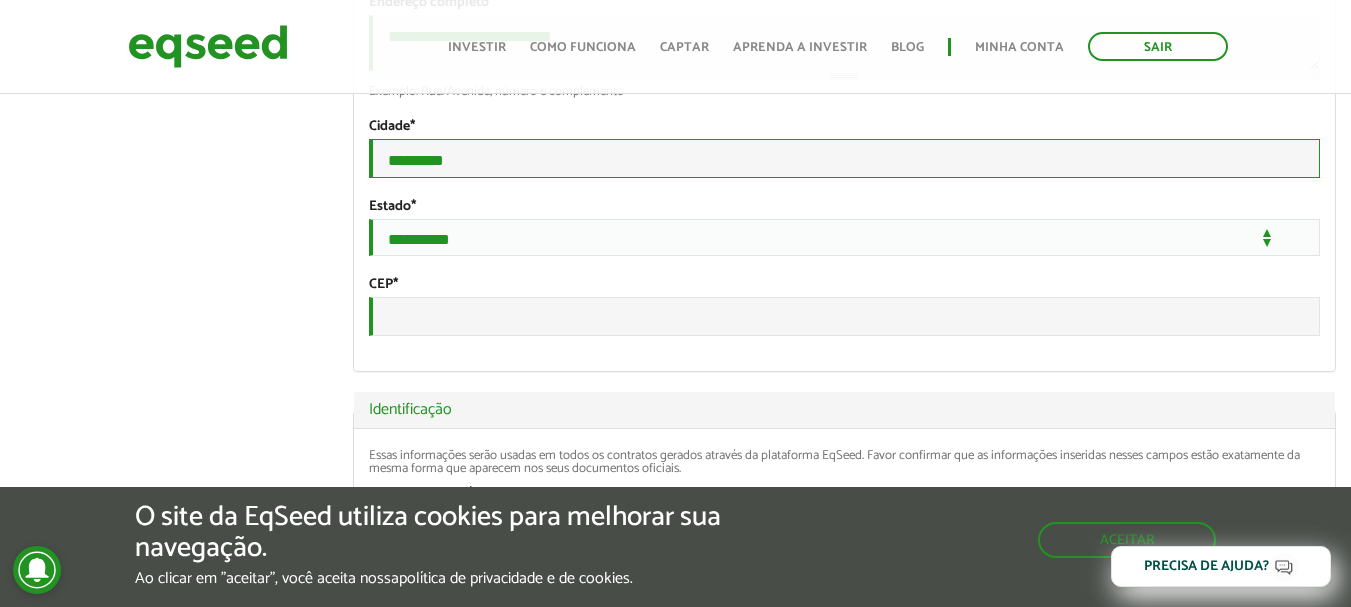scroll, scrollTop: 785, scrollLeft: 0, axis: vertical 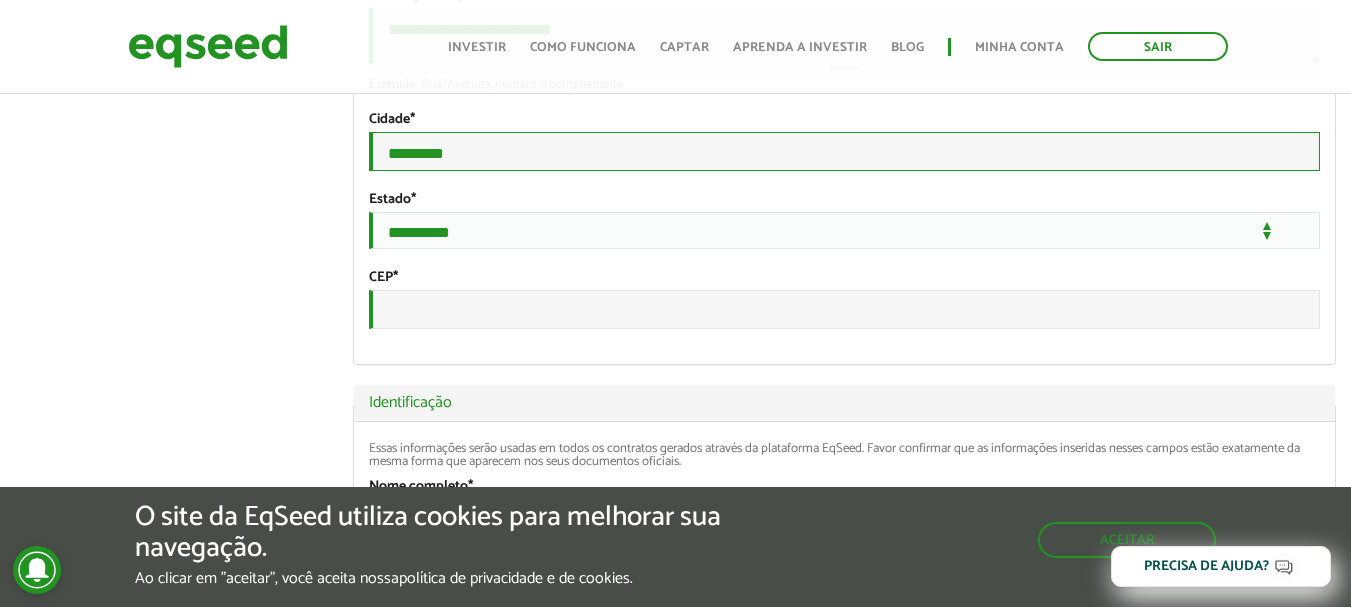 type on "*********" 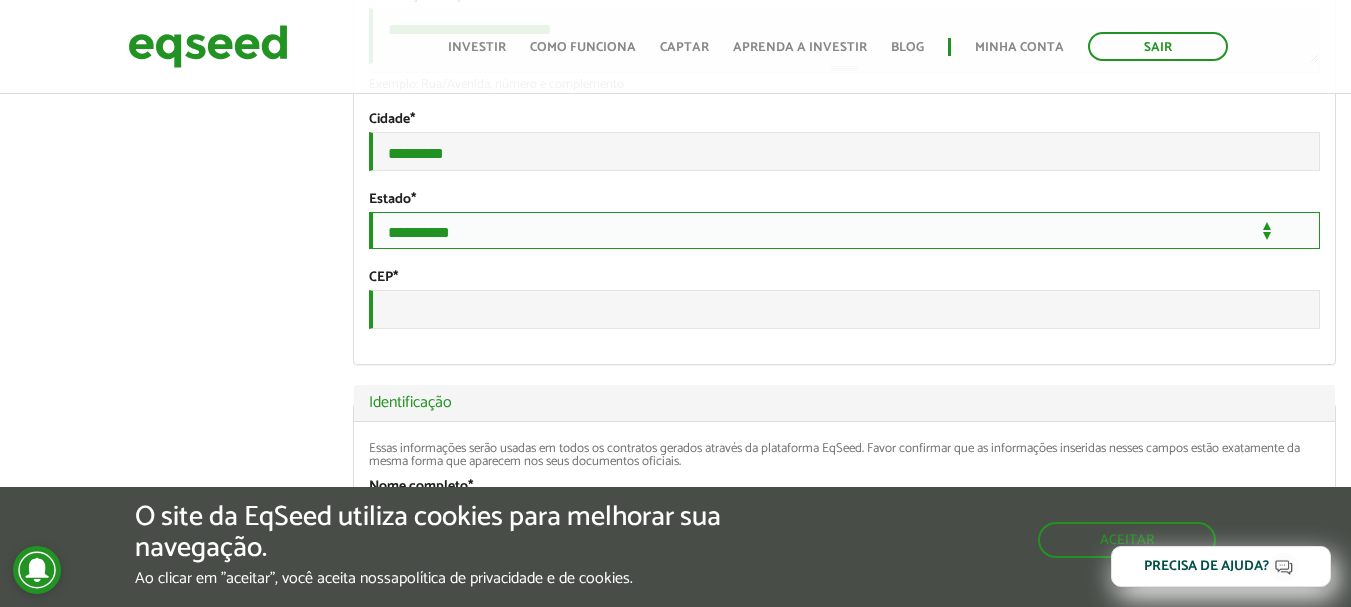 click on "**********" at bounding box center (844, 230) 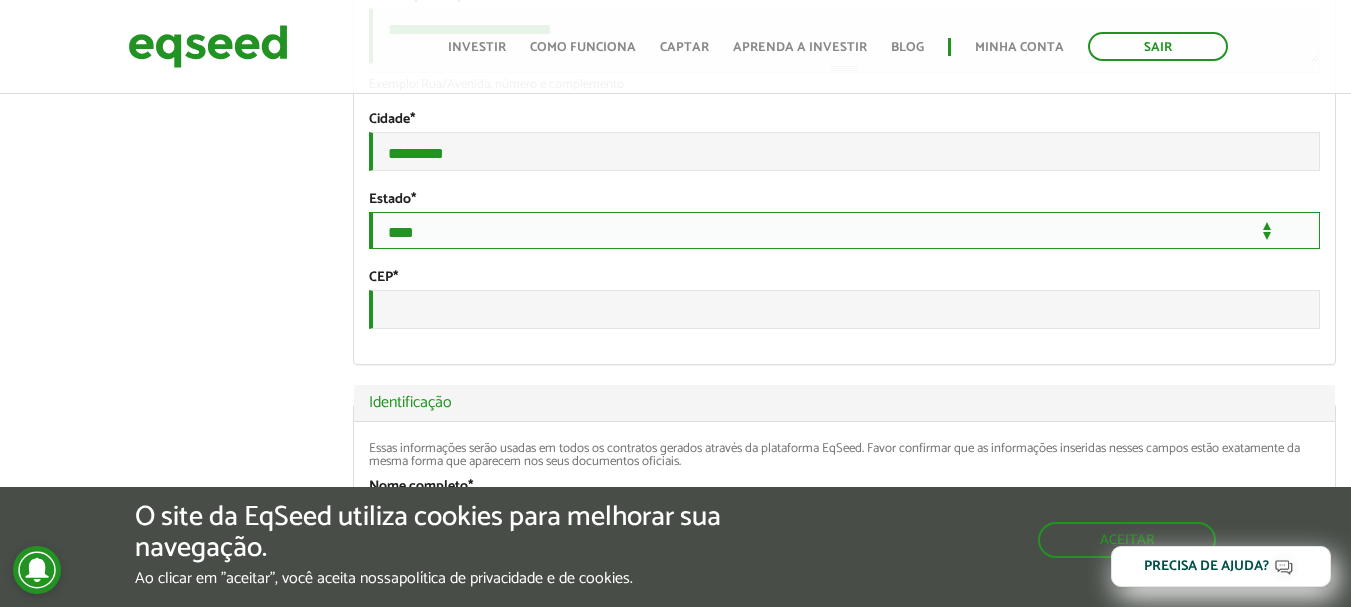 click on "**********" at bounding box center (844, 230) 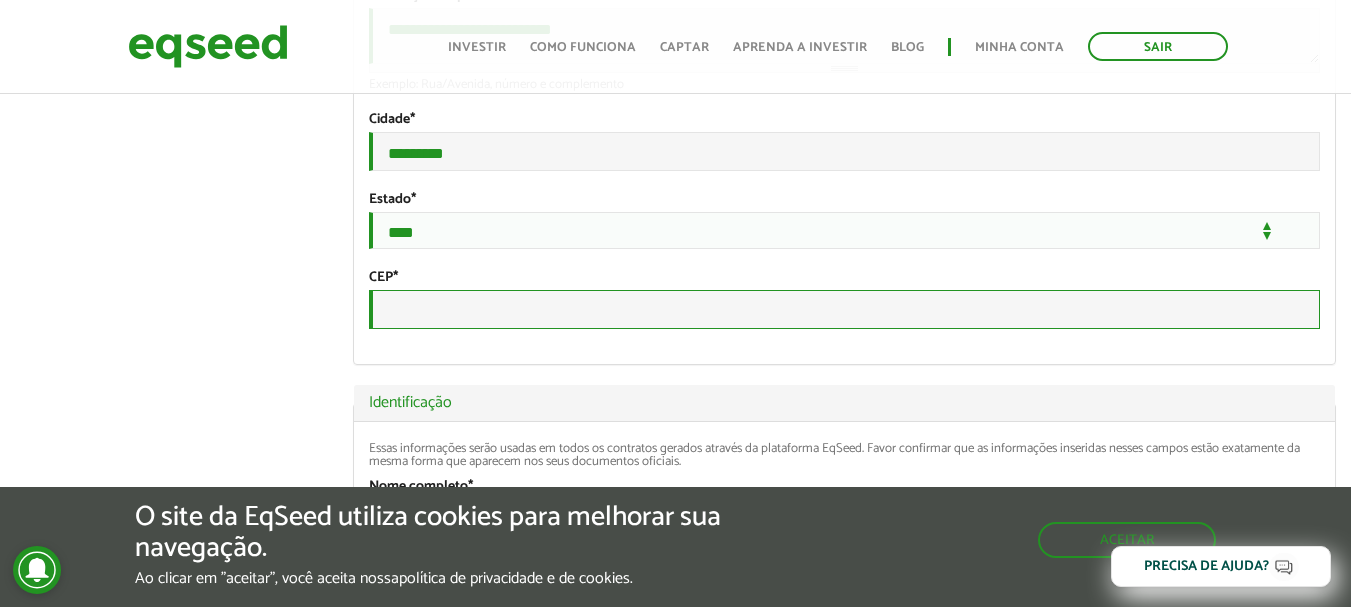 click on "CEP  *" at bounding box center [844, 309] 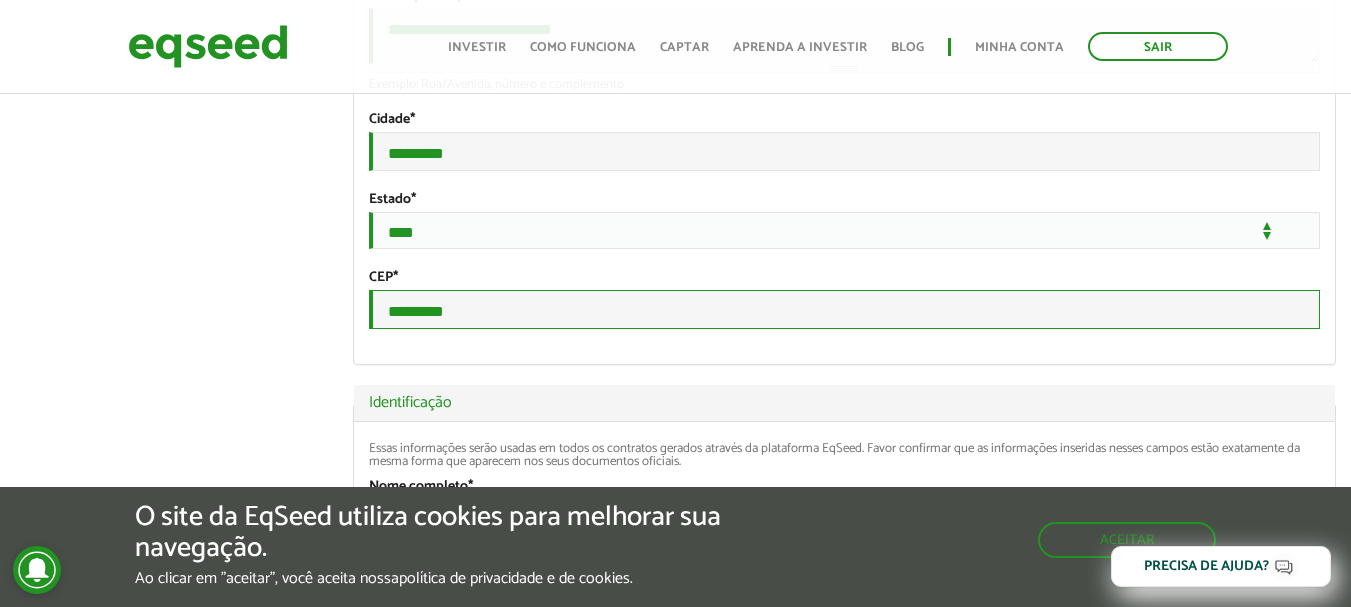 type on "*********" 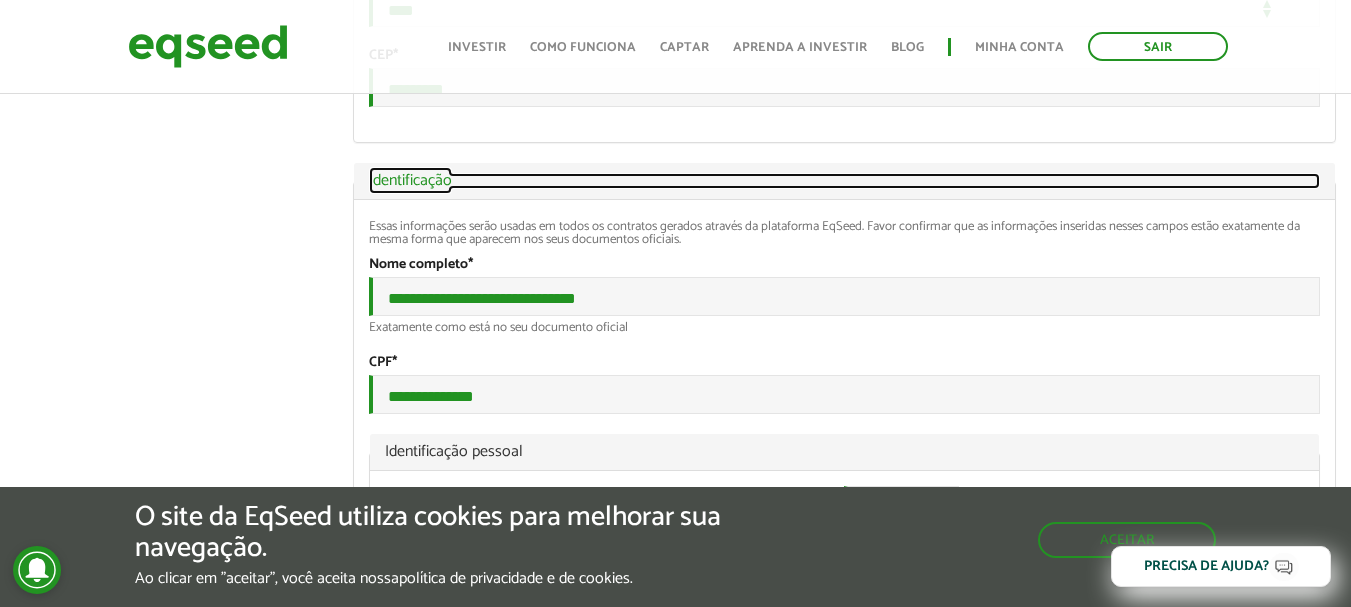 scroll, scrollTop: 1103, scrollLeft: 0, axis: vertical 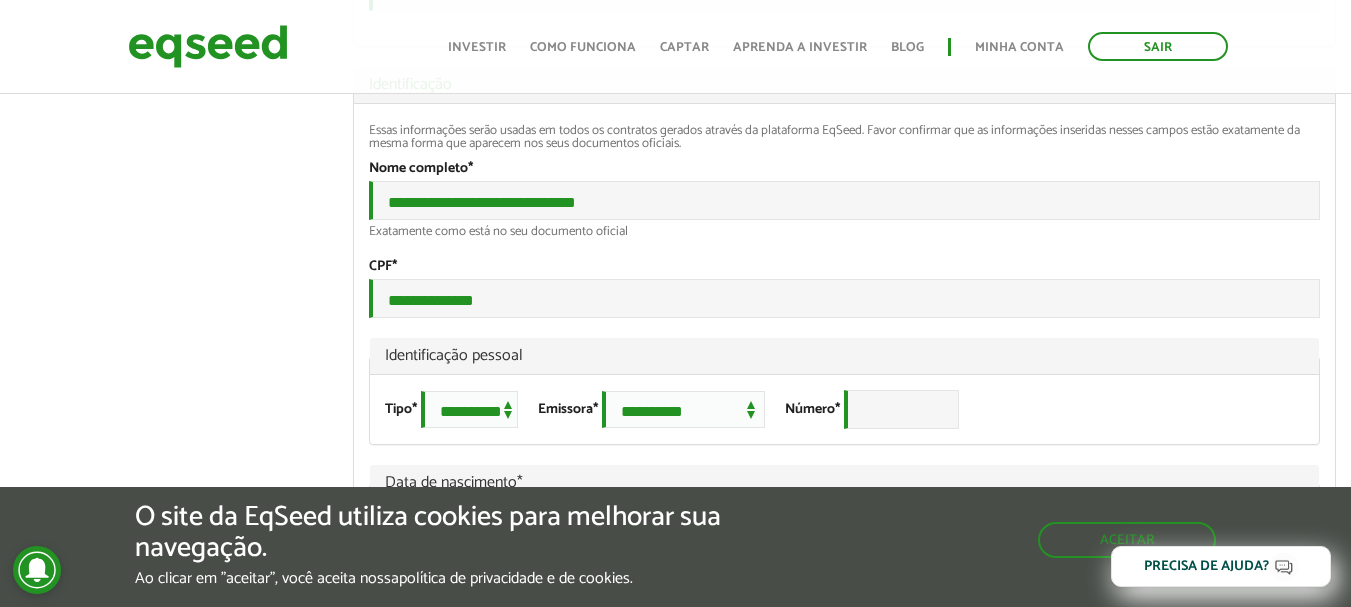 click on "**********" at bounding box center (844, 542) 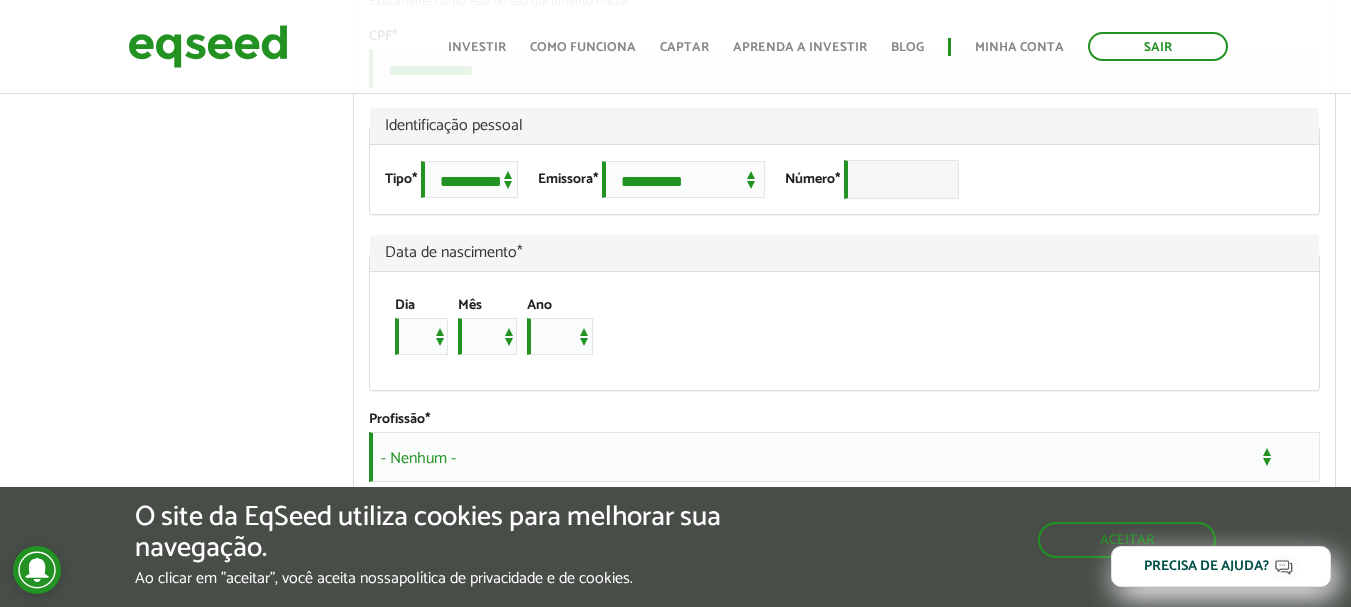 scroll, scrollTop: 1377, scrollLeft: 0, axis: vertical 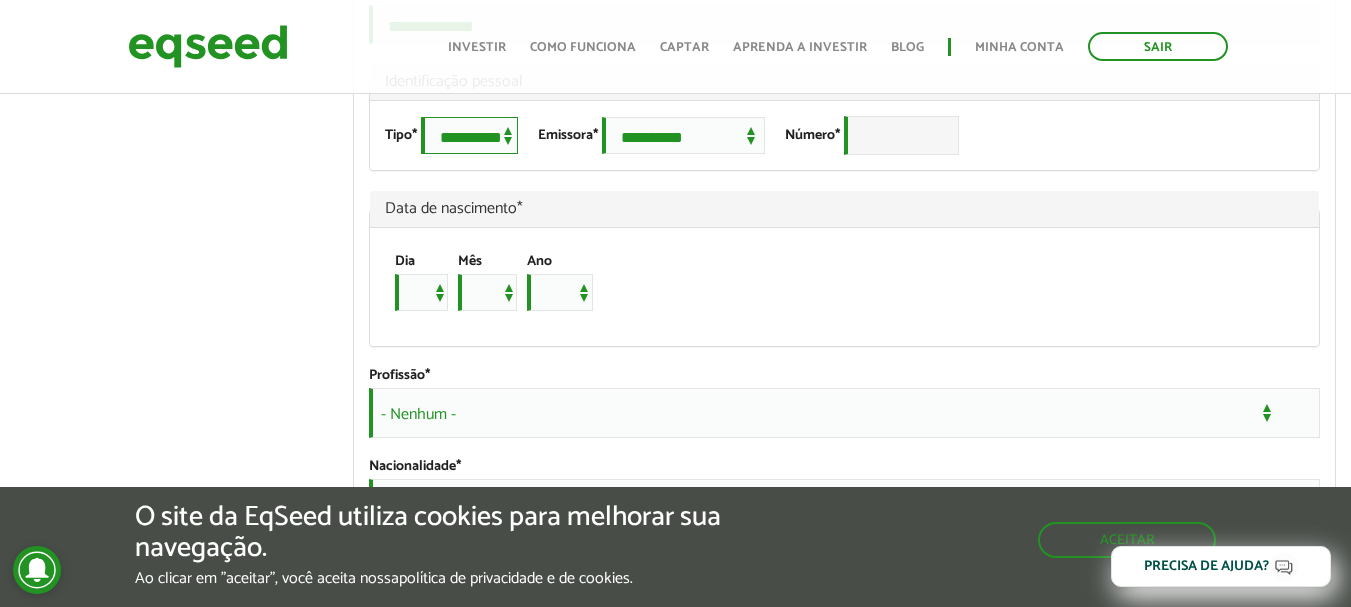 click on "**********" at bounding box center (469, 135) 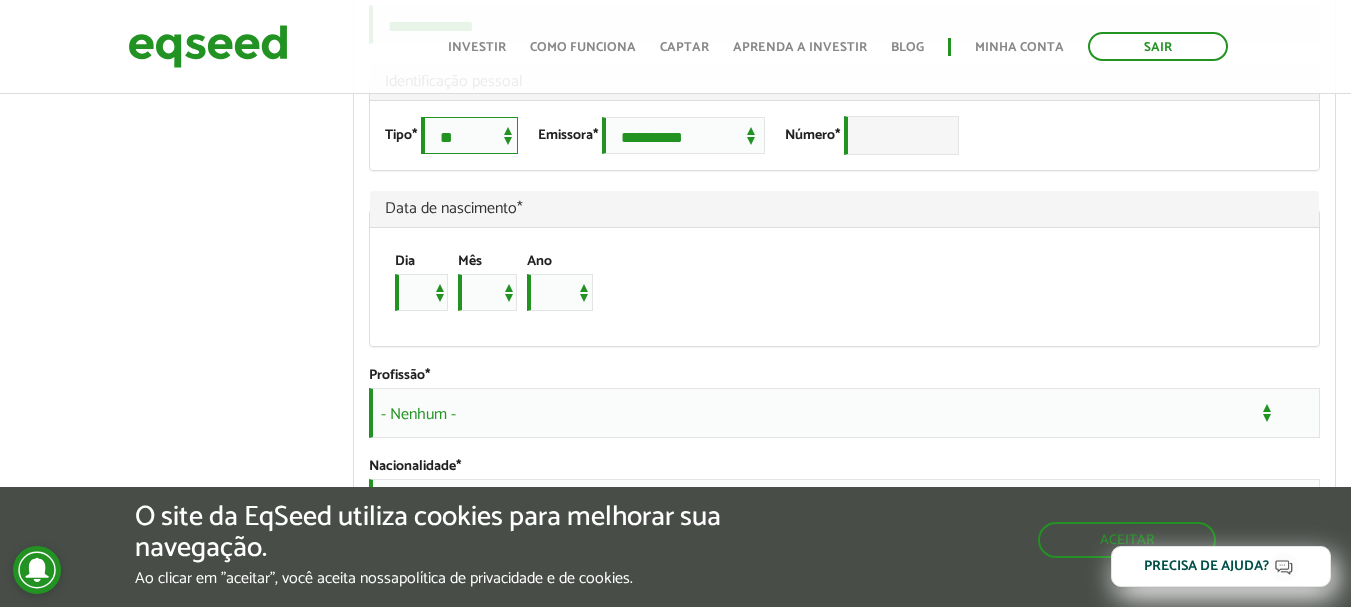 click on "**********" at bounding box center (469, 135) 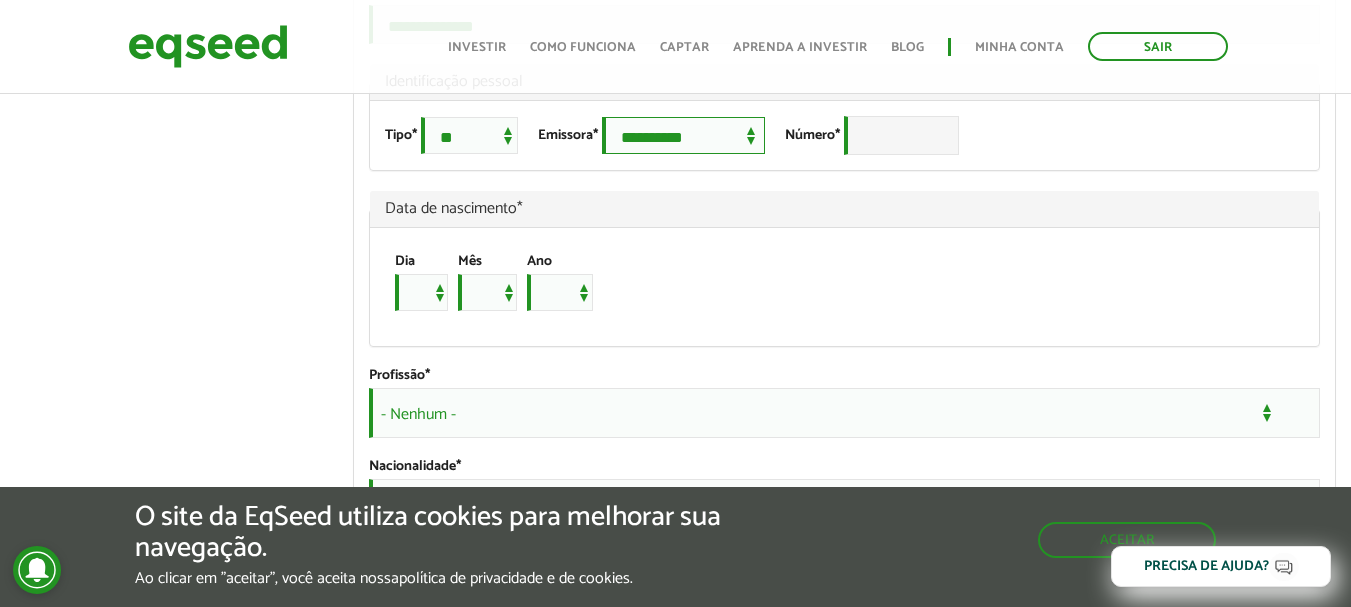click on "**********" at bounding box center (683, 135) 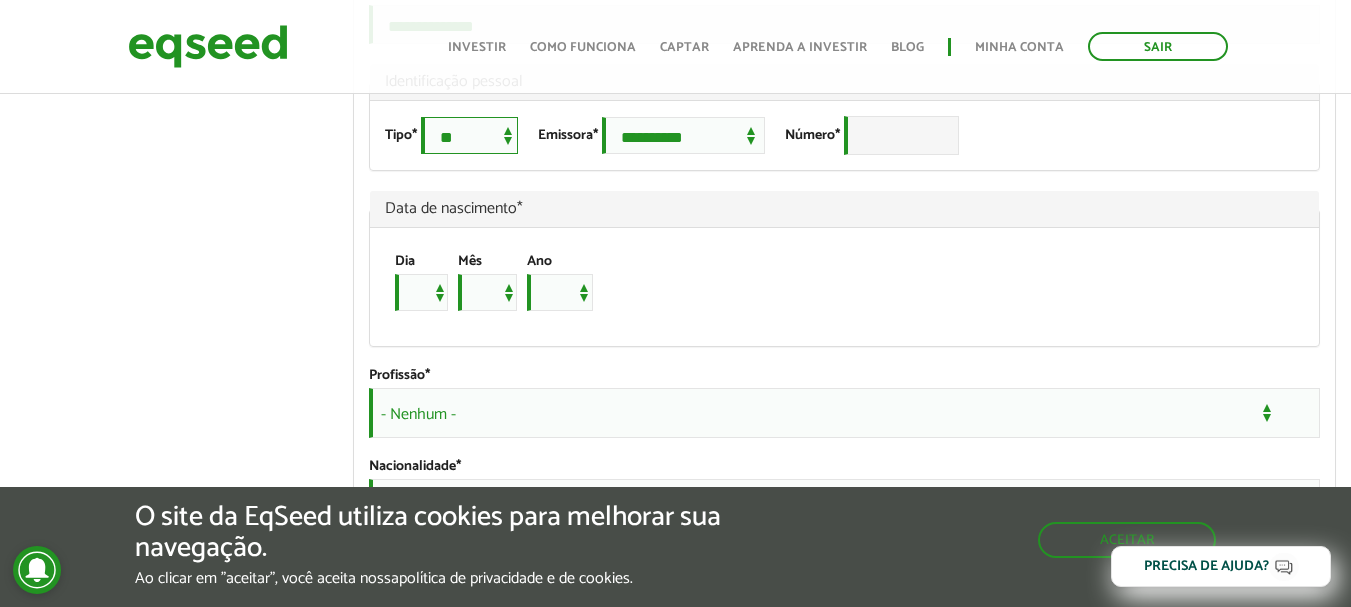 click on "**********" at bounding box center [469, 135] 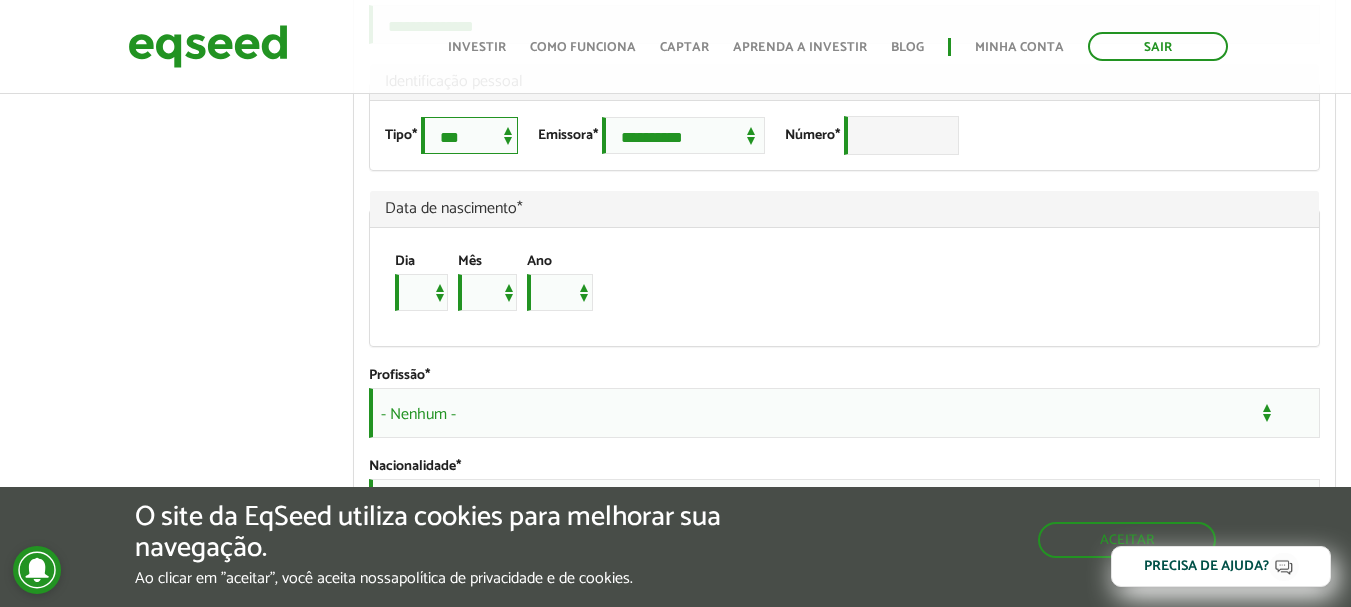 click on "**********" at bounding box center [469, 135] 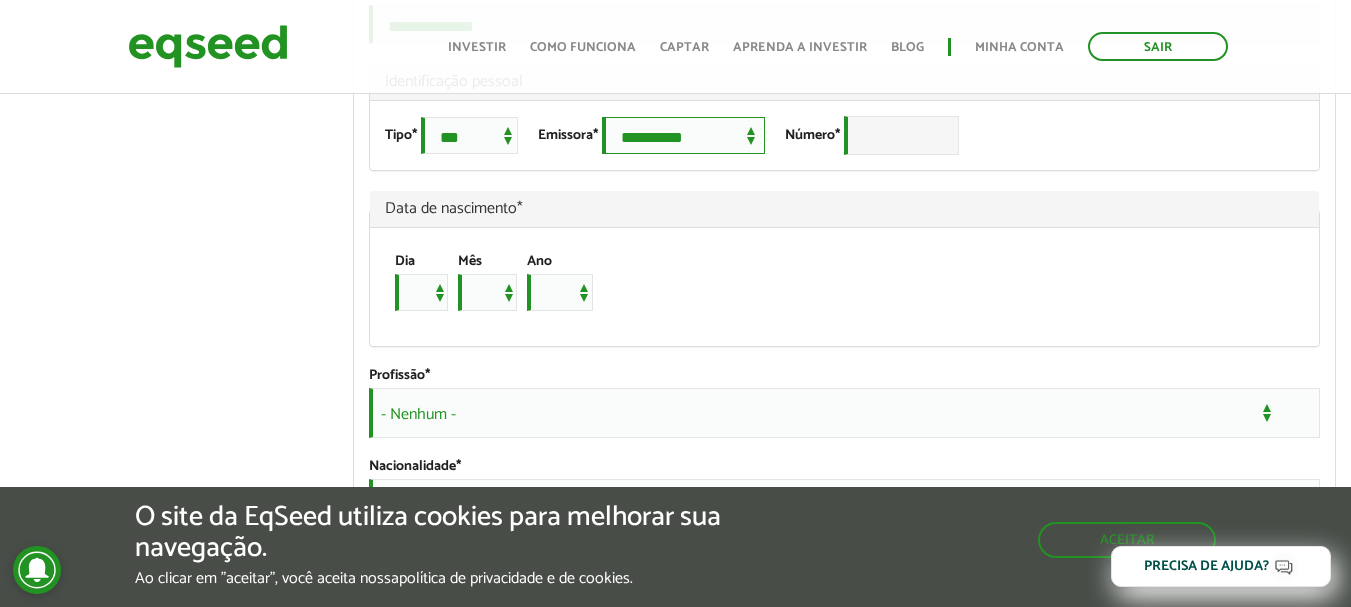 click on "**********" at bounding box center (683, 135) 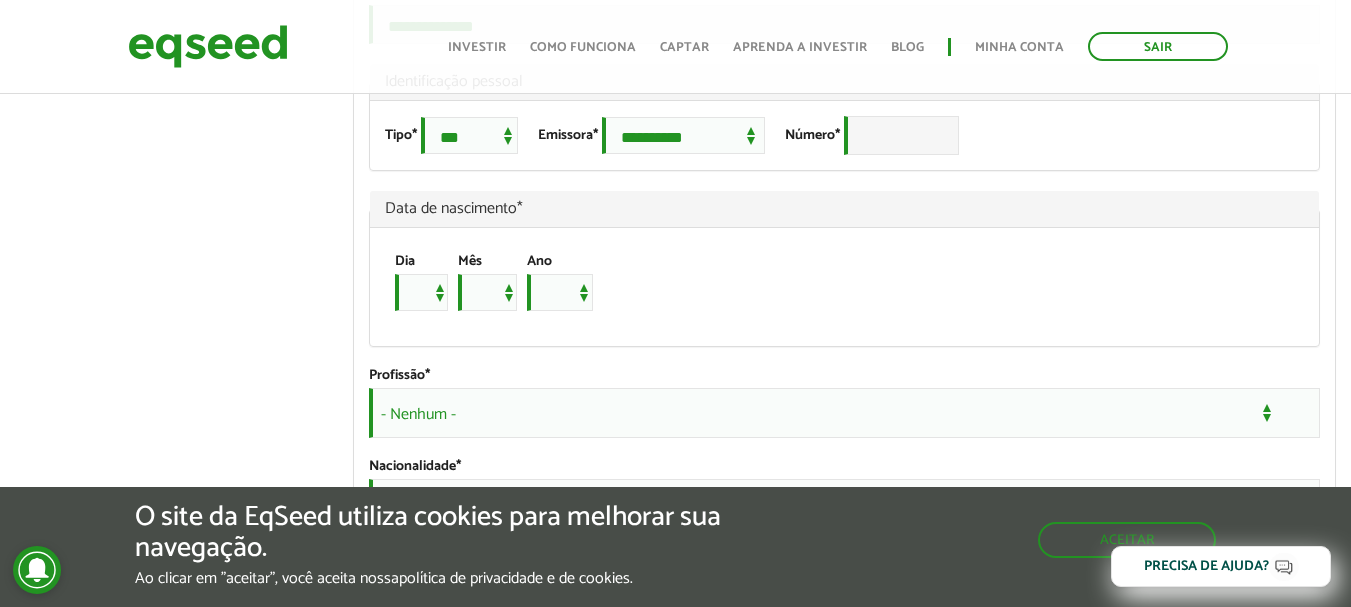 click on "Data de nascimento  *" at bounding box center (844, 209) 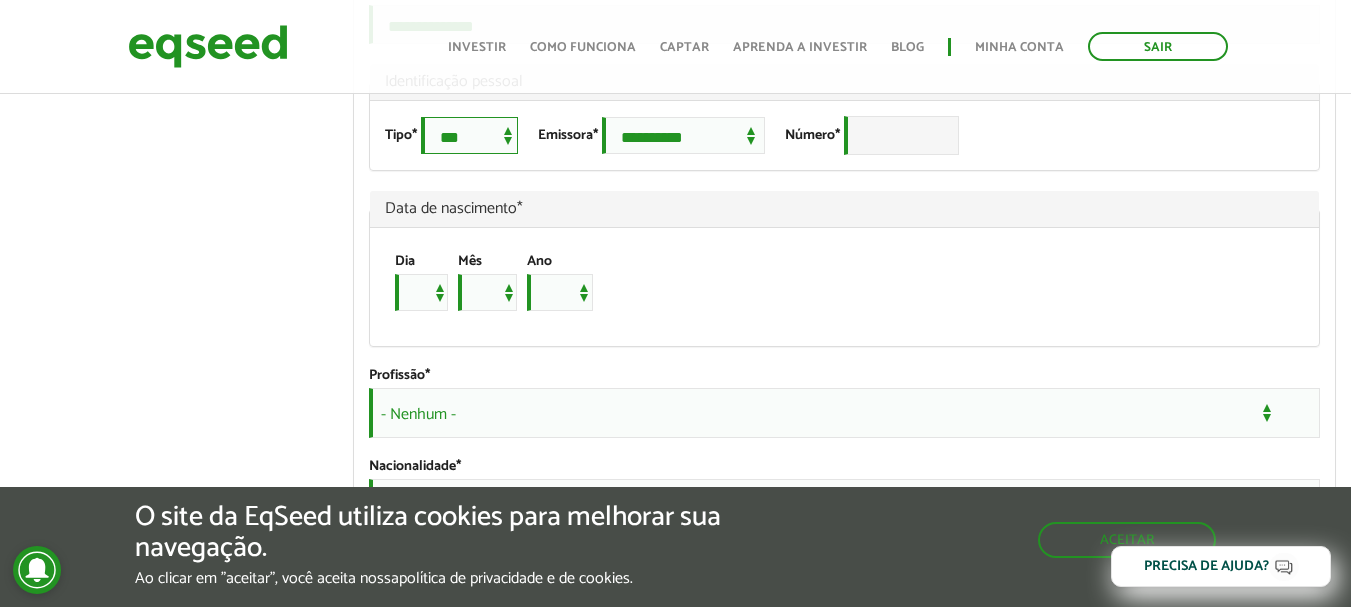click on "**********" at bounding box center [469, 135] 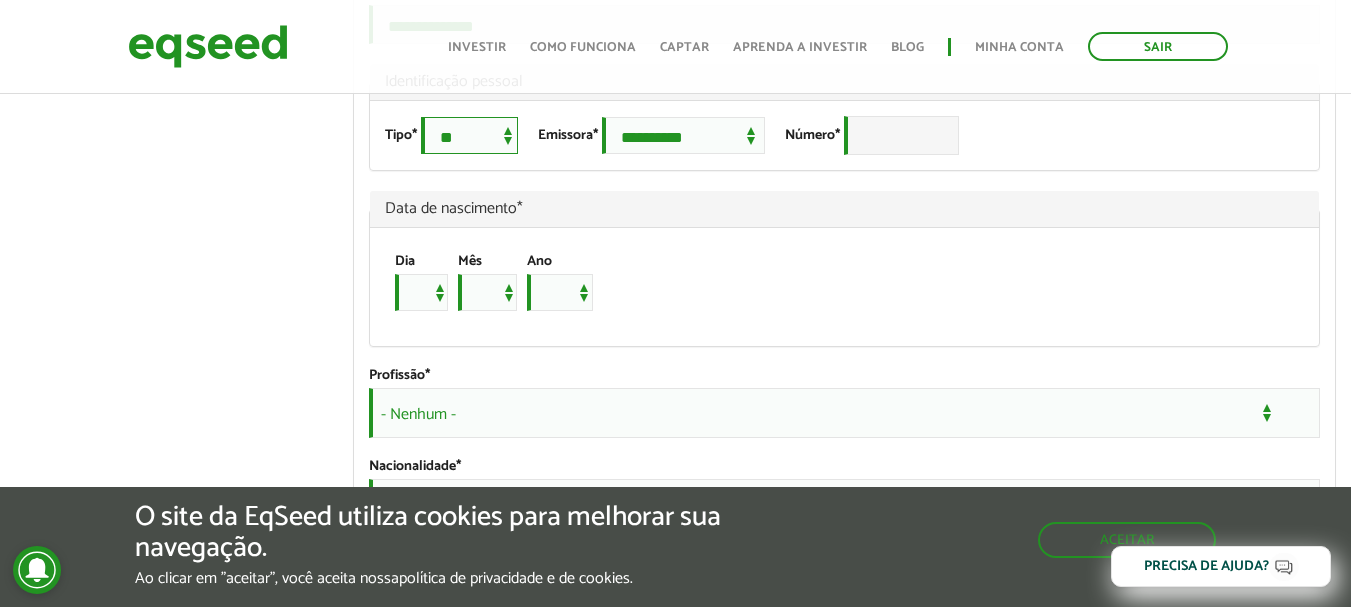 click on "**********" at bounding box center [469, 135] 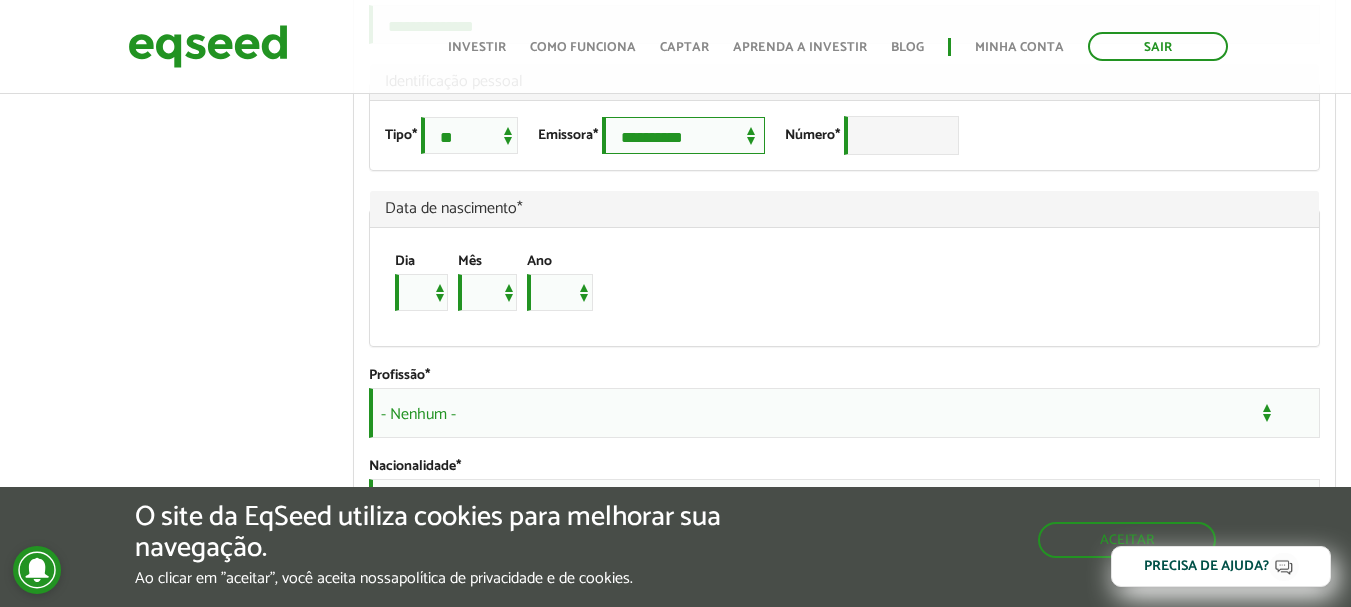 click on "**********" at bounding box center (683, 135) 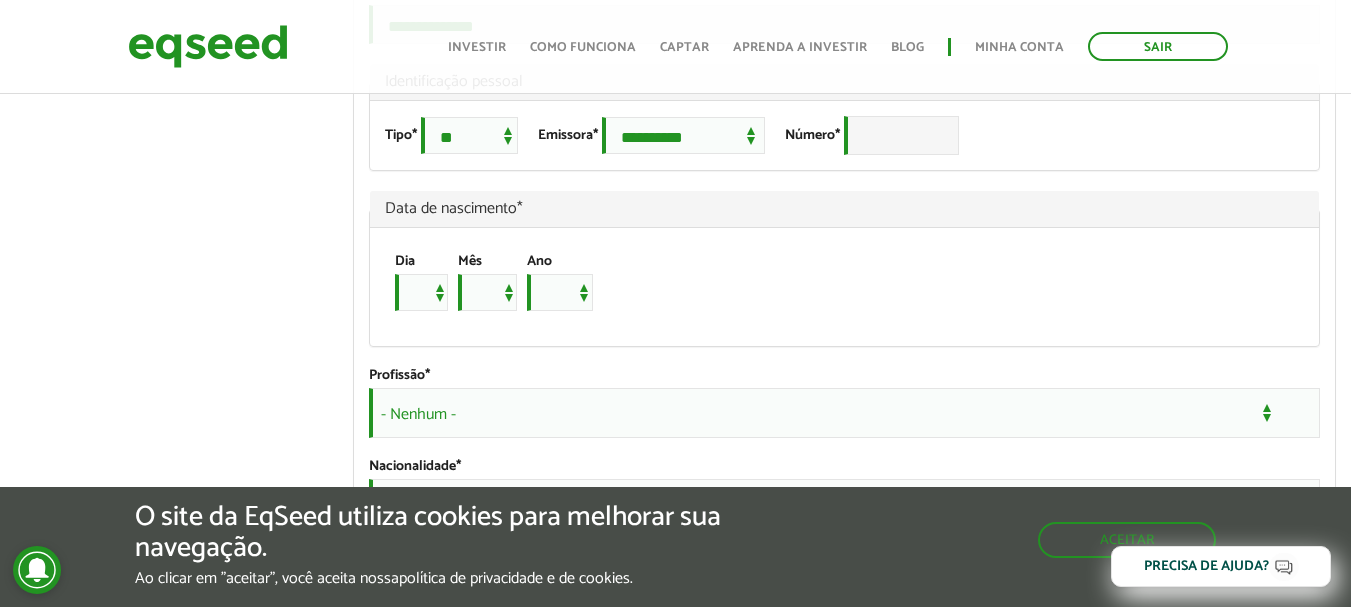 click on "Dia
* * * * * * * * * ** ** ** ** ** ** ** ** ** ** ** ** ** ** ** ** ** ** ** ** ** **   Mês
*** *** *** *** *** *** *** *** *** *** *** ***   Ano
**** **** **** **** **** **** **** **** **** **** **** **** **** **** **** **** **** **** **** **** **** **** **** **** **** **** **** **** **** **** **** **** **** **** **** **** **** **** **** **** **** **** **** **** **** **** **** **** **** **** **** **** **** **** **** **** **** **** **** **** **** **** **** **** **** **** **** **** **** **** **** **** **** **** **** **** **** **** **** **** **** **** **** **** **** **** **** **** **** **** **** **** **** **** **** **** **** **** **** **** **** **** **** **** **** **** **** **** **** **** **** **** **** **** **** **** **** **** **** **** **** **** **** **** **** ****" at bounding box center (835, 287) 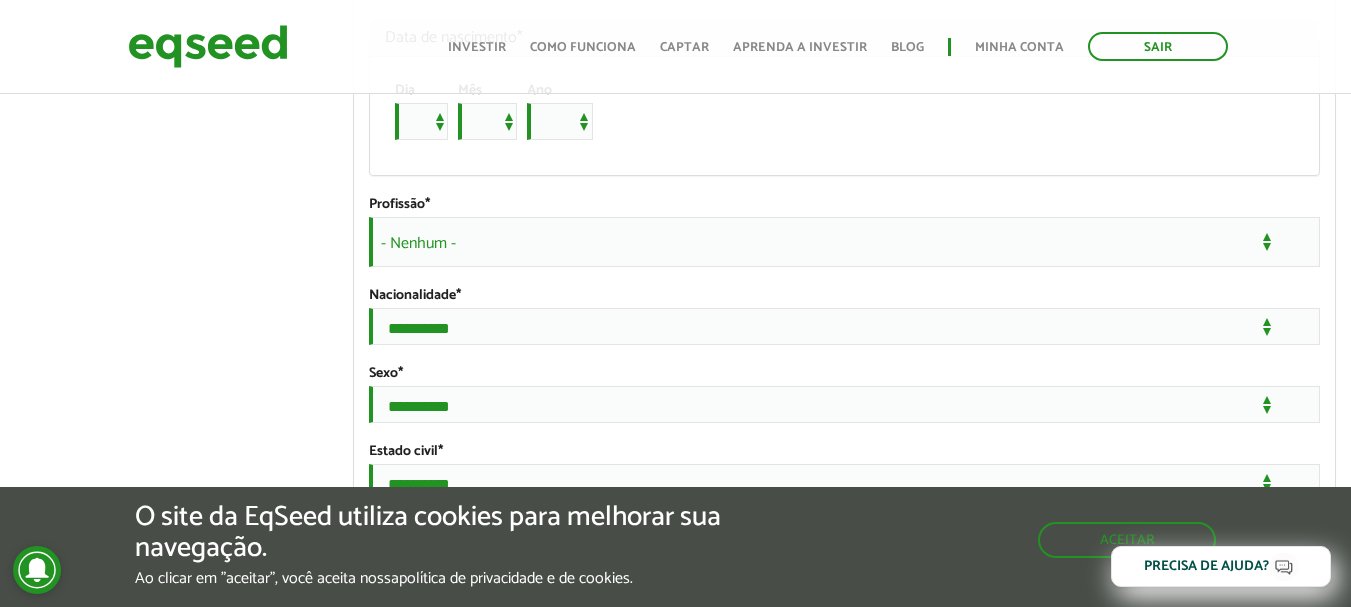 scroll, scrollTop: 1518, scrollLeft: 0, axis: vertical 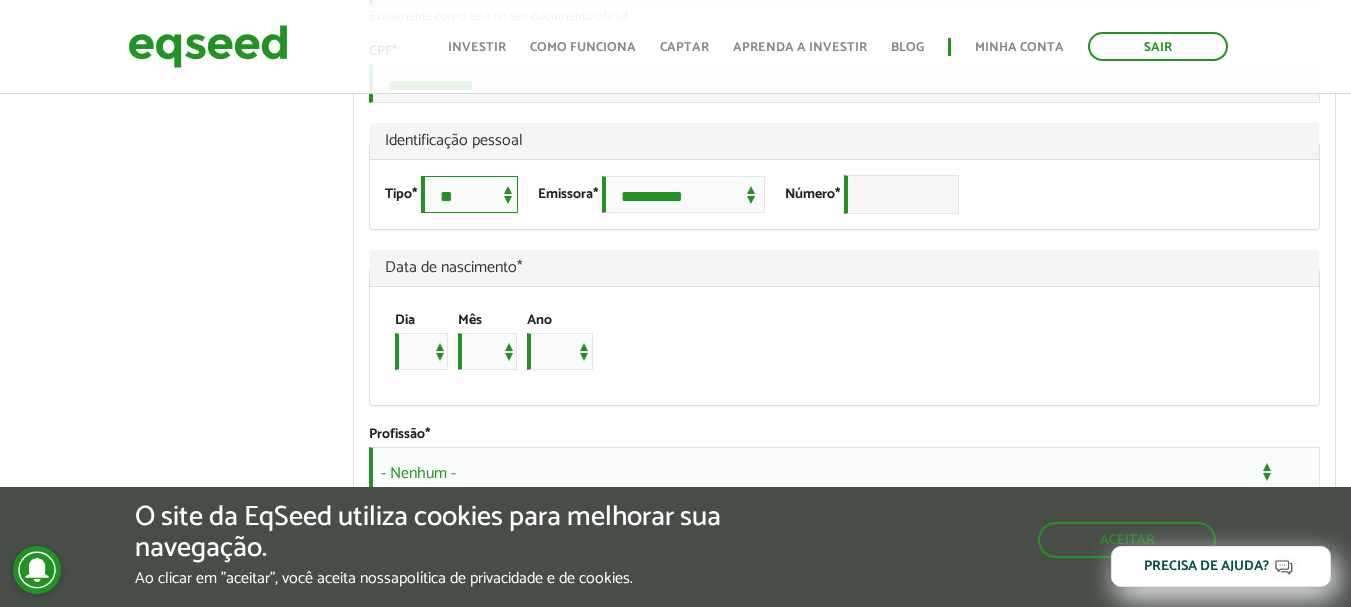 click on "**********" at bounding box center [469, 194] 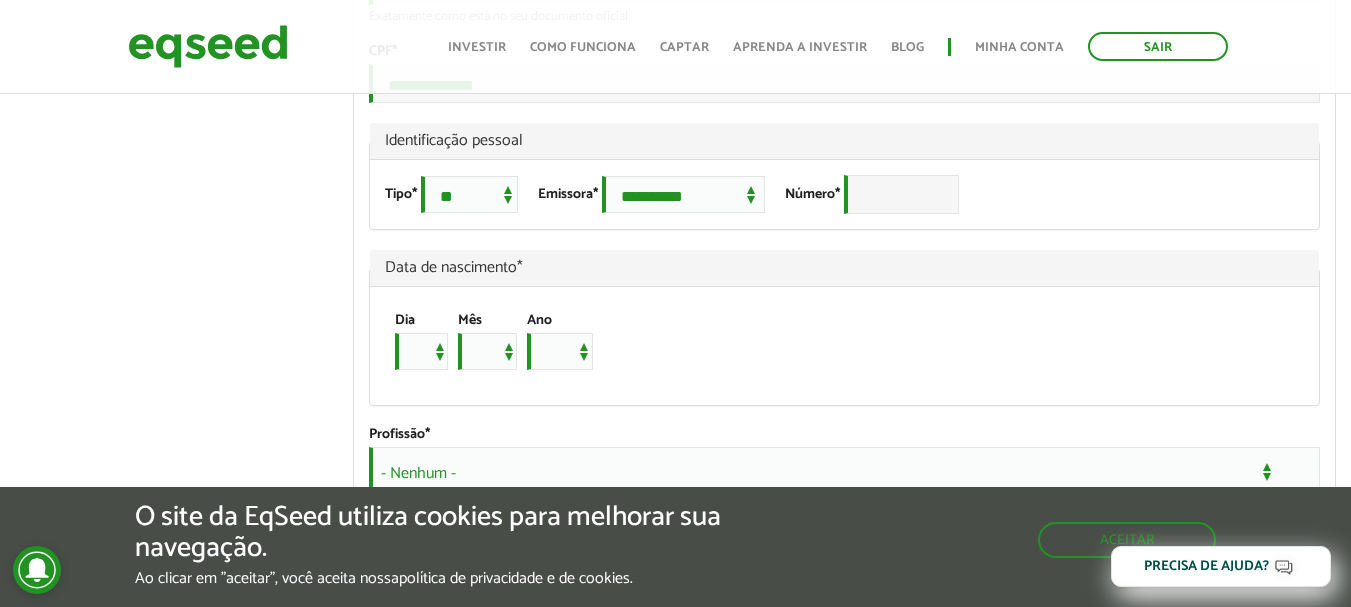 click on "Data de nascimento  *" at bounding box center [844, 268] 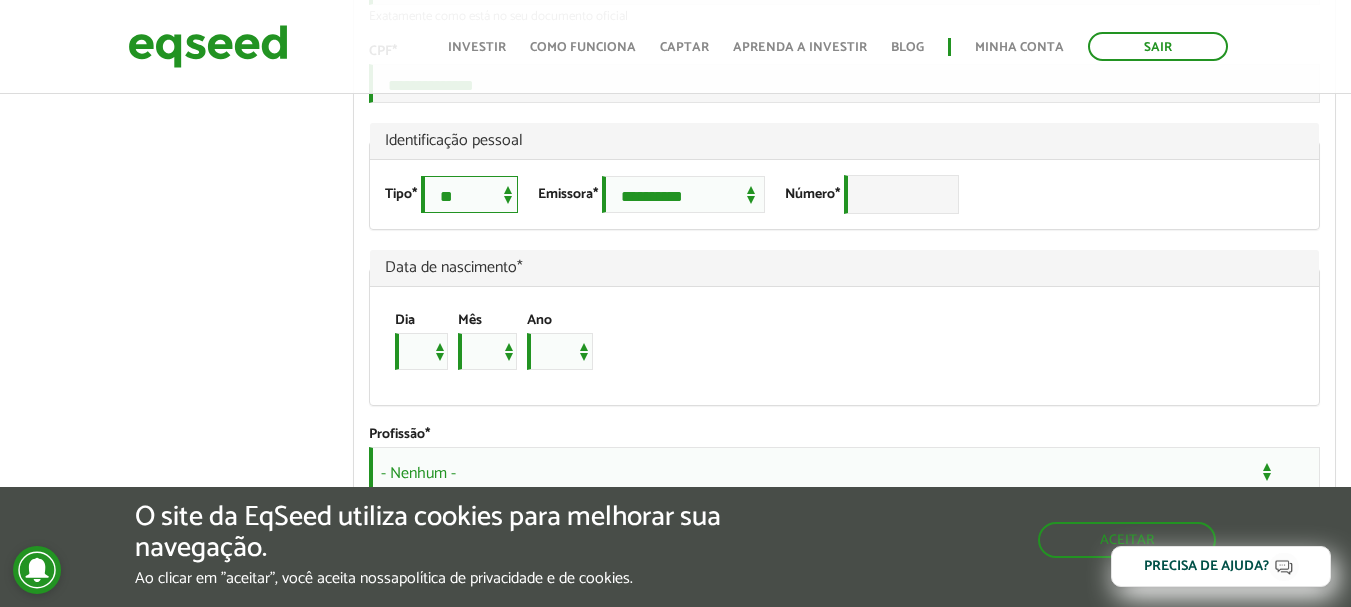 click on "**********" at bounding box center [469, 194] 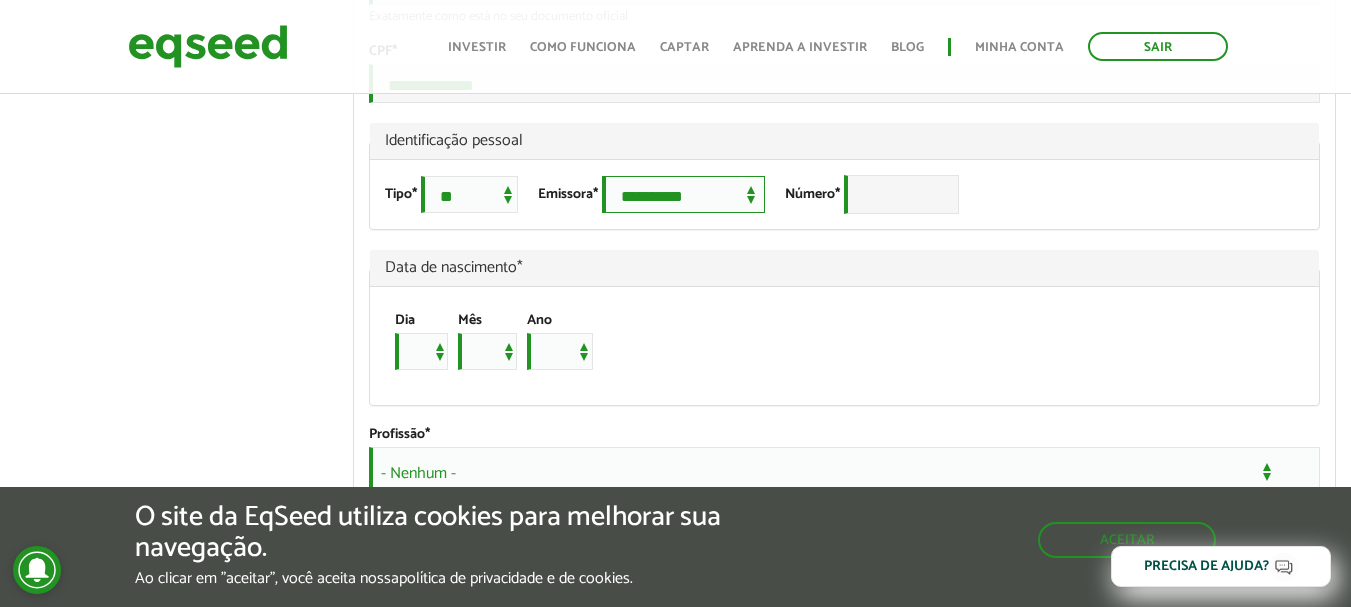 click on "**********" at bounding box center [683, 194] 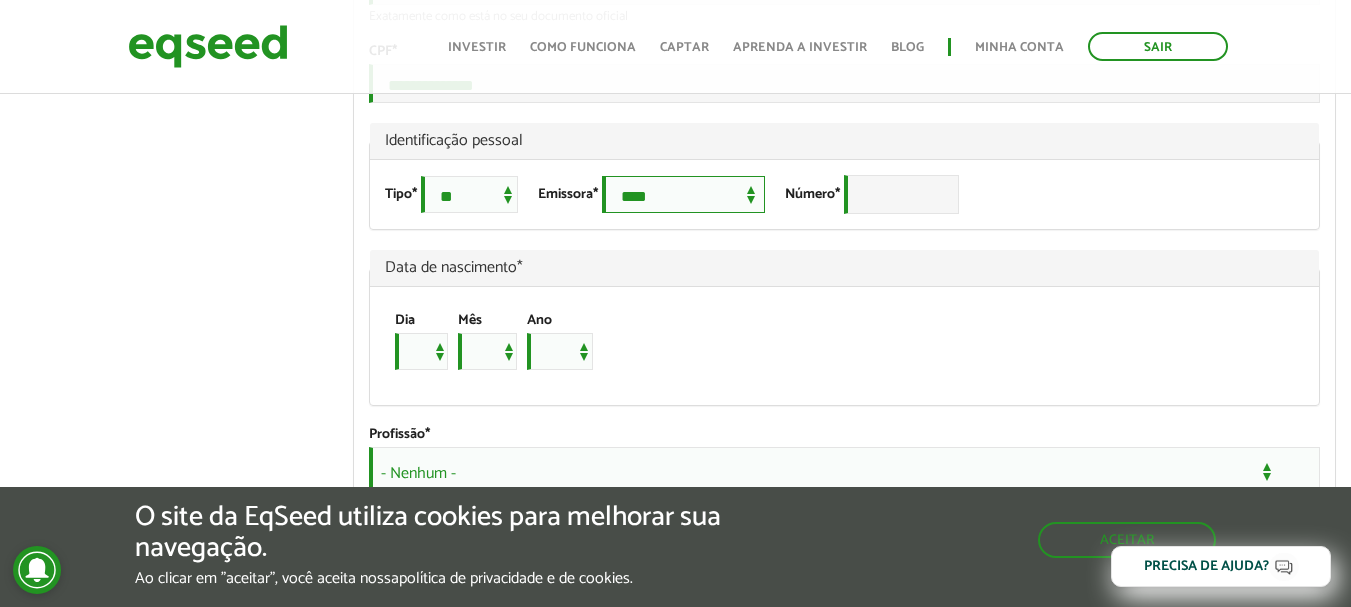 click on "**********" at bounding box center (683, 194) 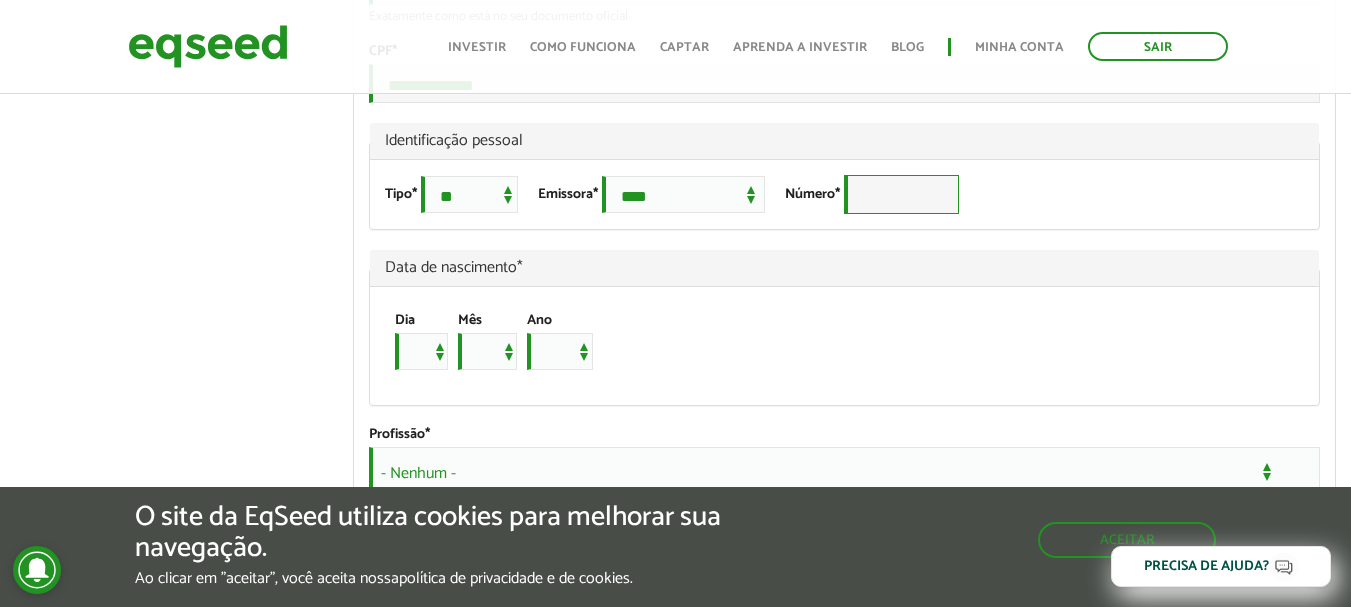click on "Número  *" at bounding box center (901, 194) 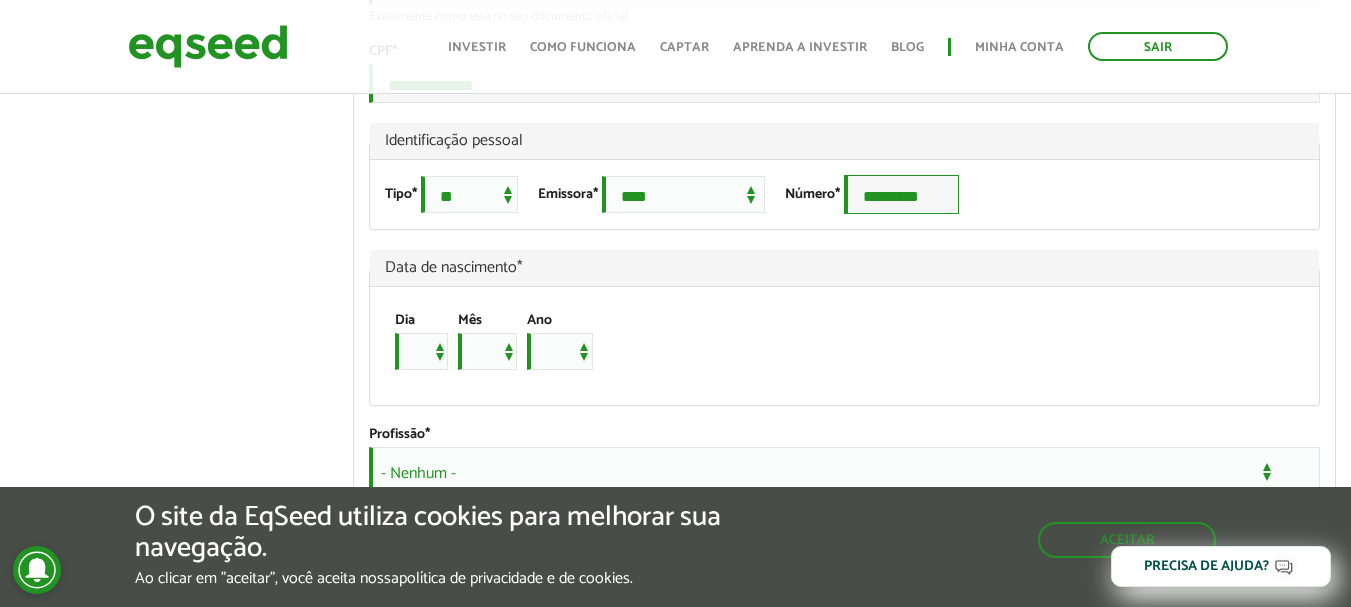 type on "*********" 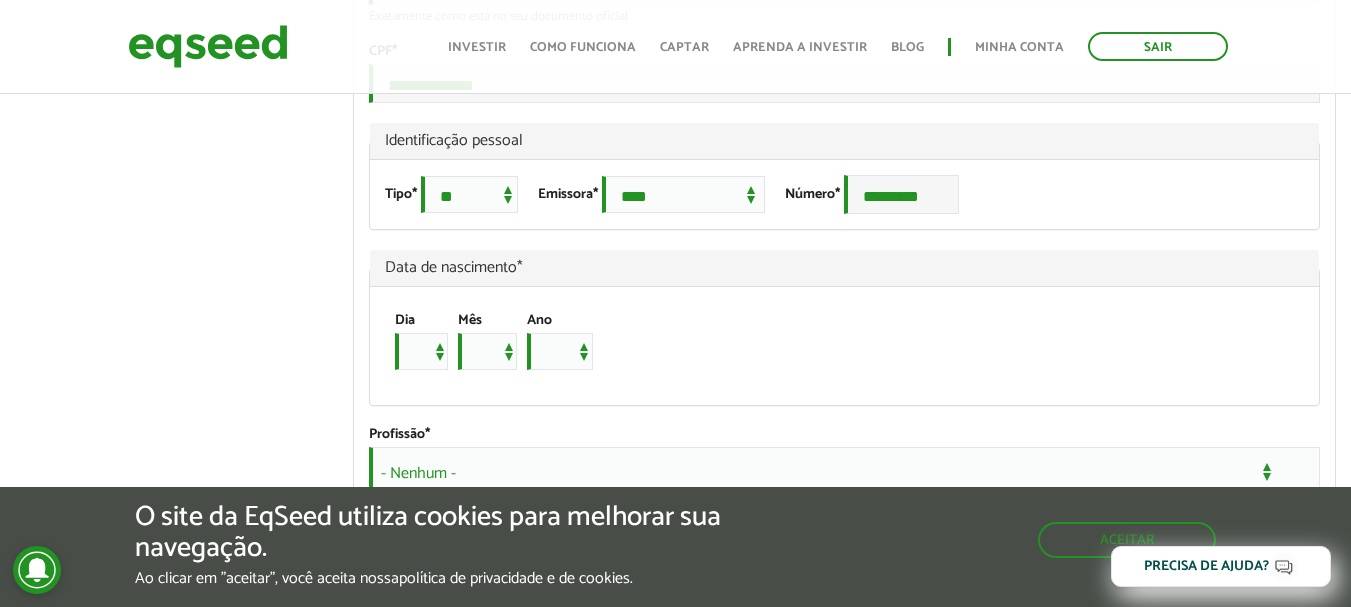 click on "**********" at bounding box center [844, 194] 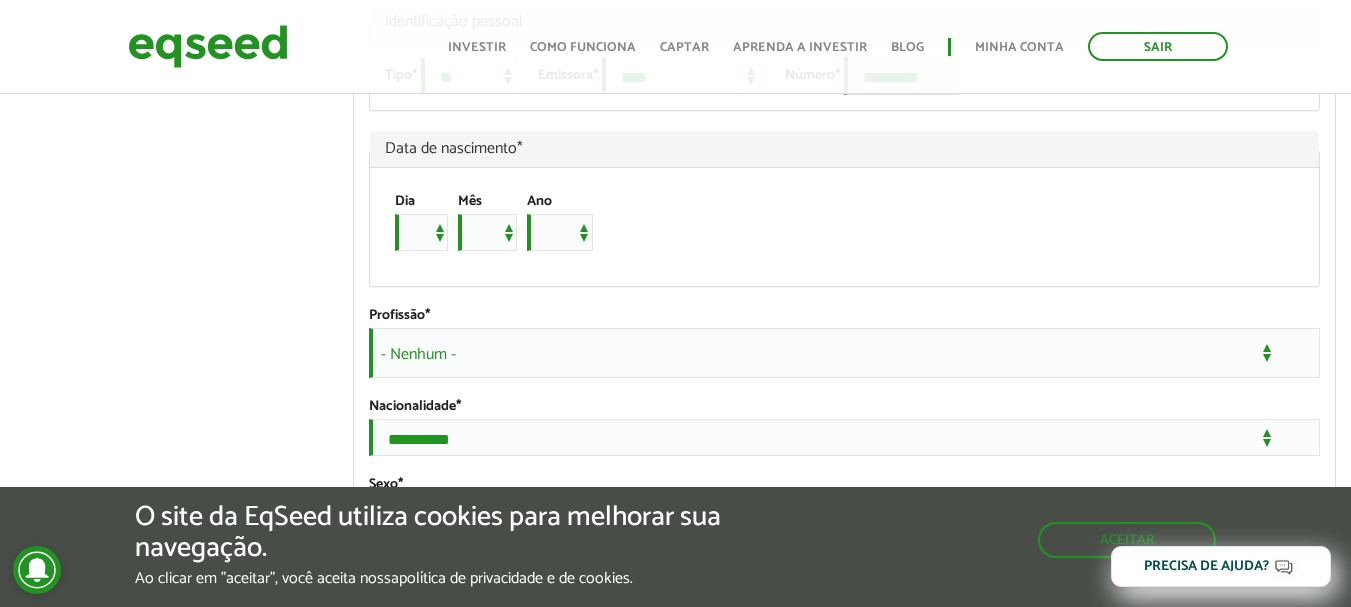 scroll, scrollTop: 1444, scrollLeft: 0, axis: vertical 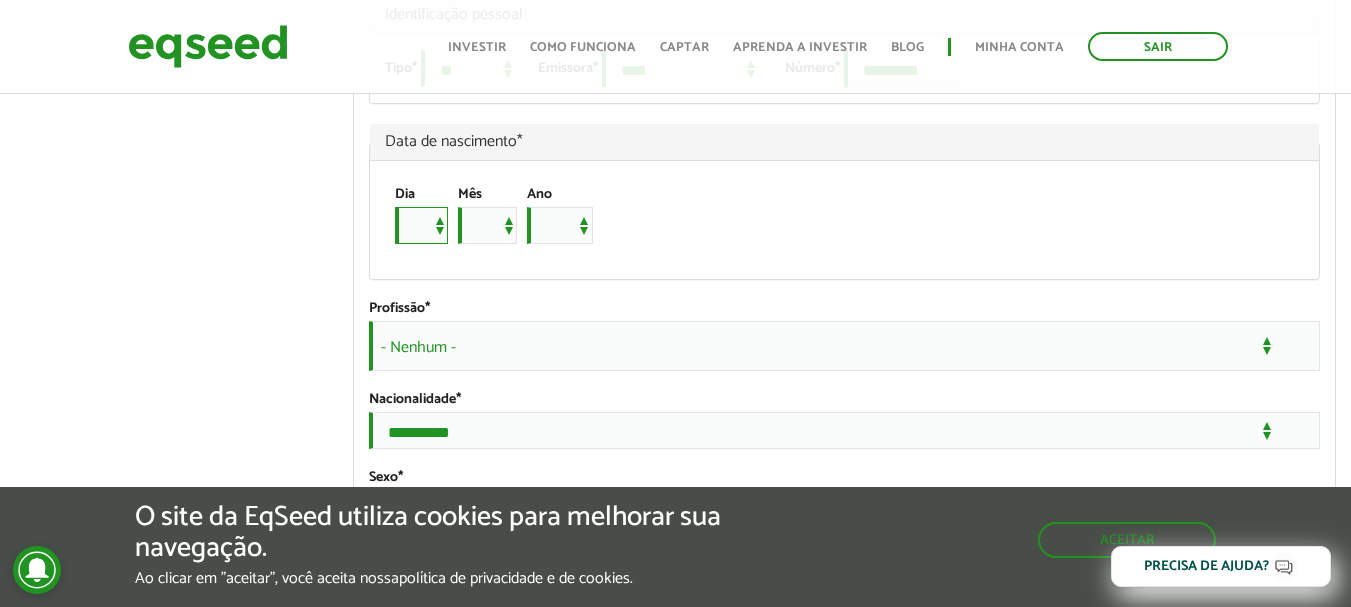 click on "* * * * * * * * * ** ** ** ** ** ** ** ** ** ** ** ** ** ** ** ** ** ** ** ** ** **" at bounding box center (421, 225) 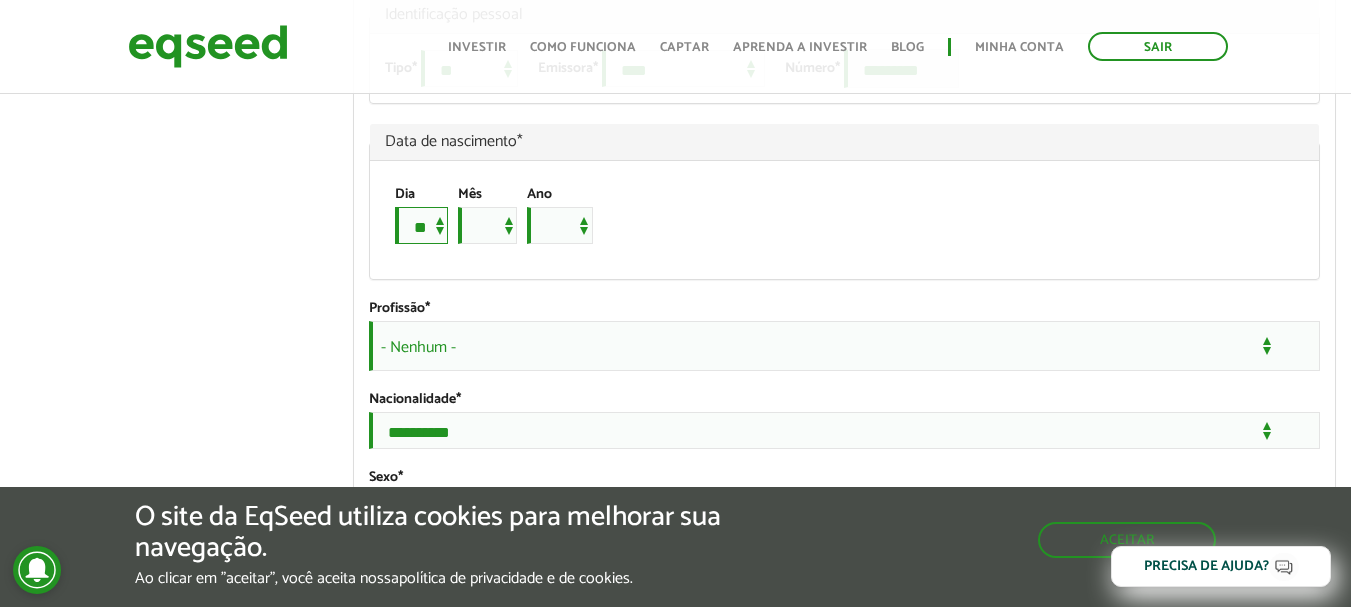 click on "* * * * * * * * * ** ** ** ** ** ** ** ** ** ** ** ** ** ** ** ** ** ** ** ** ** **" at bounding box center [421, 225] 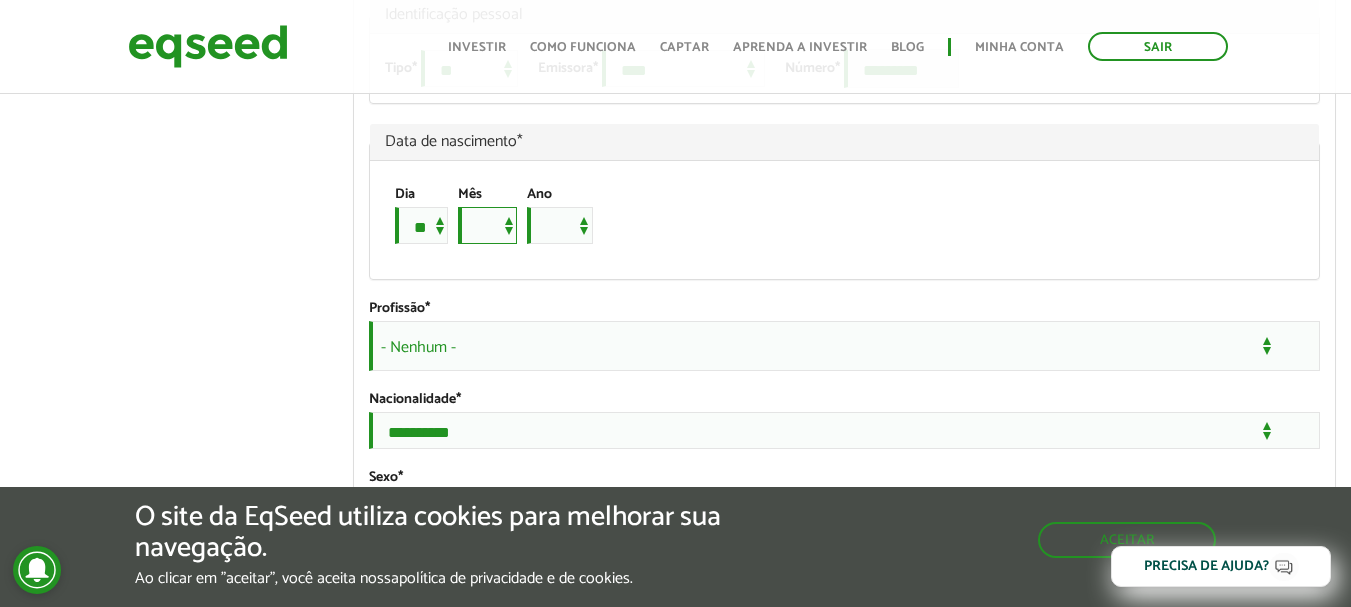 click on "*** *** *** *** *** *** *** *** *** *** *** ***" at bounding box center (487, 225) 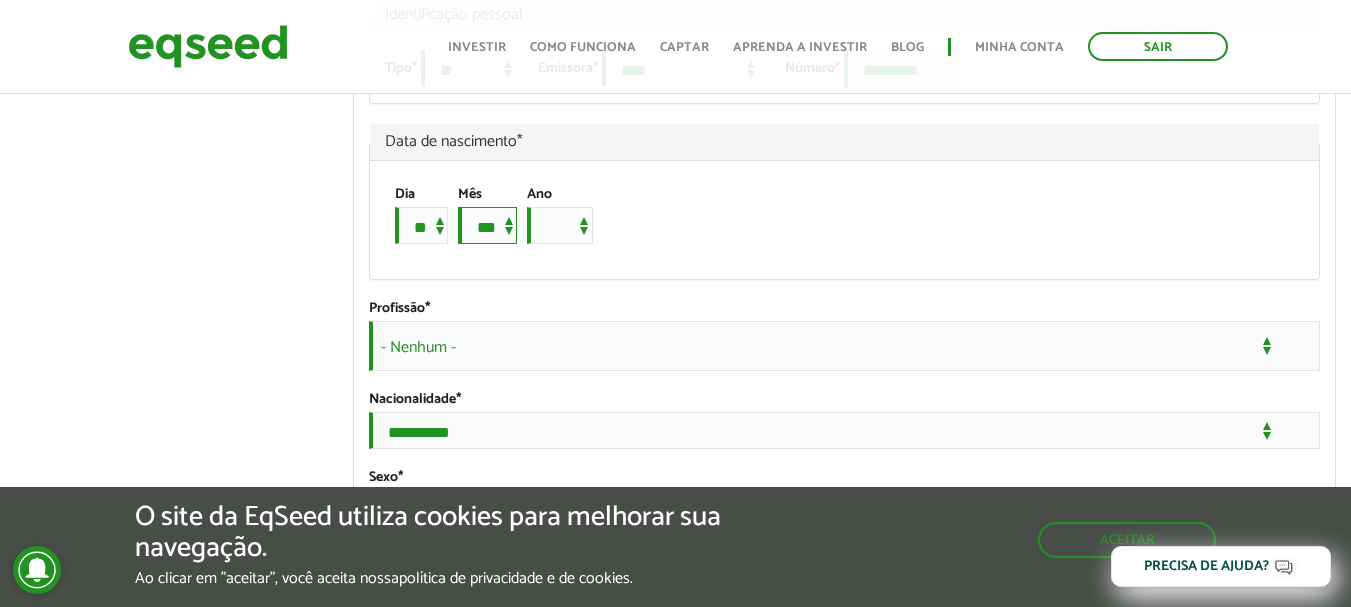click on "*** *** *** *** *** *** *** *** *** *** *** ***" at bounding box center [487, 225] 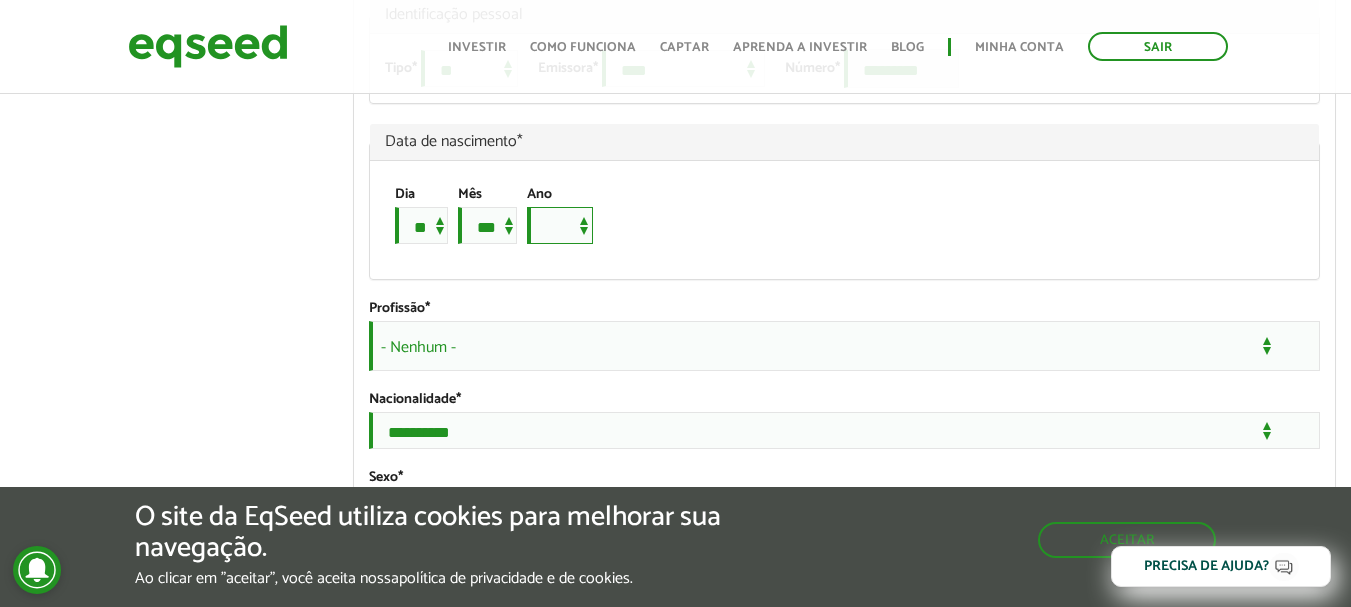 click on "**** **** **** **** **** **** **** **** **** **** **** **** **** **** **** **** **** **** **** **** **** **** **** **** **** **** **** **** **** **** **** **** **** **** **** **** **** **** **** **** **** **** **** **** **** **** **** **** **** **** **** **** **** **** **** **** **** **** **** **** **** **** **** **** **** **** **** **** **** **** **** **** **** **** **** **** **** **** **** **** **** **** **** **** **** **** **** **** **** **** **** **** **** **** **** **** **** **** **** **** **** **** **** **** **** **** **** **** **** **** **** **** **** **** **** **** **** **** **** **** **** **** **** **** **** ****" at bounding box center (560, 225) 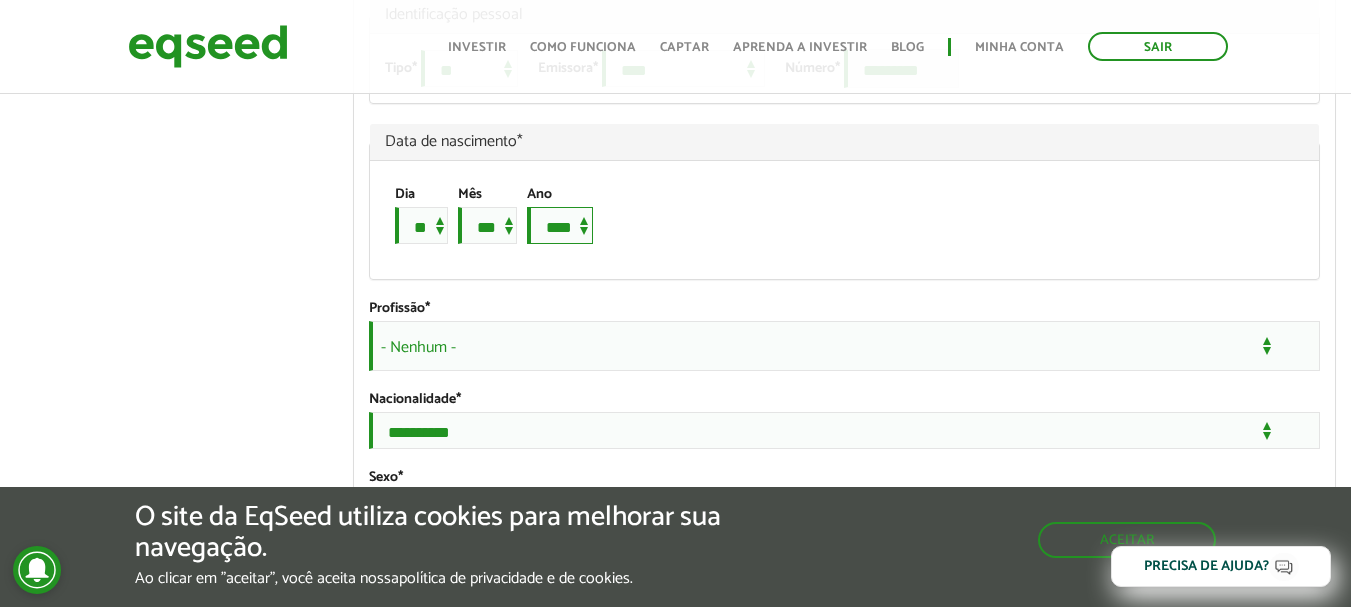 click on "**** **** **** **** **** **** **** **** **** **** **** **** **** **** **** **** **** **** **** **** **** **** **** **** **** **** **** **** **** **** **** **** **** **** **** **** **** **** **** **** **** **** **** **** **** **** **** **** **** **** **** **** **** **** **** **** **** **** **** **** **** **** **** **** **** **** **** **** **** **** **** **** **** **** **** **** **** **** **** **** **** **** **** **** **** **** **** **** **** **** **** **** **** **** **** **** **** **** **** **** **** **** **** **** **** **** **** **** **** **** **** **** **** **** **** **** **** **** **** **** **** **** **** **** **** ****" at bounding box center (560, 225) 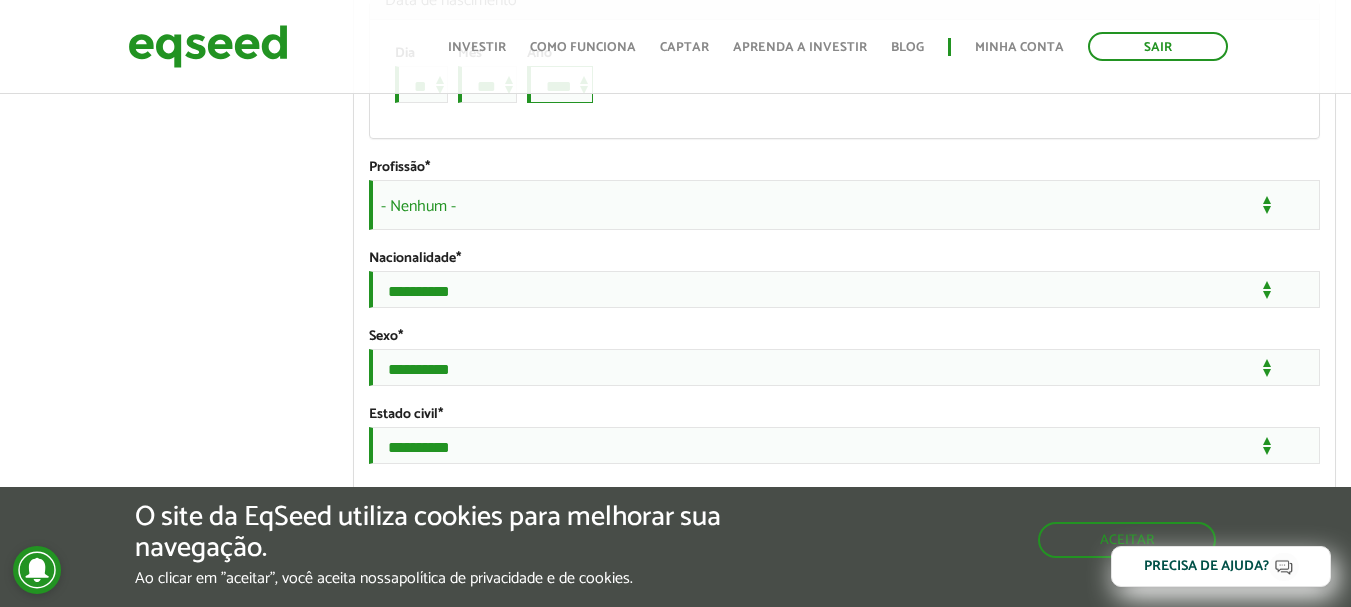 scroll, scrollTop: 1599, scrollLeft: 0, axis: vertical 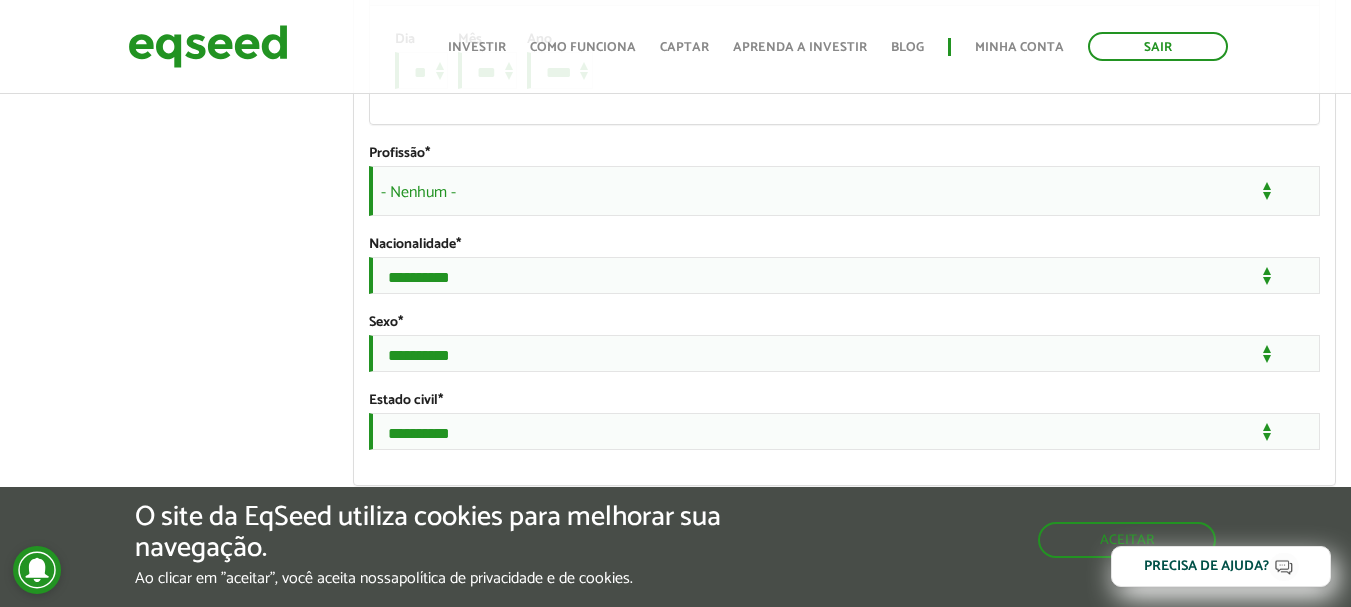click on "- Nenhum -" at bounding box center (844, 191) 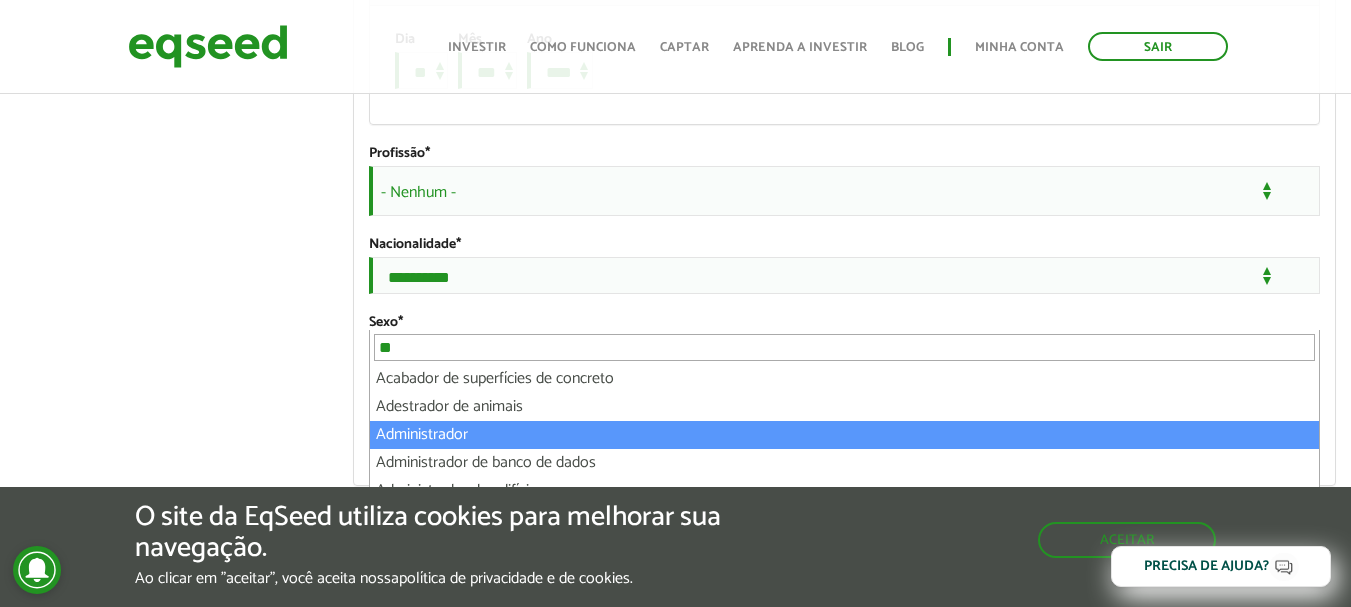 type on "**" 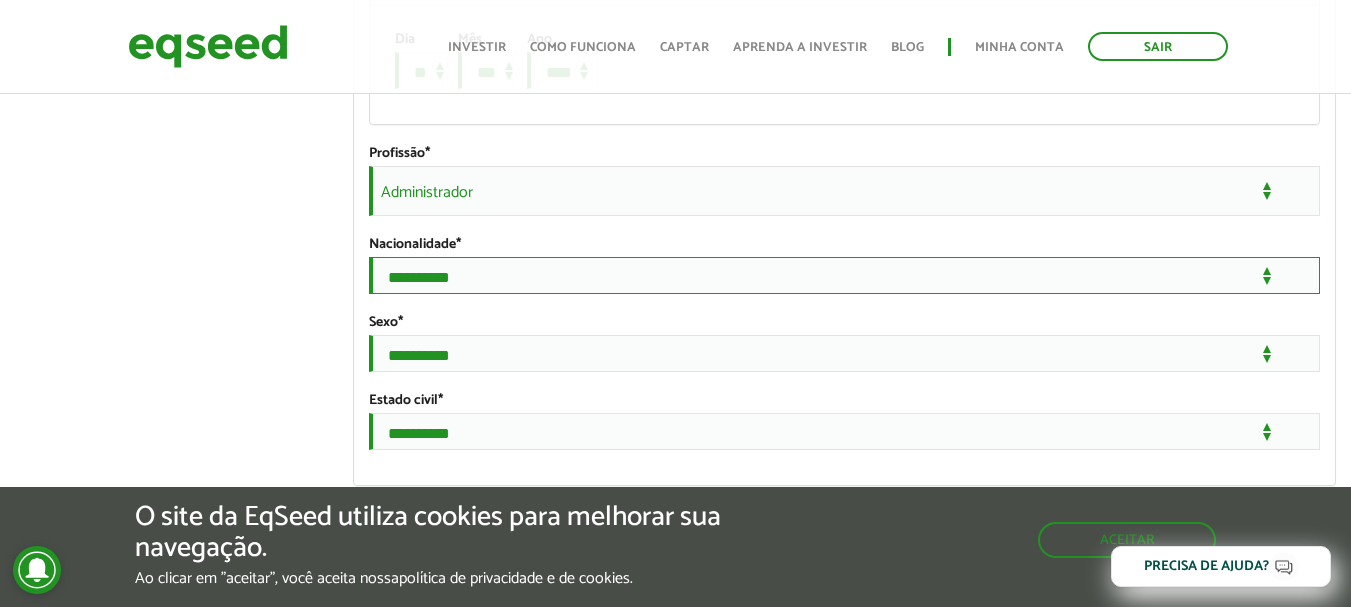 click on "**********" at bounding box center (844, 275) 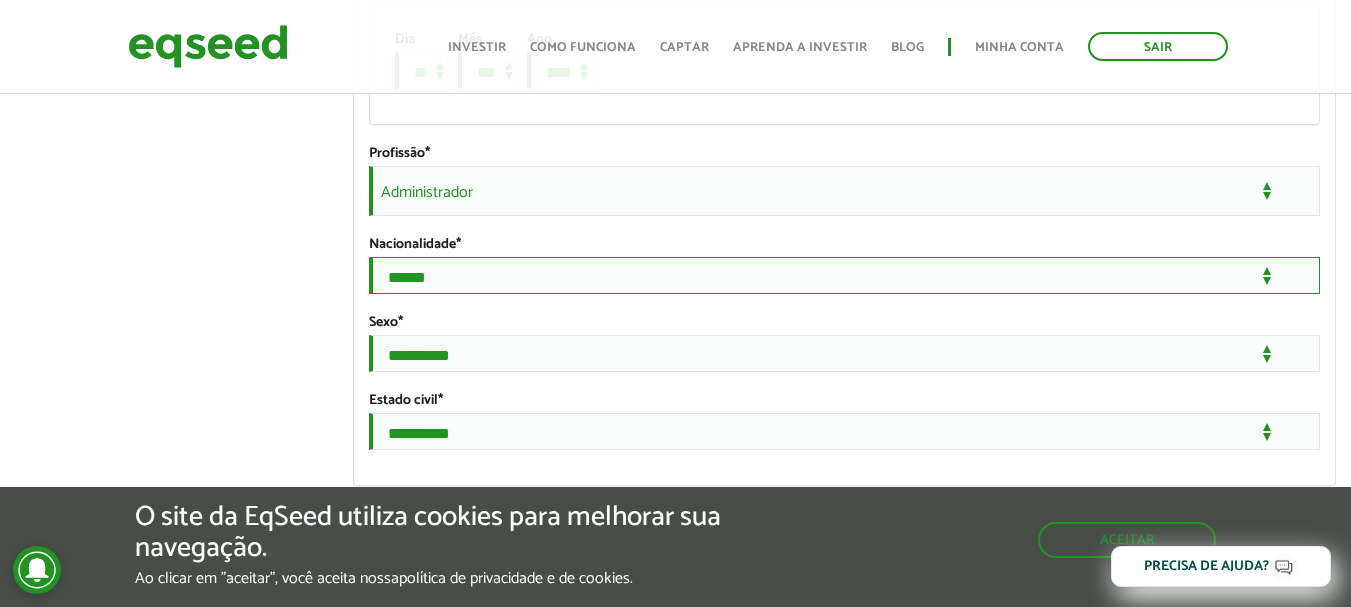click on "**********" at bounding box center [844, 275] 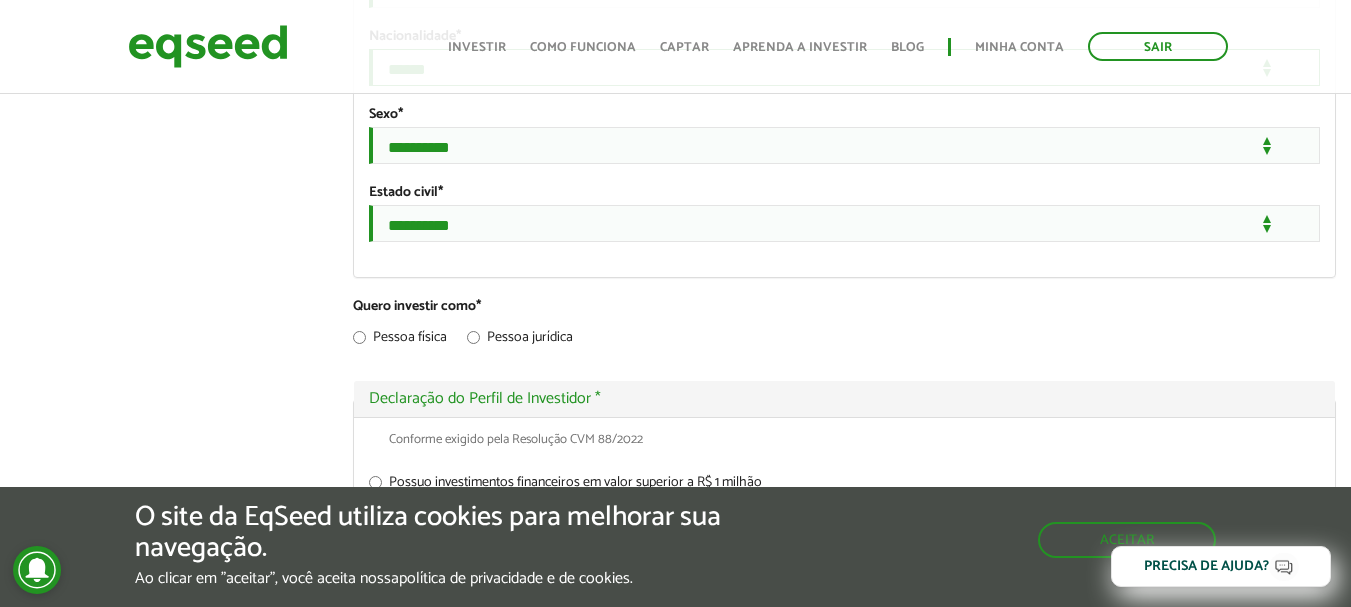 scroll, scrollTop: 1814, scrollLeft: 0, axis: vertical 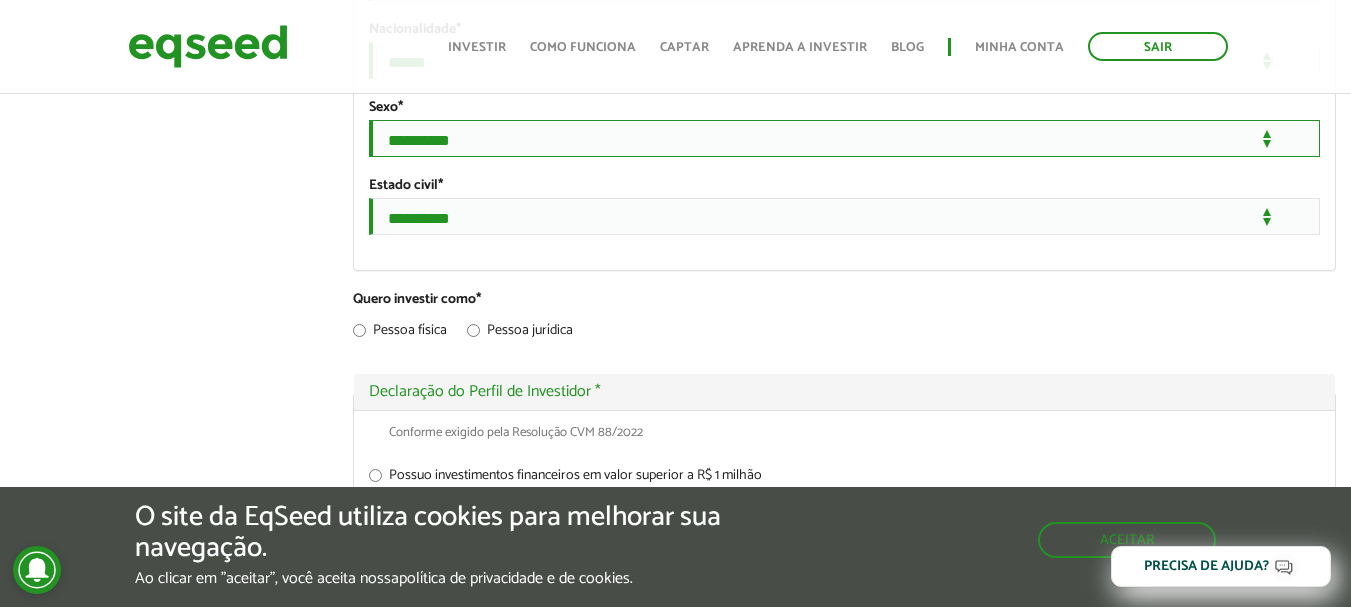 click on "**********" at bounding box center (844, 138) 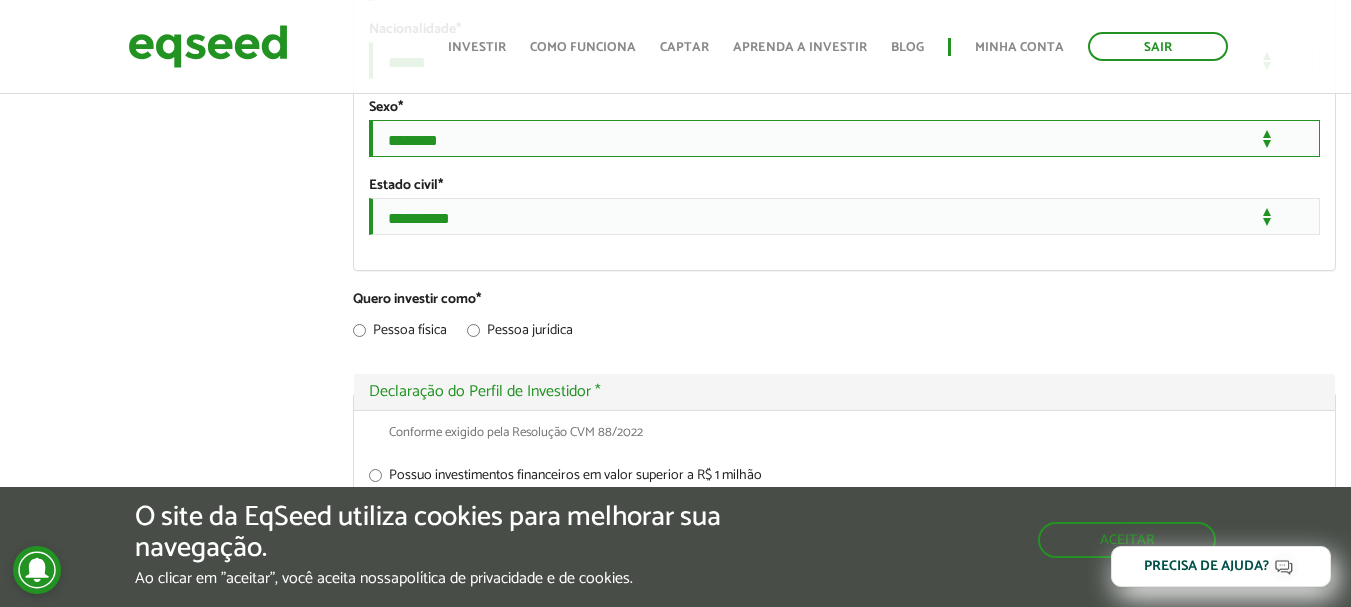 click on "**********" at bounding box center (844, 138) 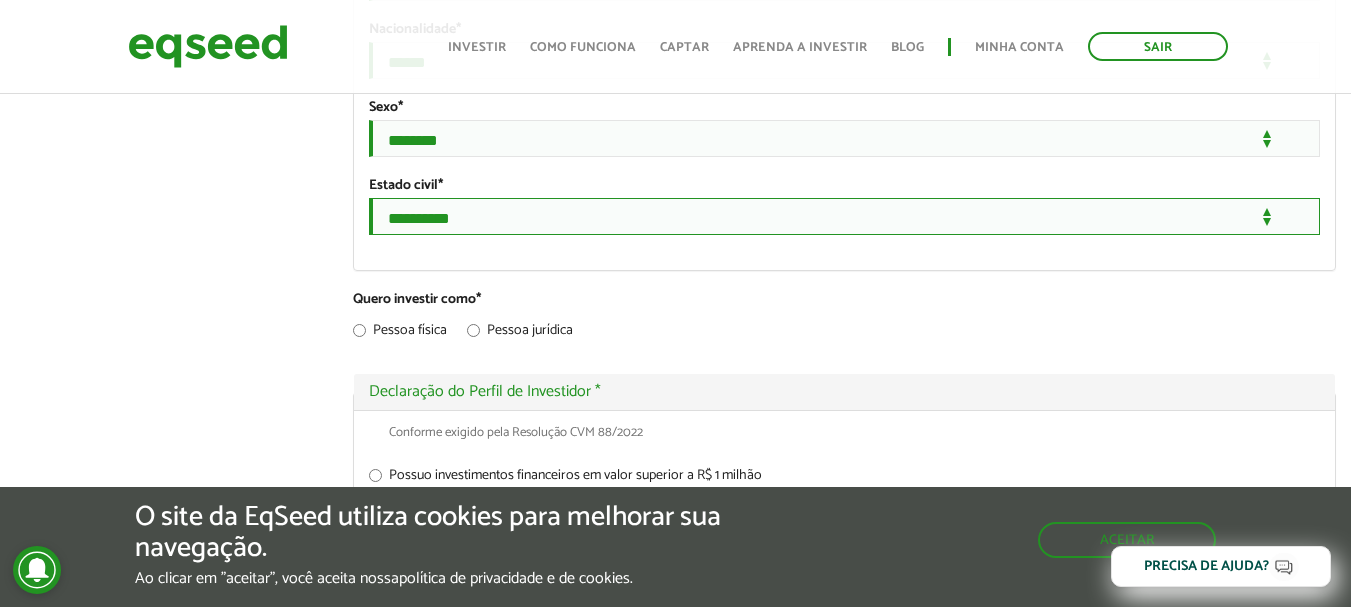 click on "**********" at bounding box center [844, 216] 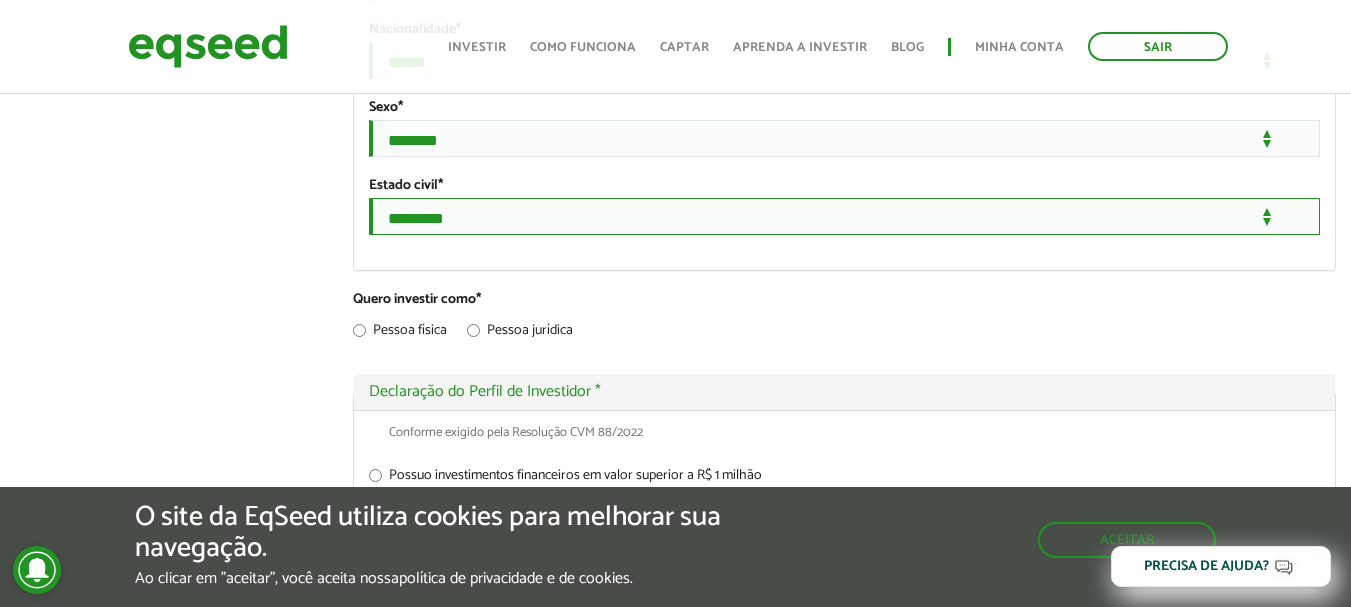click on "**********" at bounding box center [844, 216] 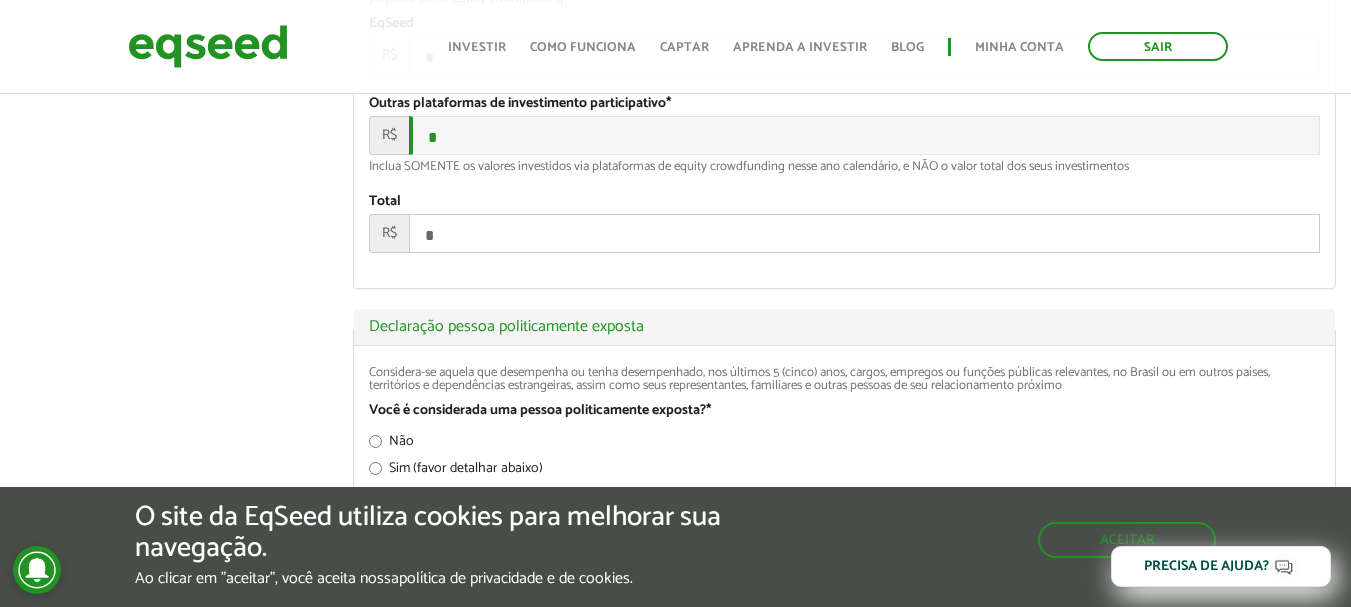 scroll, scrollTop: 2466, scrollLeft: 0, axis: vertical 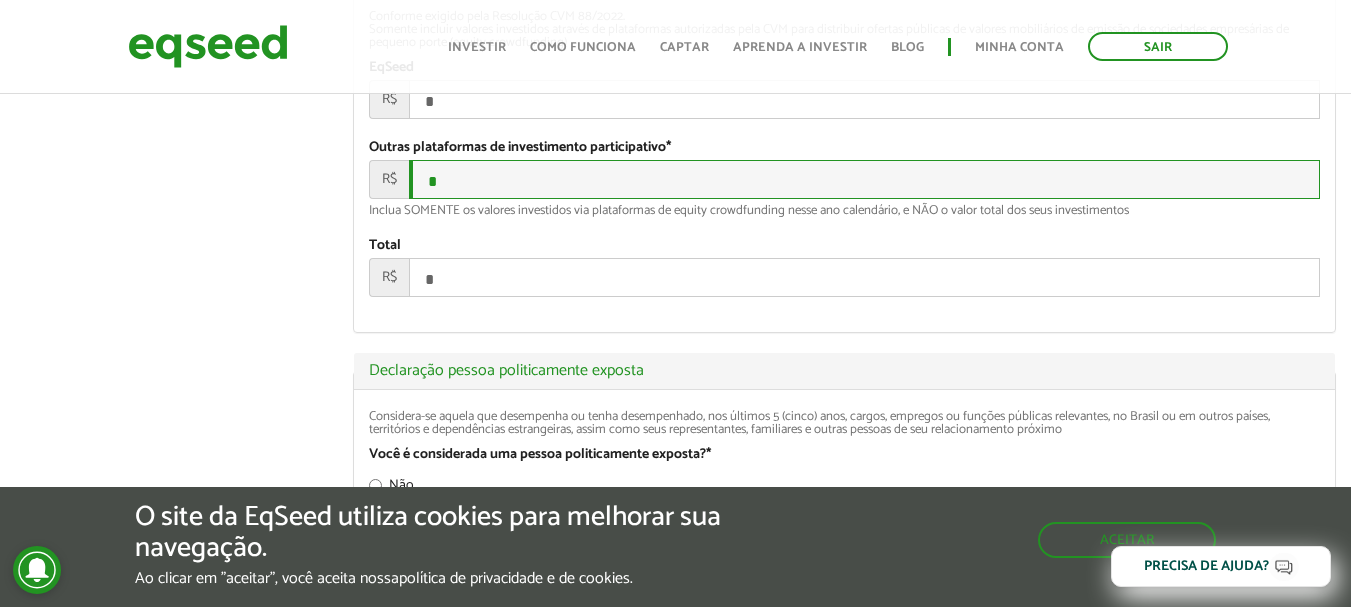 click on "*" at bounding box center (864, 179) 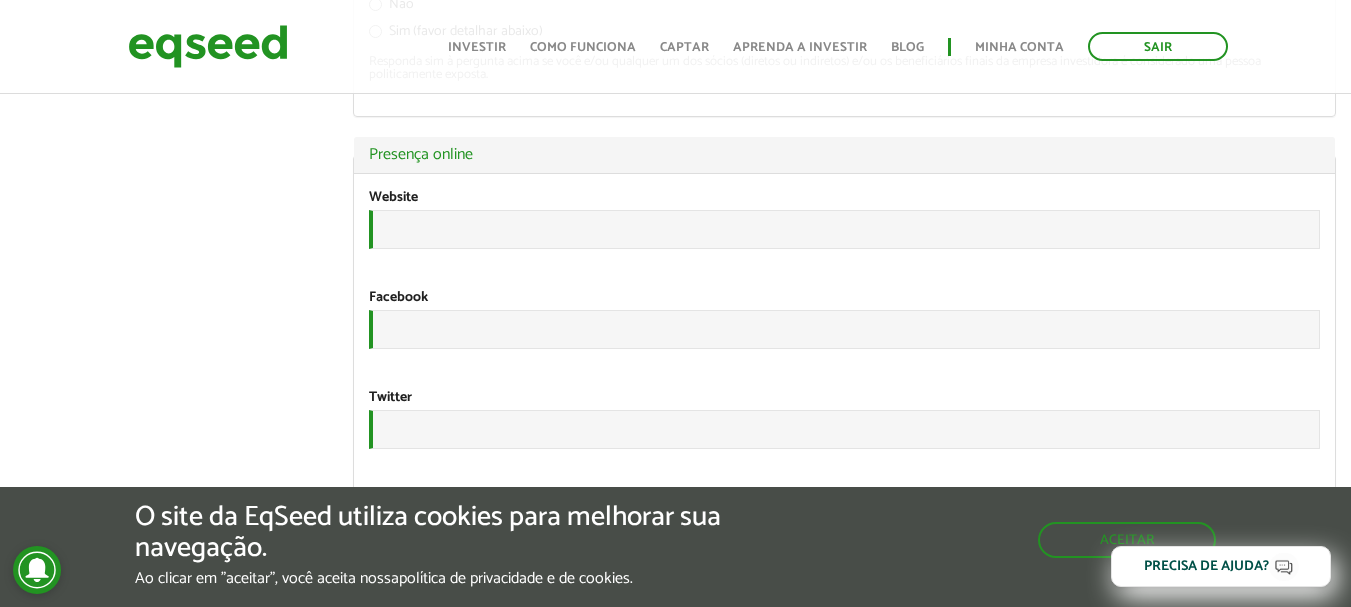 scroll, scrollTop: 2940, scrollLeft: 0, axis: vertical 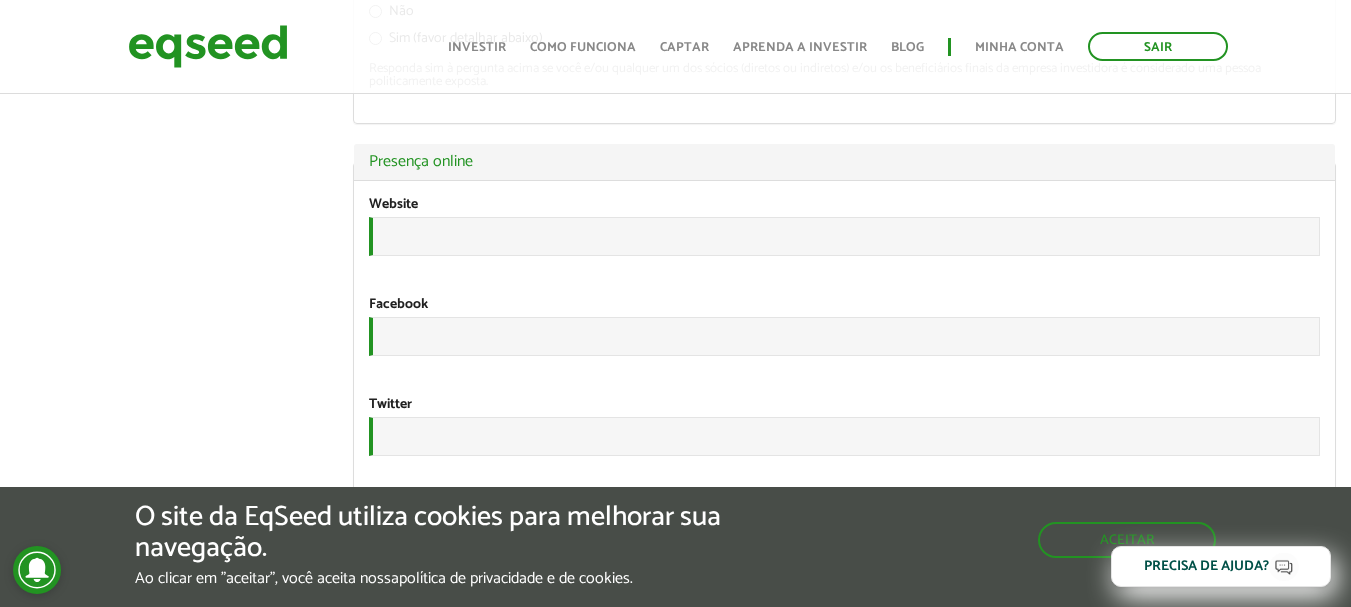 click on "Não" at bounding box center (391, 15) 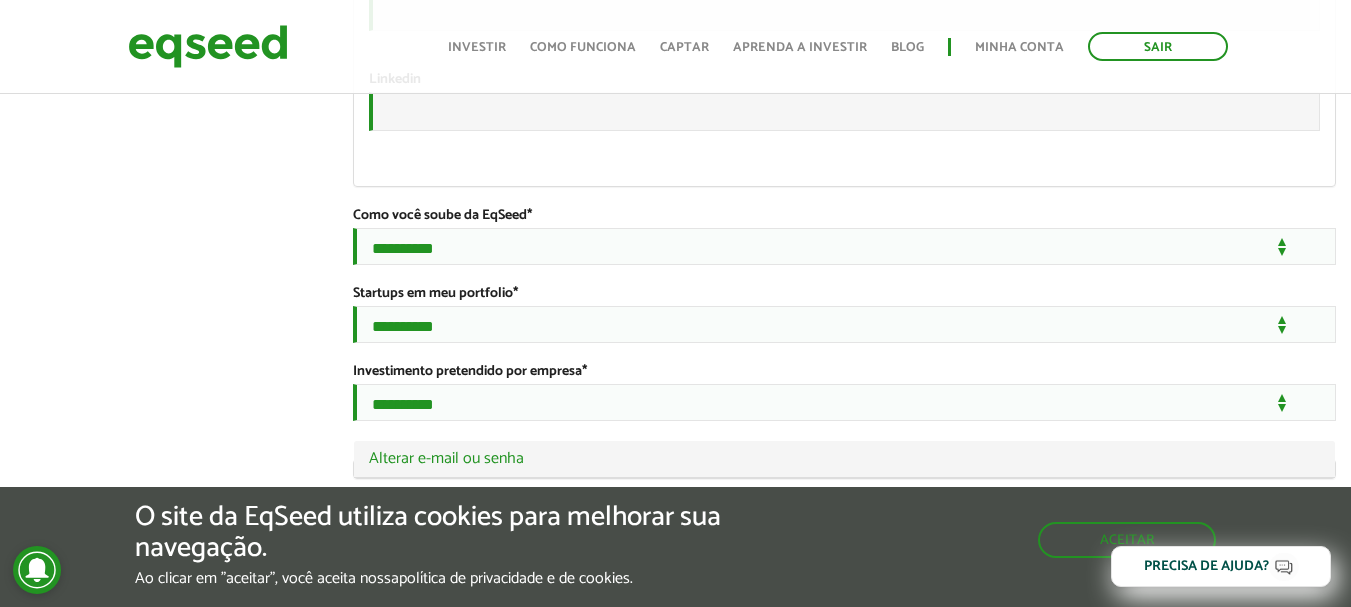 scroll, scrollTop: 3621, scrollLeft: 0, axis: vertical 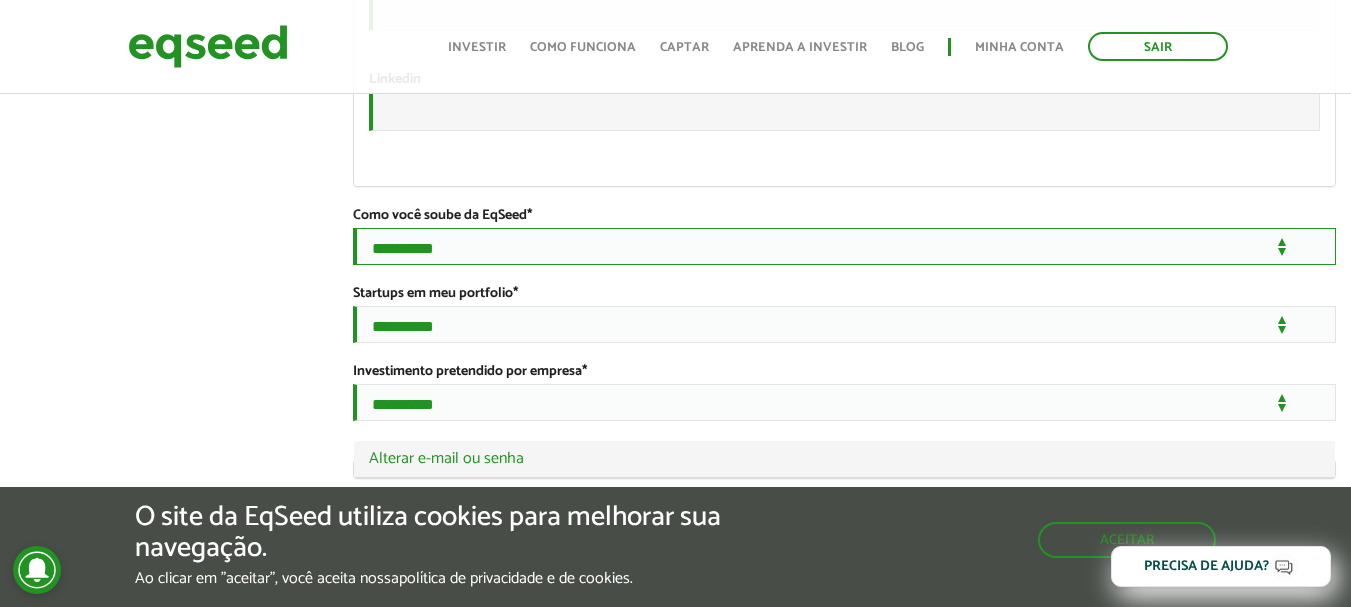click on "**********" at bounding box center [844, 246] 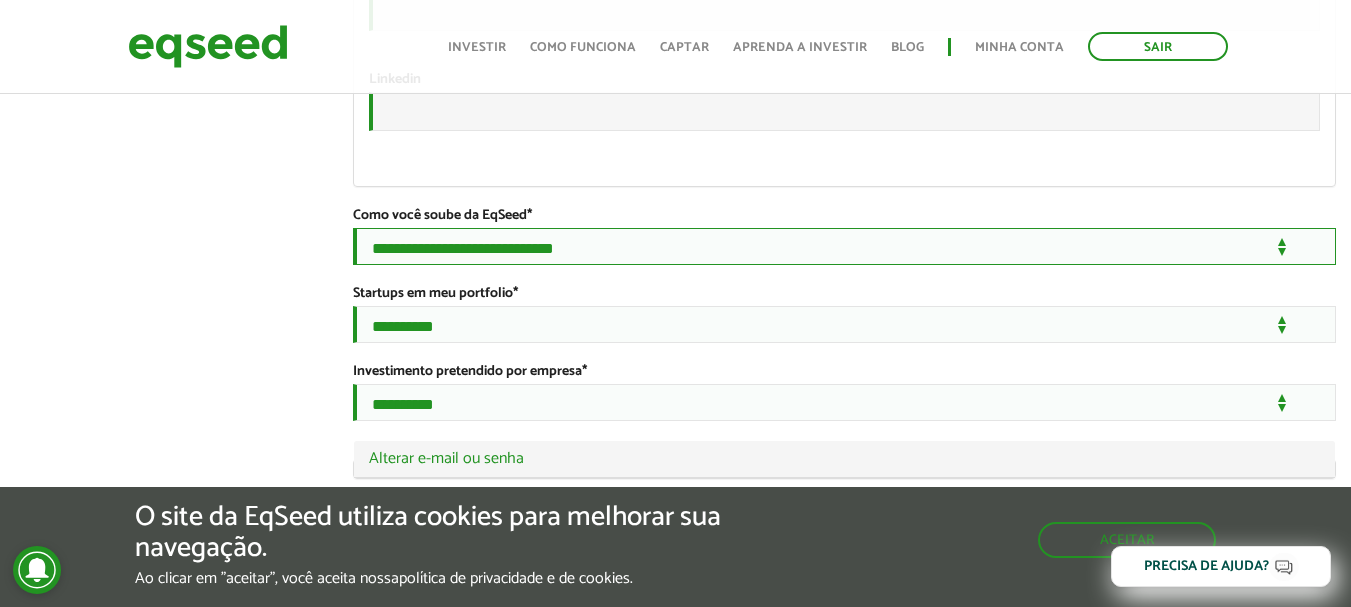click on "**********" at bounding box center [844, 246] 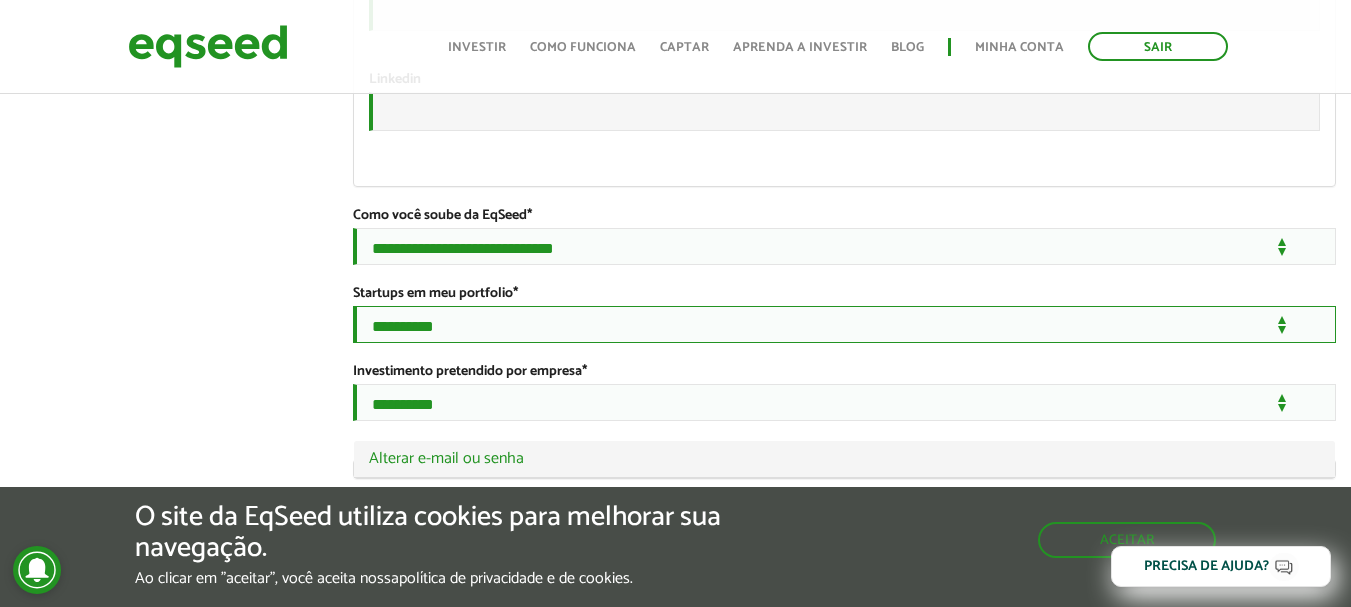 click on "**********" at bounding box center [844, 324] 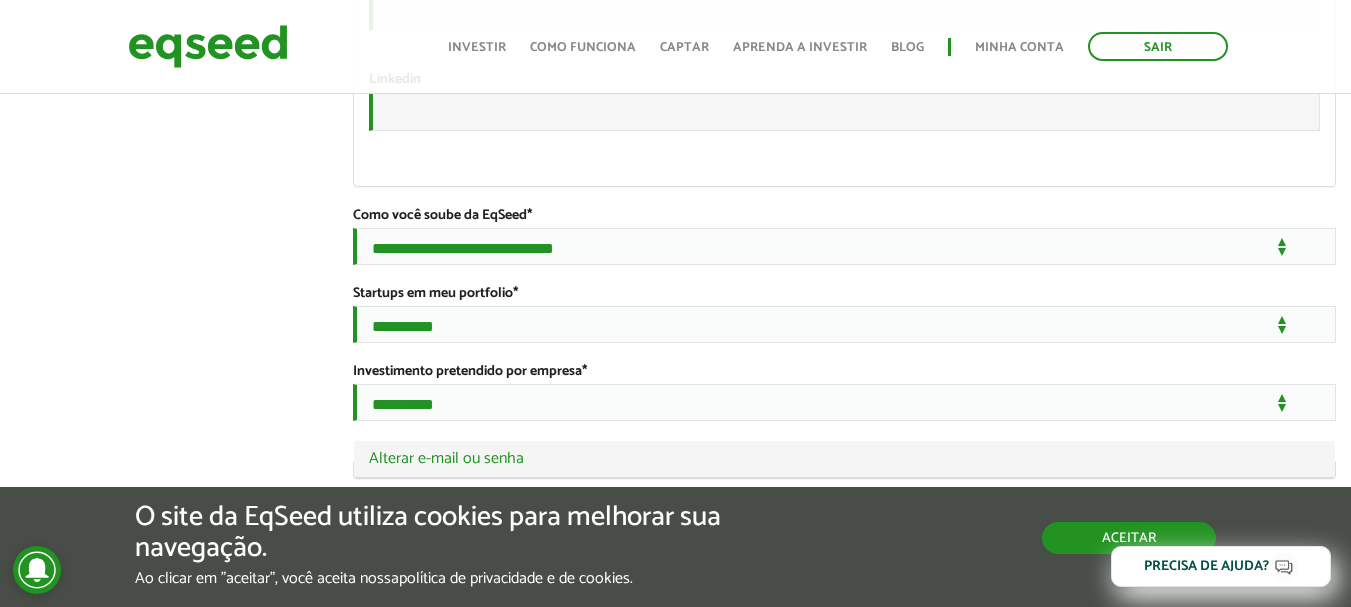 click on "Aceitar" at bounding box center (1129, 538) 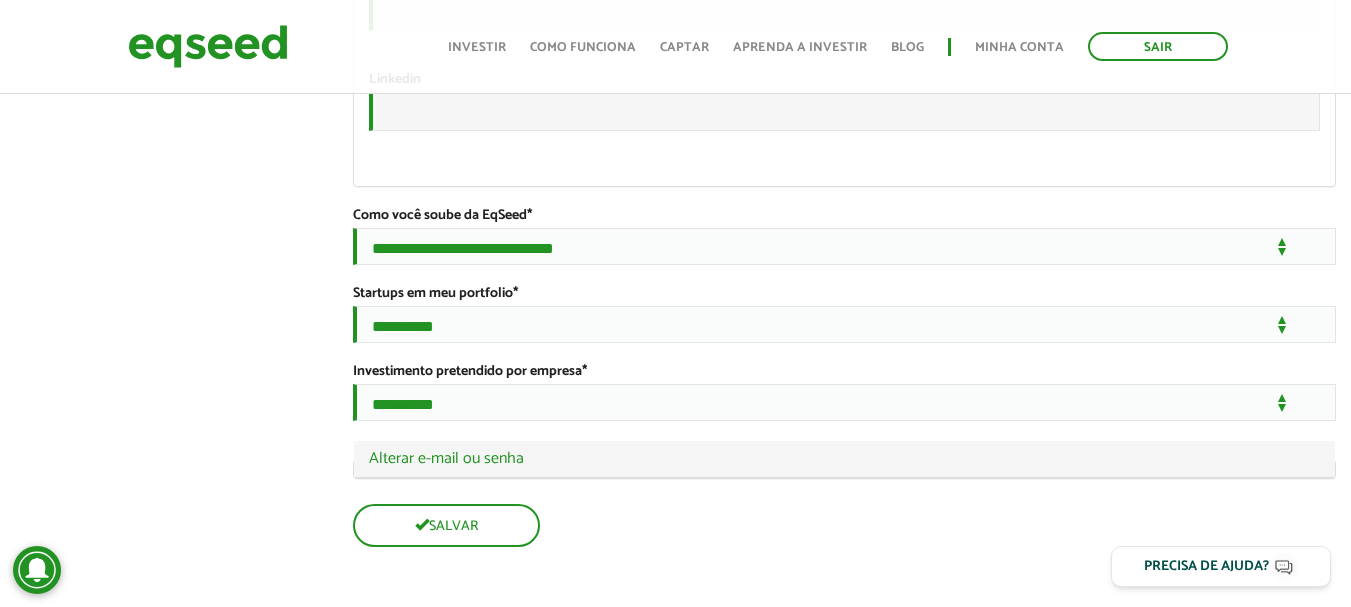 scroll, scrollTop: 3591, scrollLeft: 0, axis: vertical 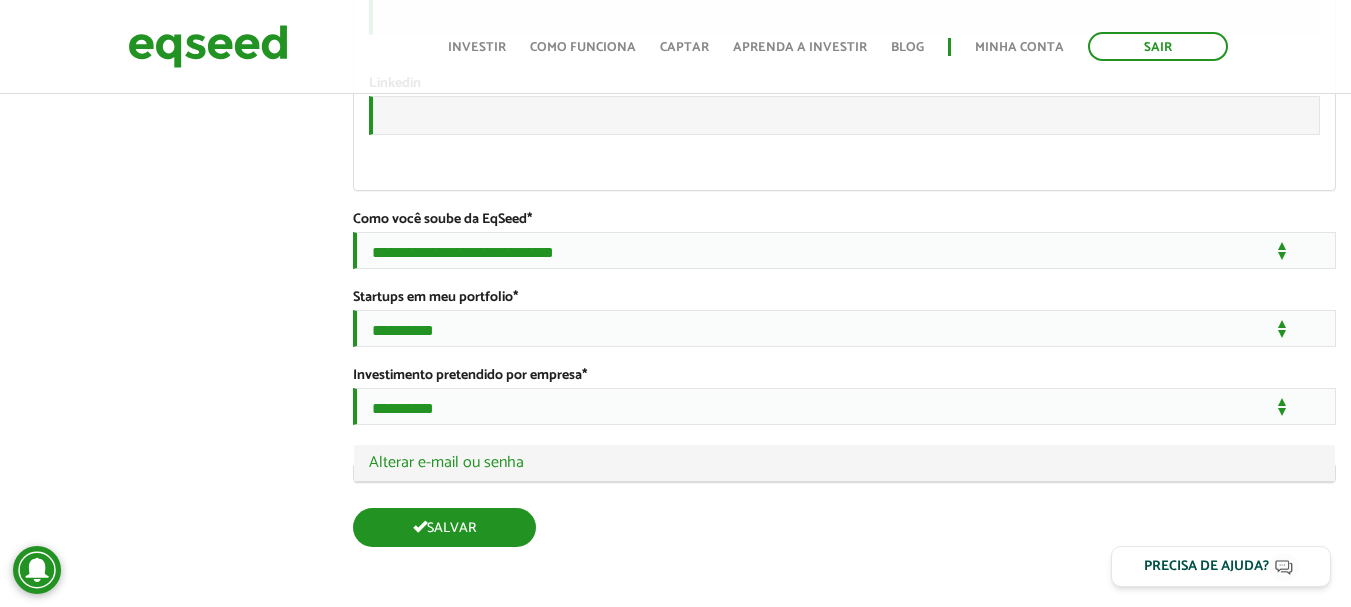 click on "Salvar" at bounding box center (444, 527) 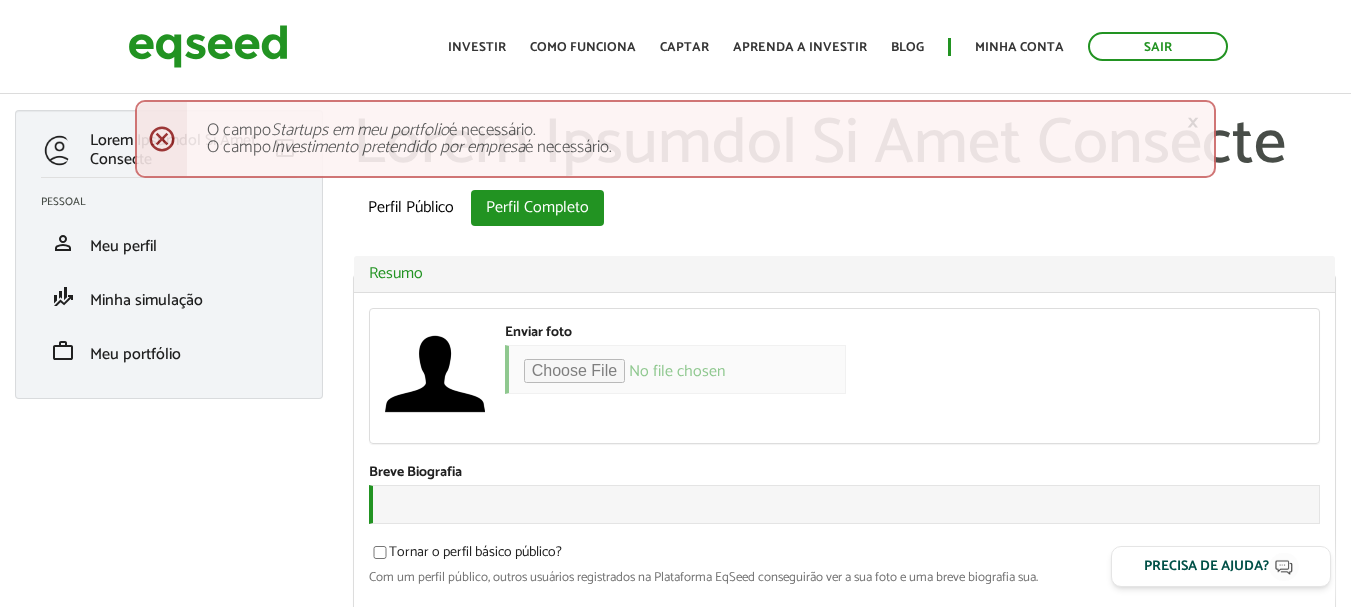 scroll, scrollTop: 0, scrollLeft: 0, axis: both 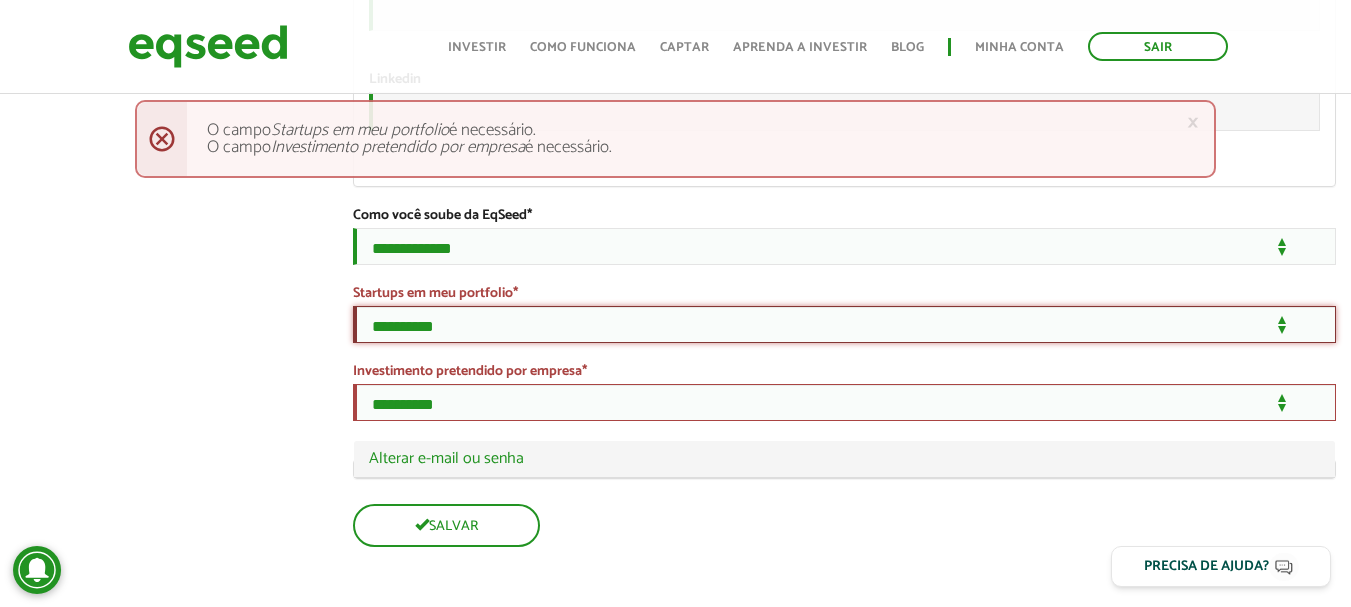 click on "**********" at bounding box center [844, 324] 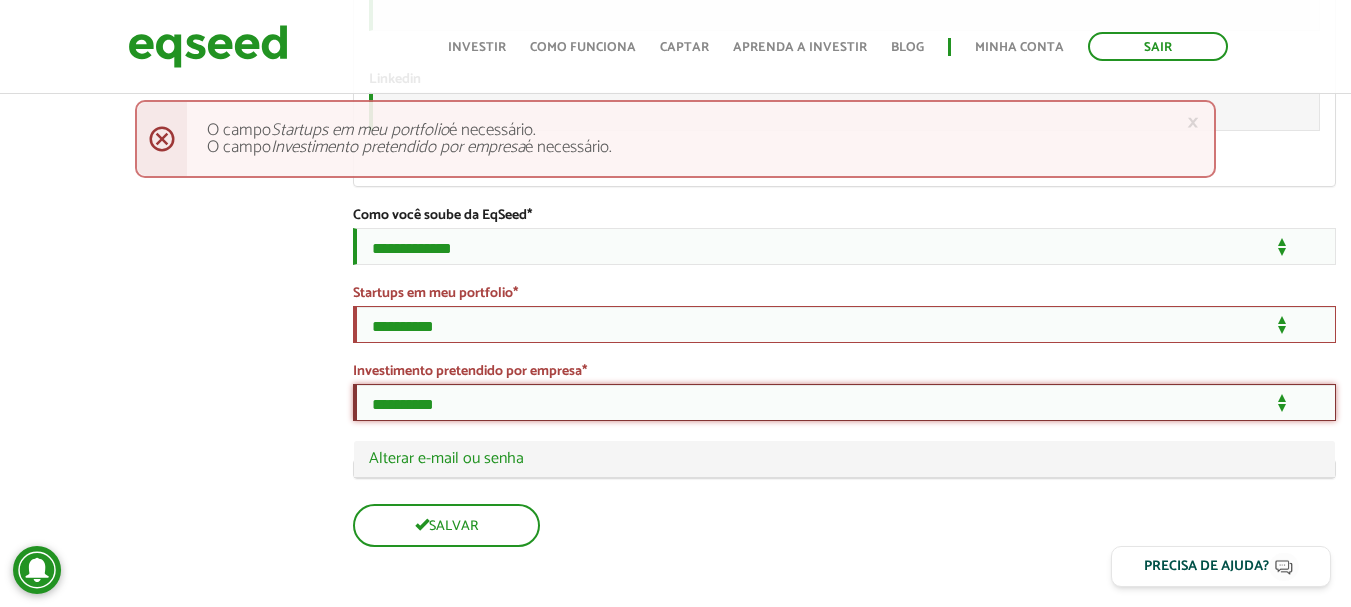 click on "**********" at bounding box center [844, 402] 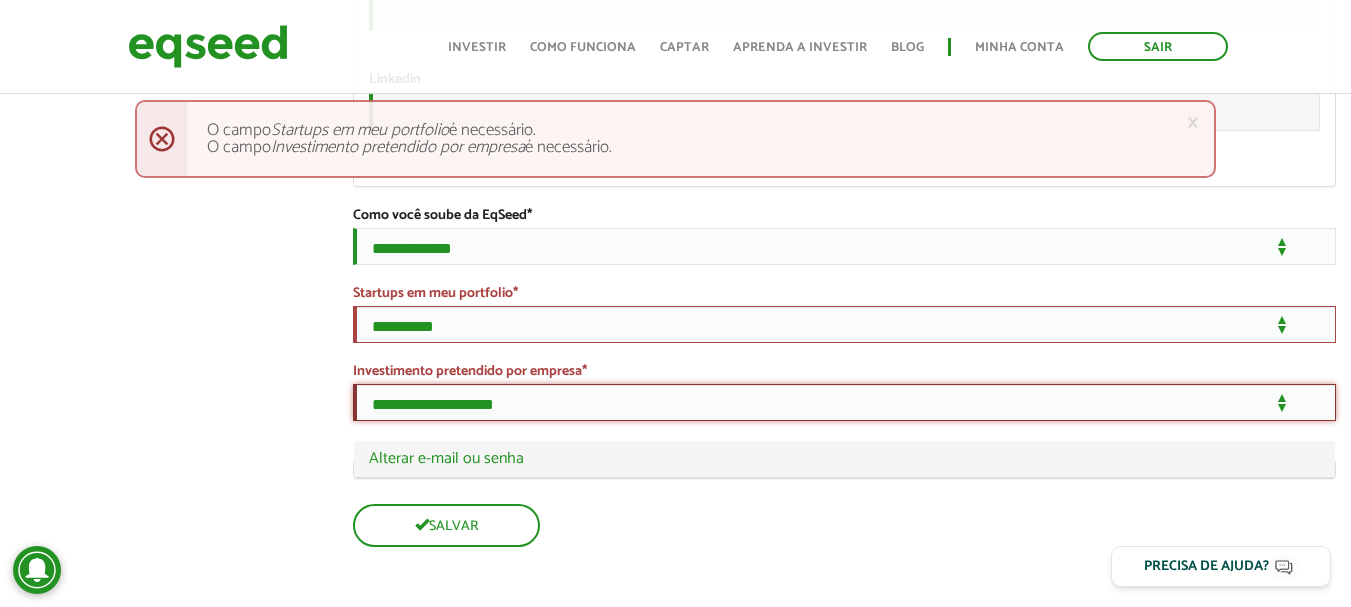 click on "**********" at bounding box center [844, 402] 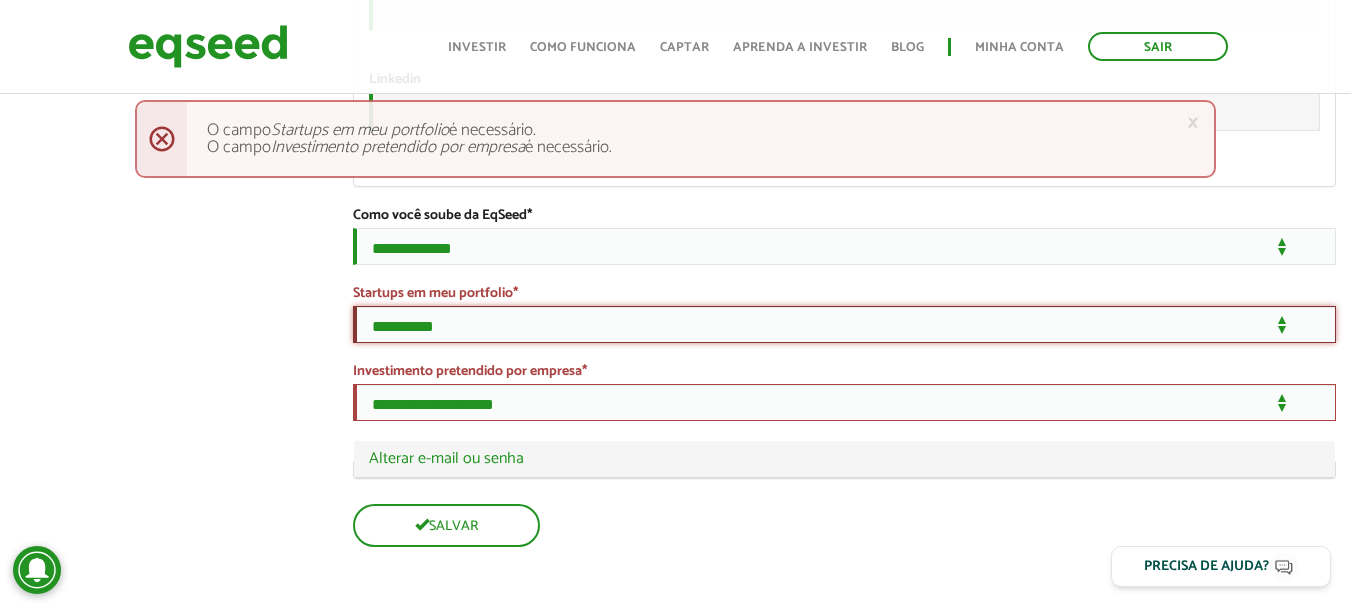 drag, startPoint x: 588, startPoint y: 327, endPoint x: 572, endPoint y: 360, distance: 36.67424 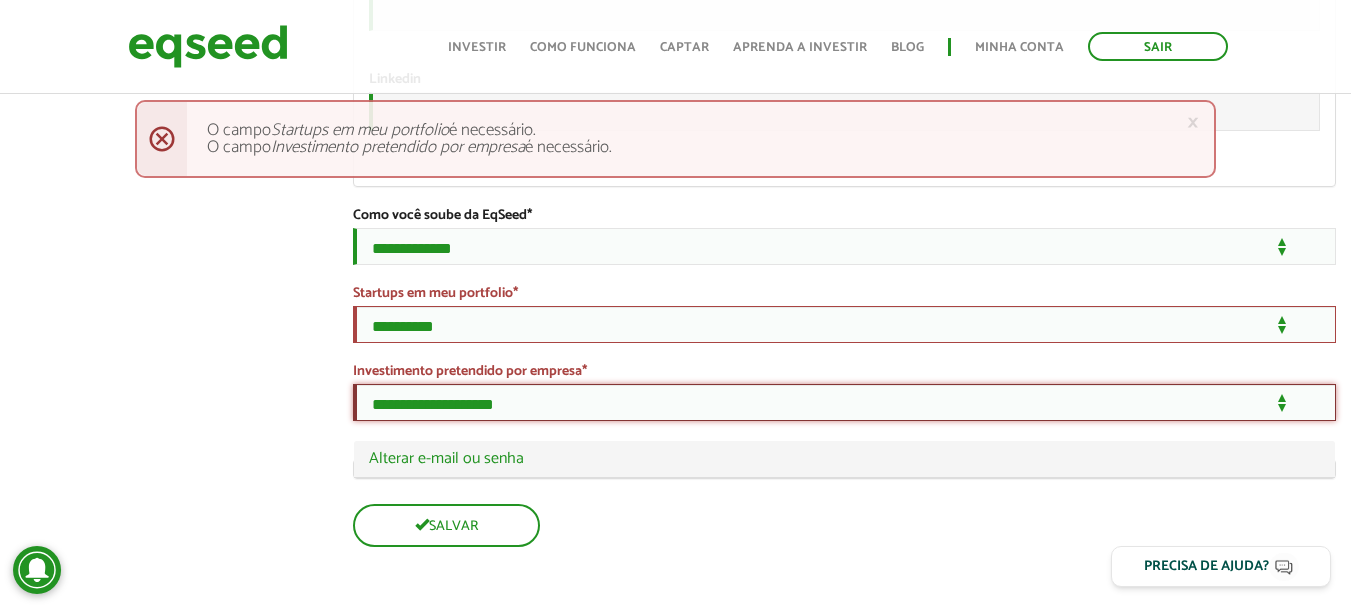 click on "**********" at bounding box center (844, 402) 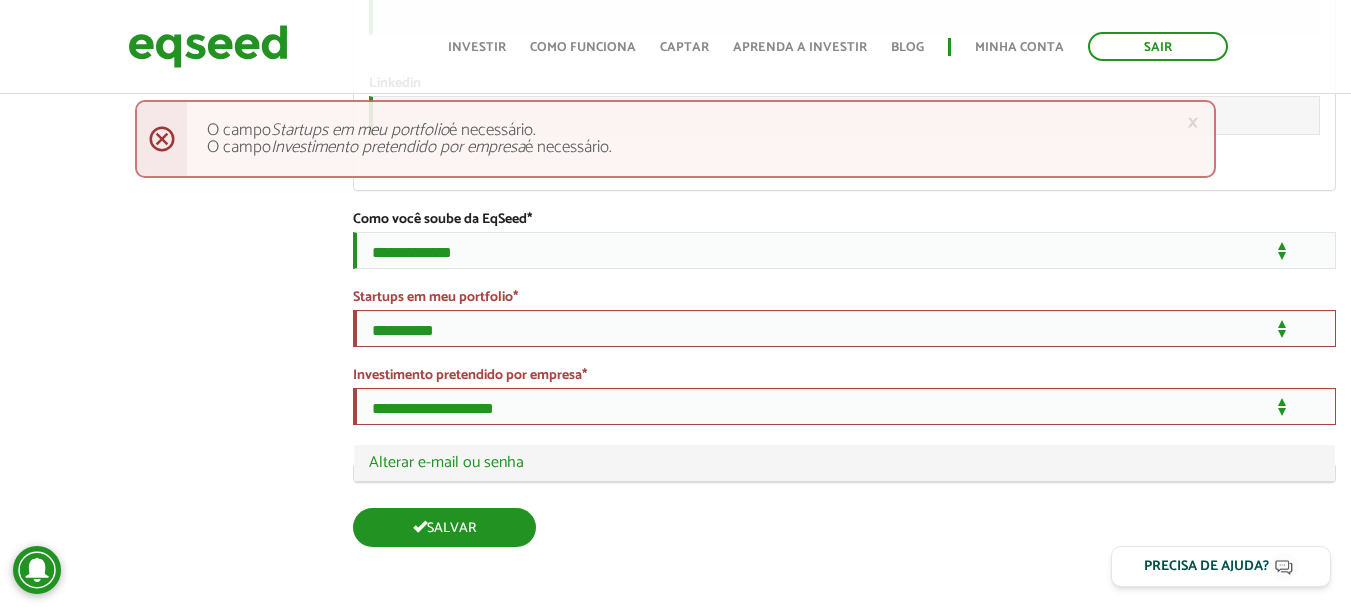 click on "Salvar" at bounding box center (444, 527) 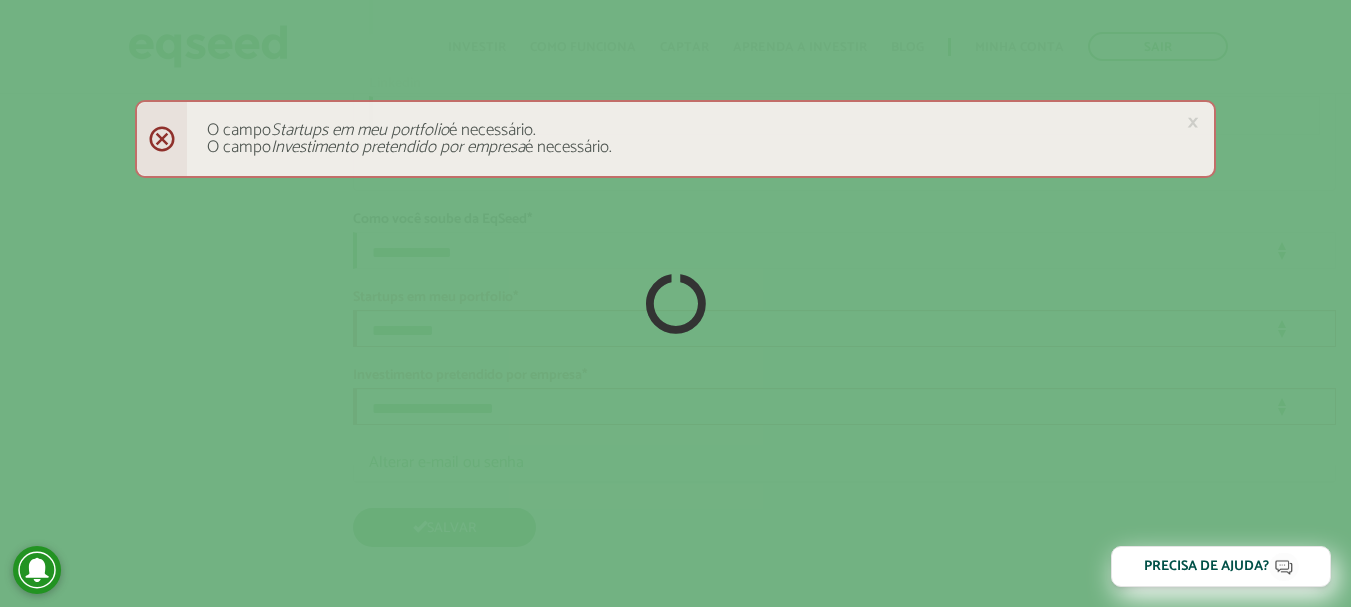 scroll, scrollTop: 3617, scrollLeft: 0, axis: vertical 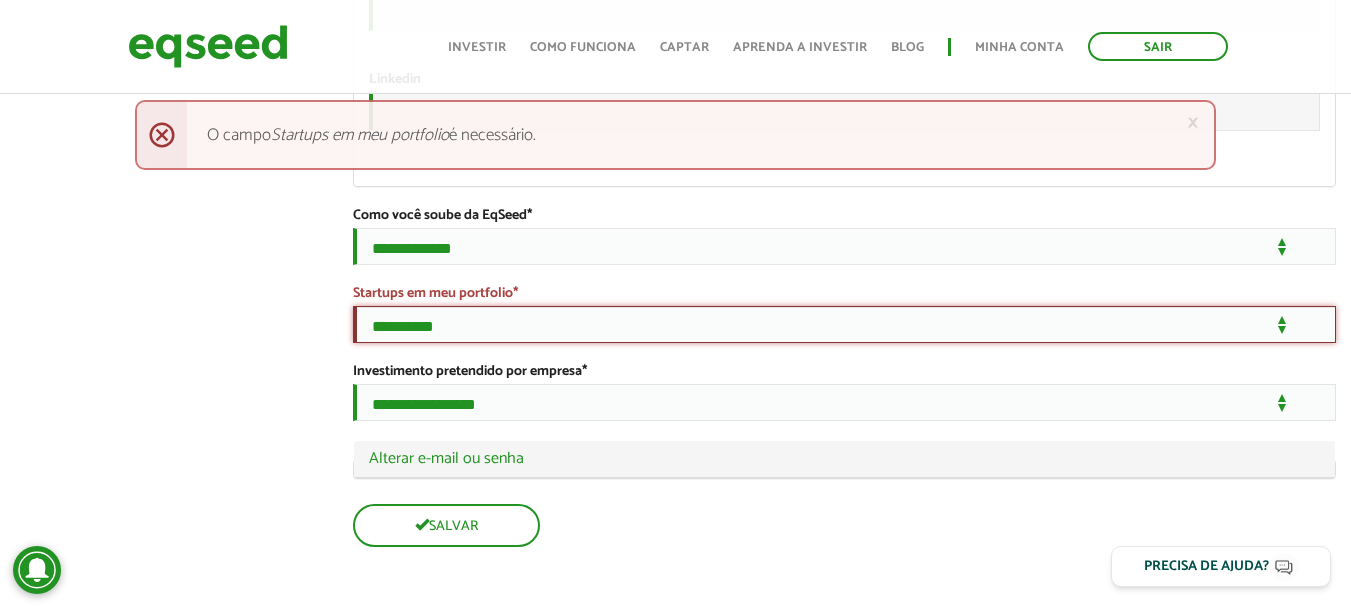 click on "**********" at bounding box center [844, 324] 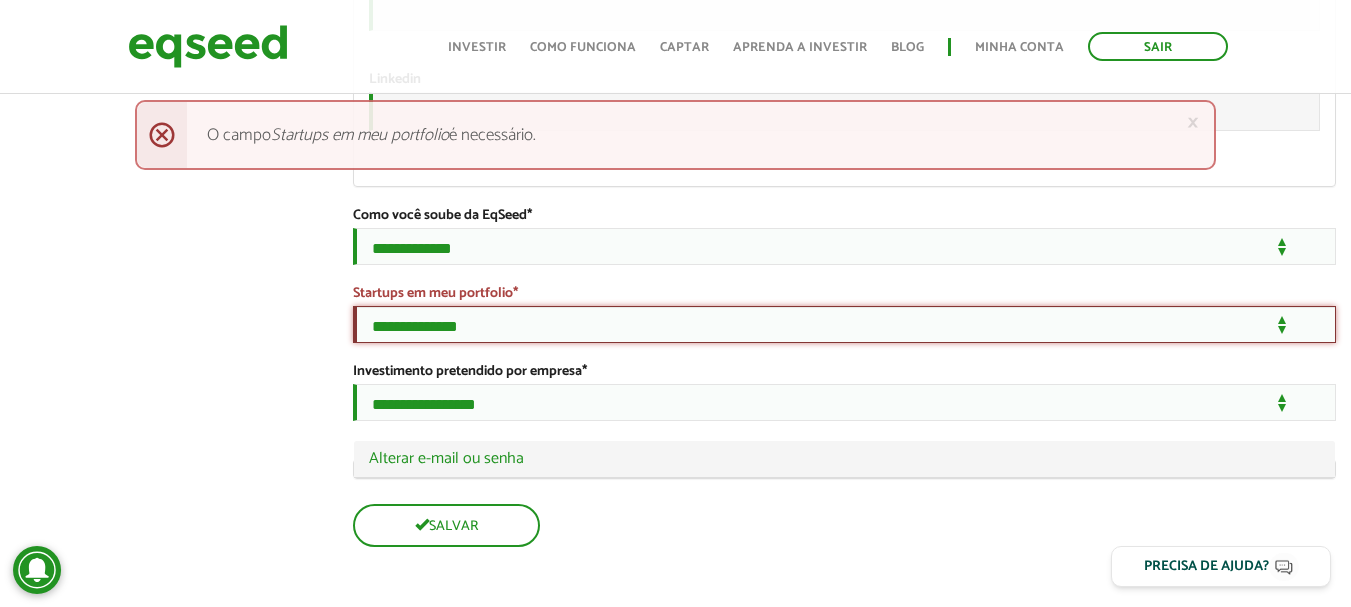 click on "**********" at bounding box center [844, 324] 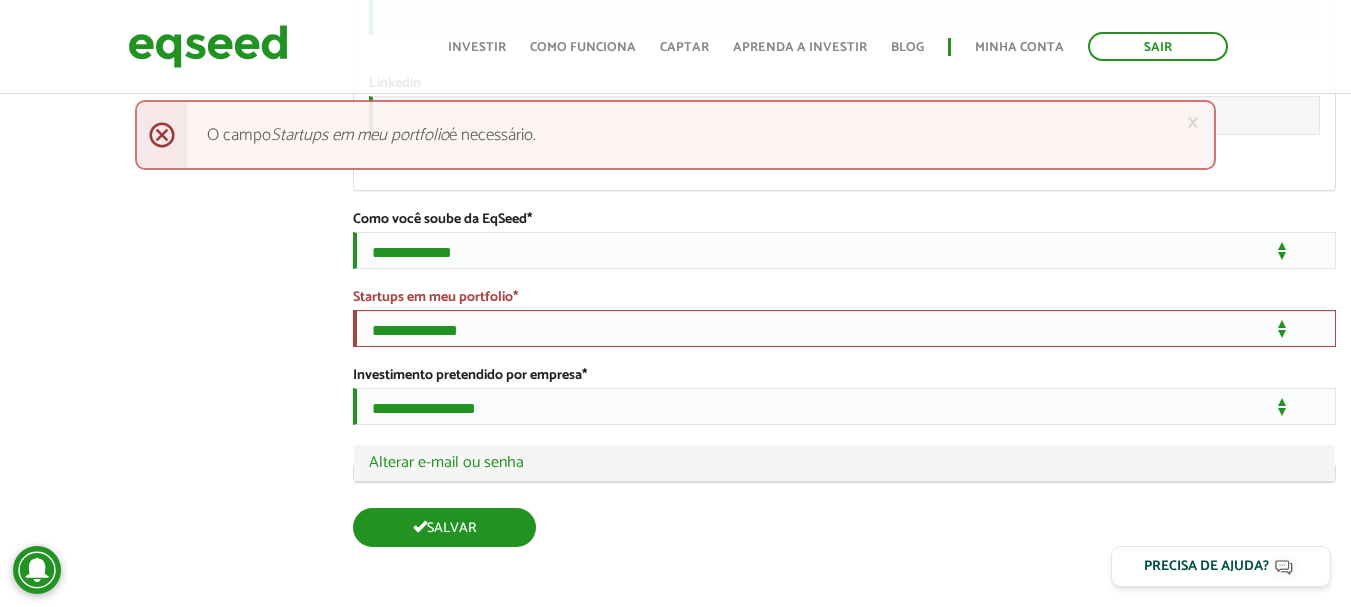 scroll, scrollTop: 3617, scrollLeft: 0, axis: vertical 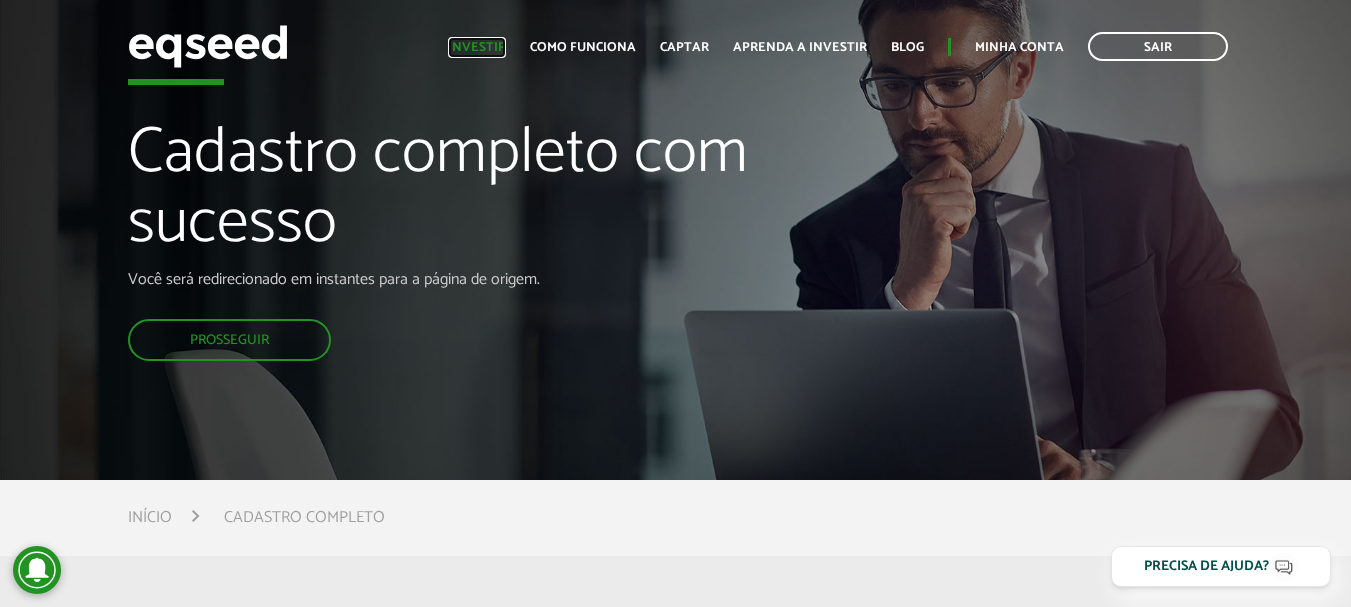 click on "Investir" at bounding box center [477, 47] 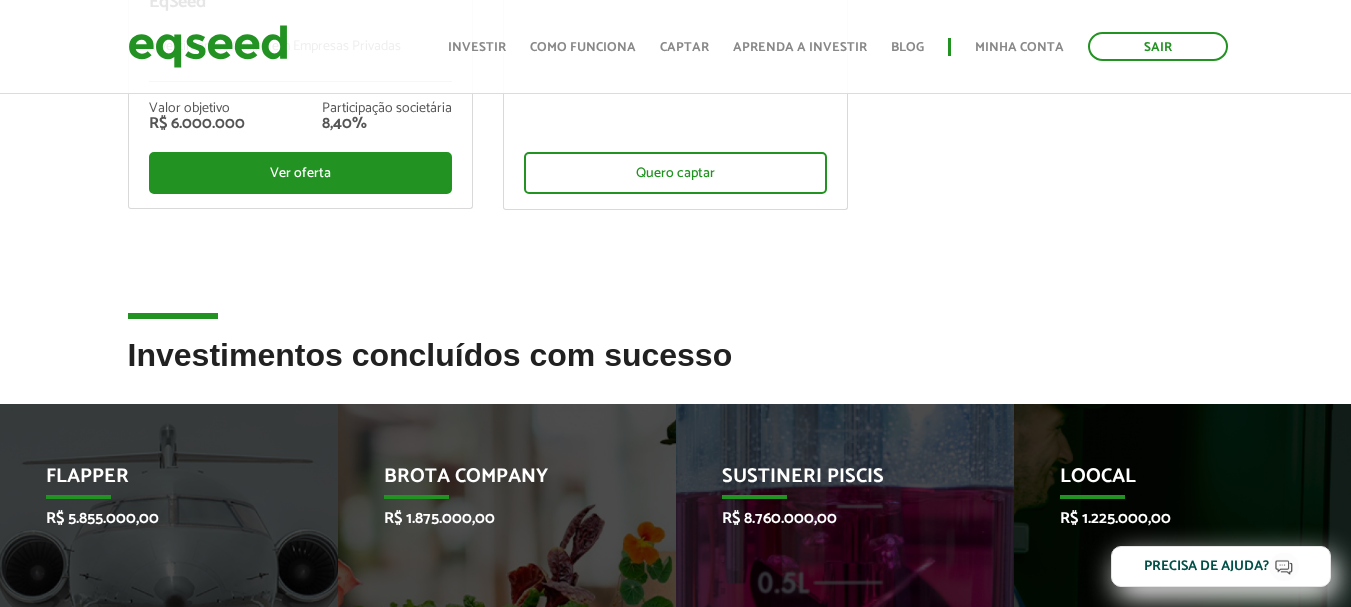 scroll, scrollTop: 601, scrollLeft: 0, axis: vertical 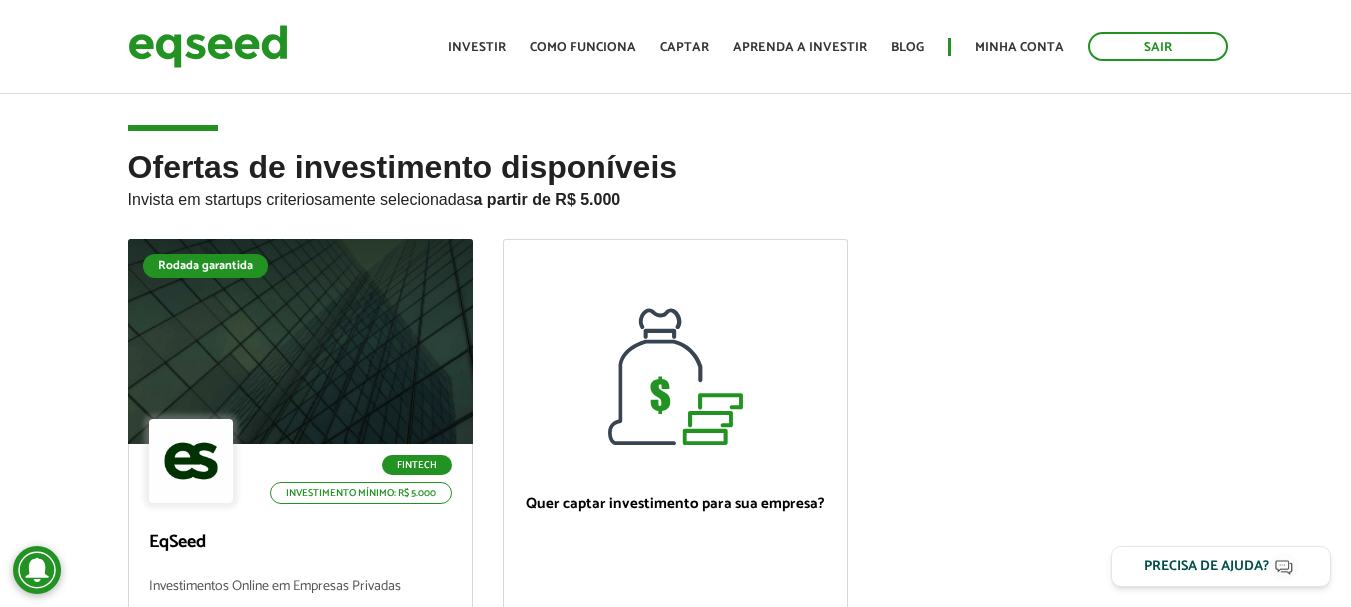 click on "Toggle navigation
Início
Investir
Como funciona
Captar
Aprenda a investir
Blog
Minha conta
Sair" at bounding box center (838, 46) 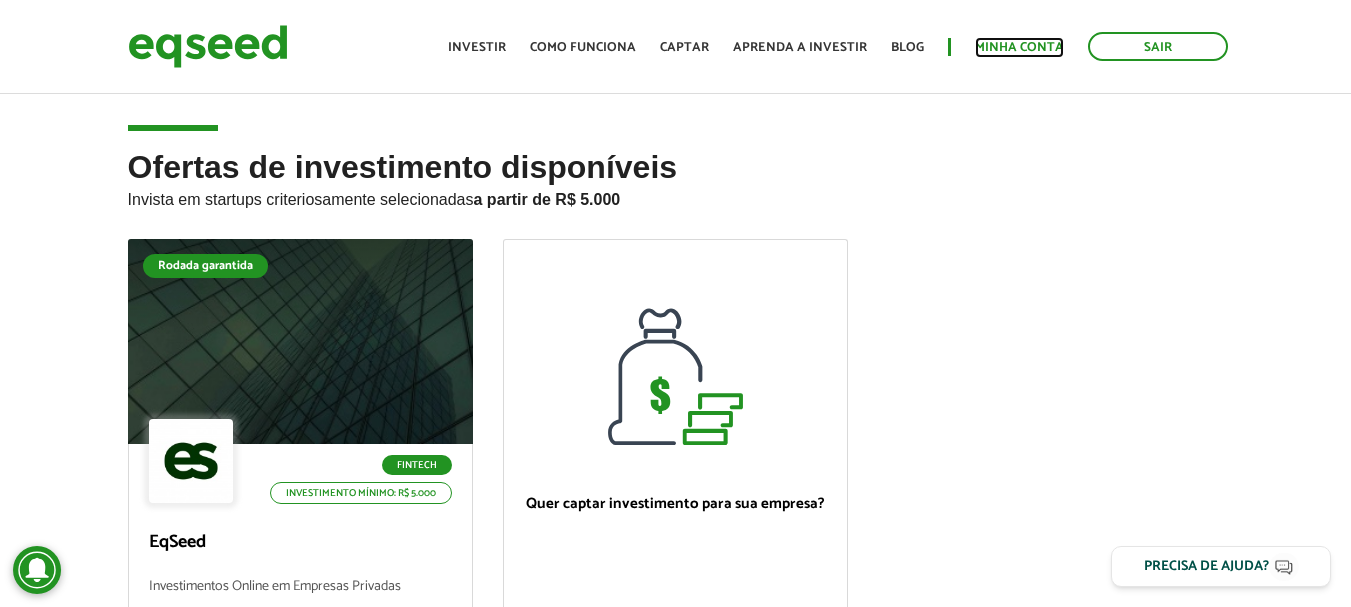 click on "Minha conta" at bounding box center (1019, 47) 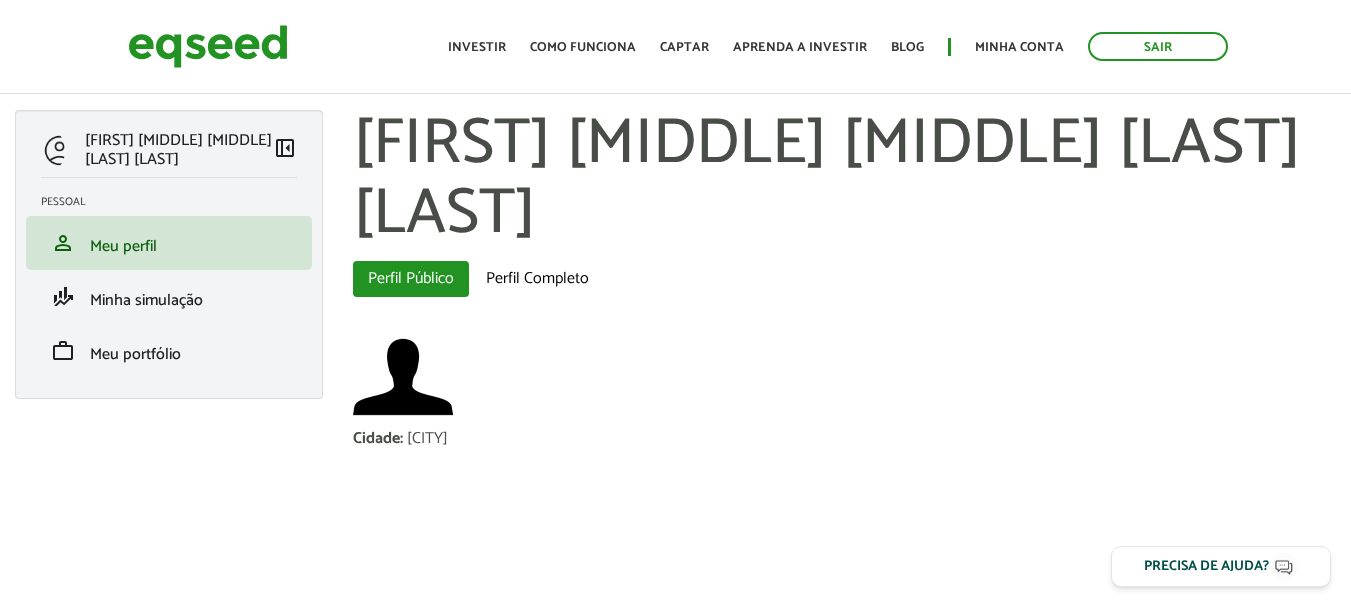 scroll, scrollTop: 0, scrollLeft: 0, axis: both 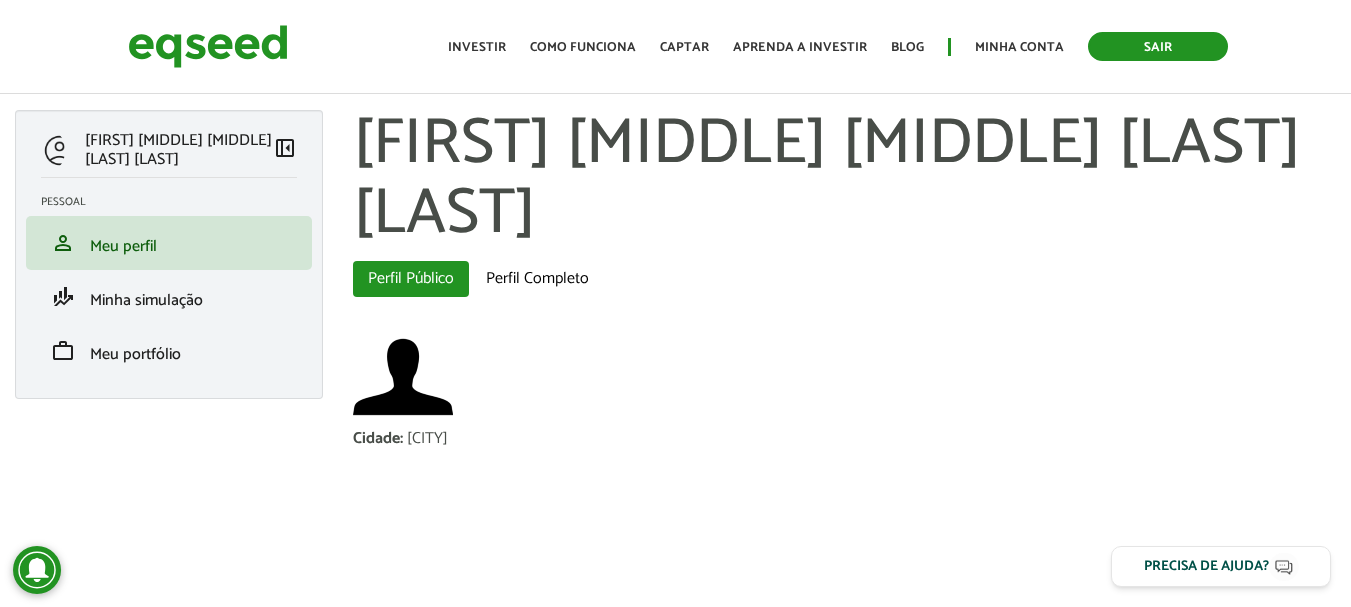 click on "Sair" at bounding box center (1158, 46) 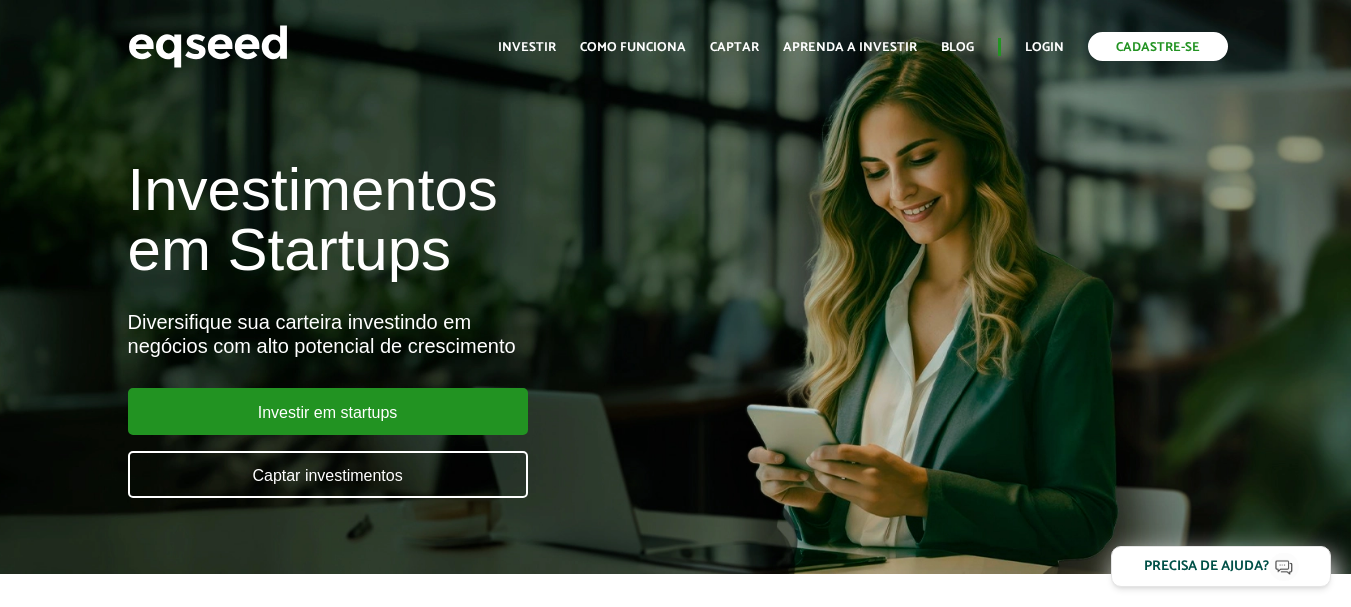 scroll, scrollTop: 0, scrollLeft: 0, axis: both 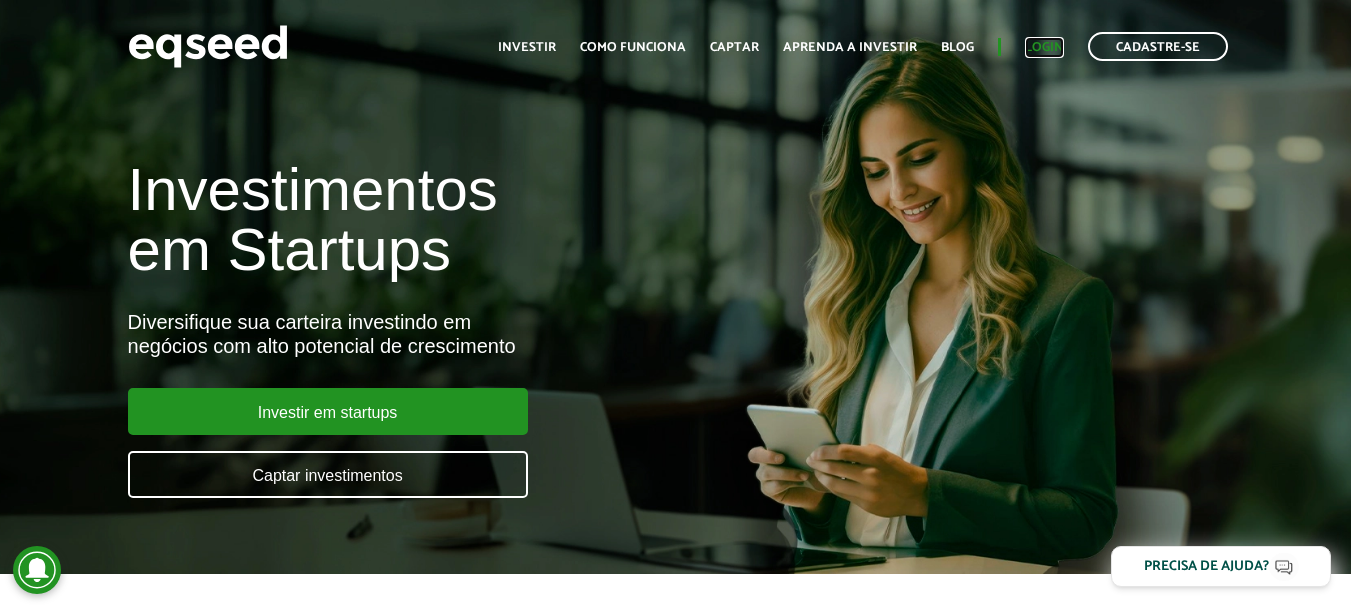 click on "Login" at bounding box center (1044, 47) 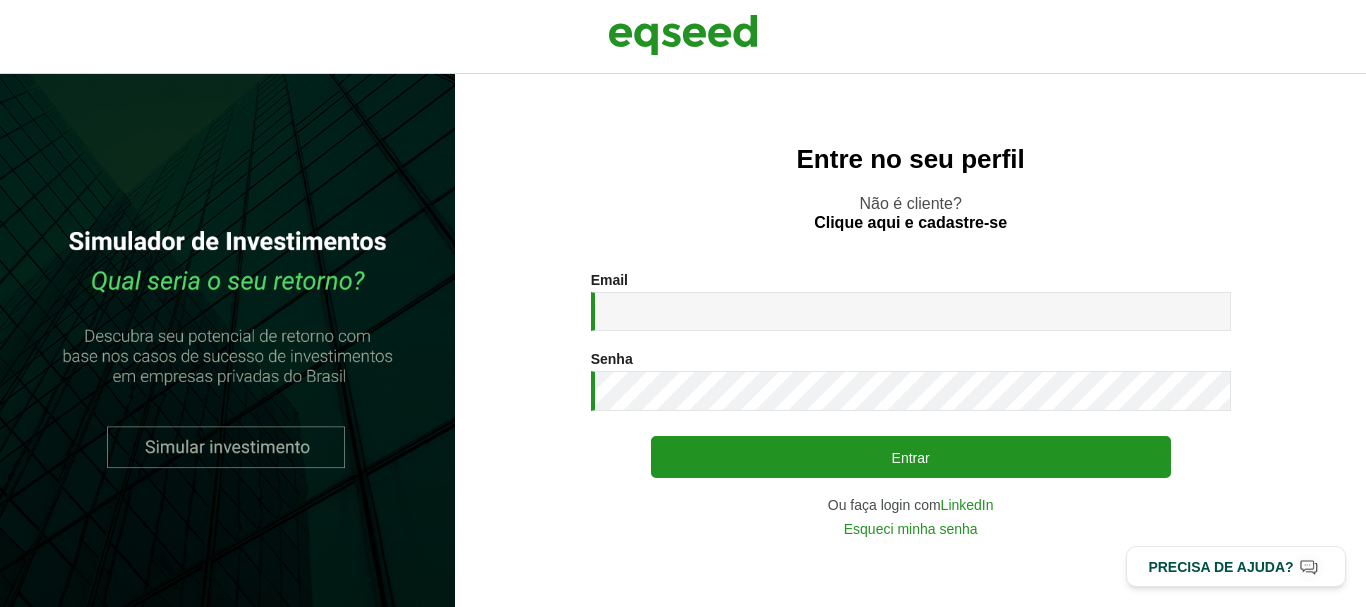 scroll, scrollTop: 0, scrollLeft: 0, axis: both 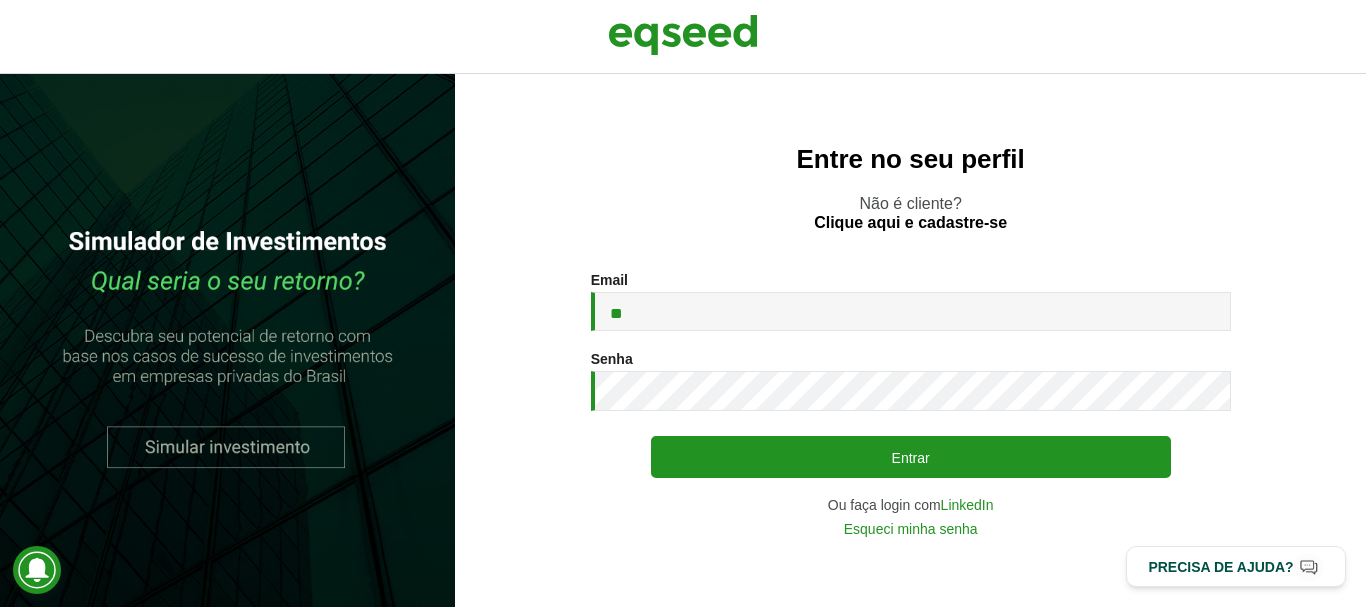 type on "**********" 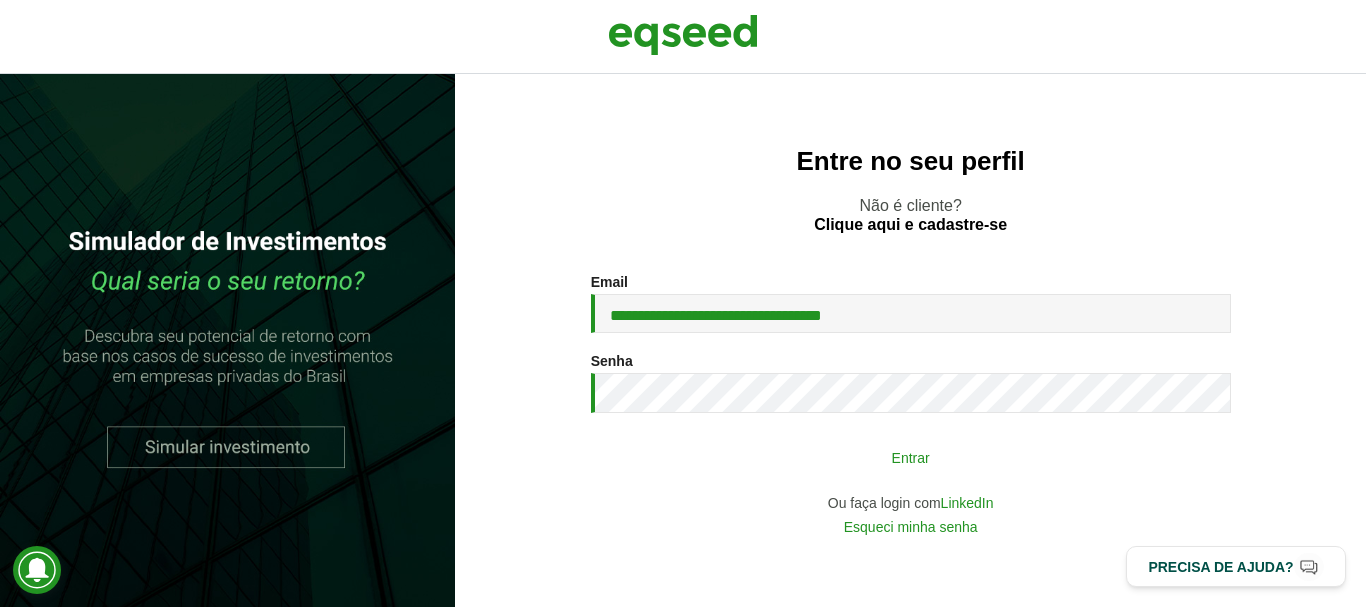 click on "Entrar" at bounding box center (911, 457) 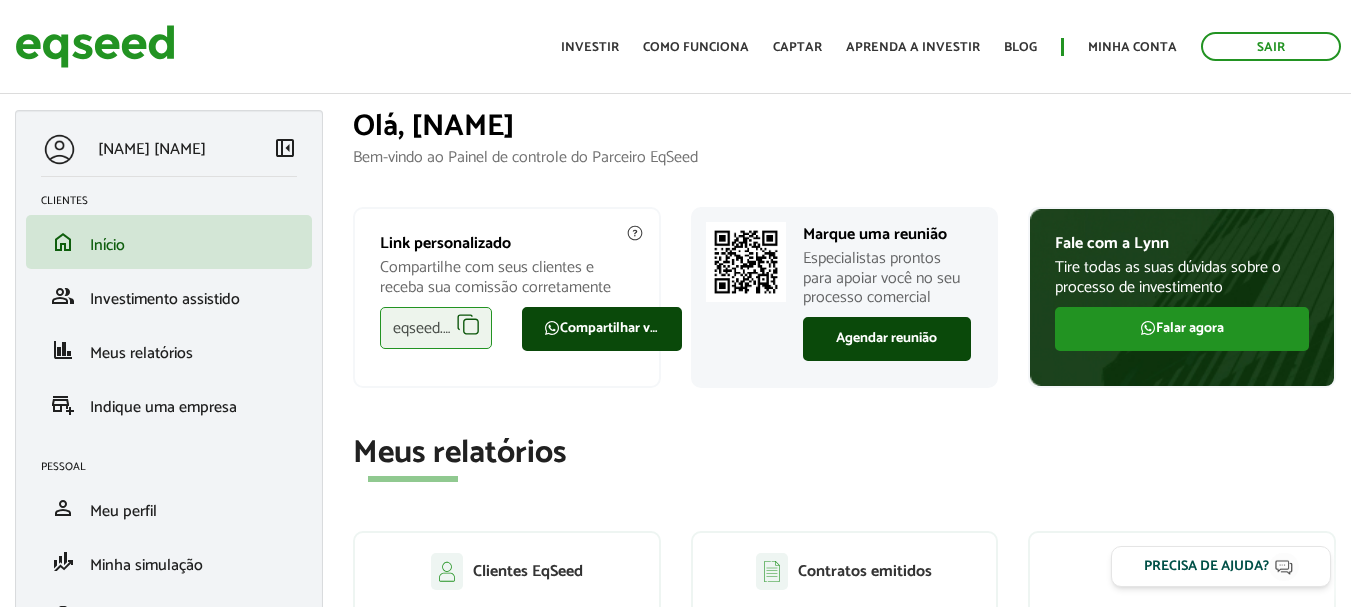 scroll, scrollTop: 122, scrollLeft: 0, axis: vertical 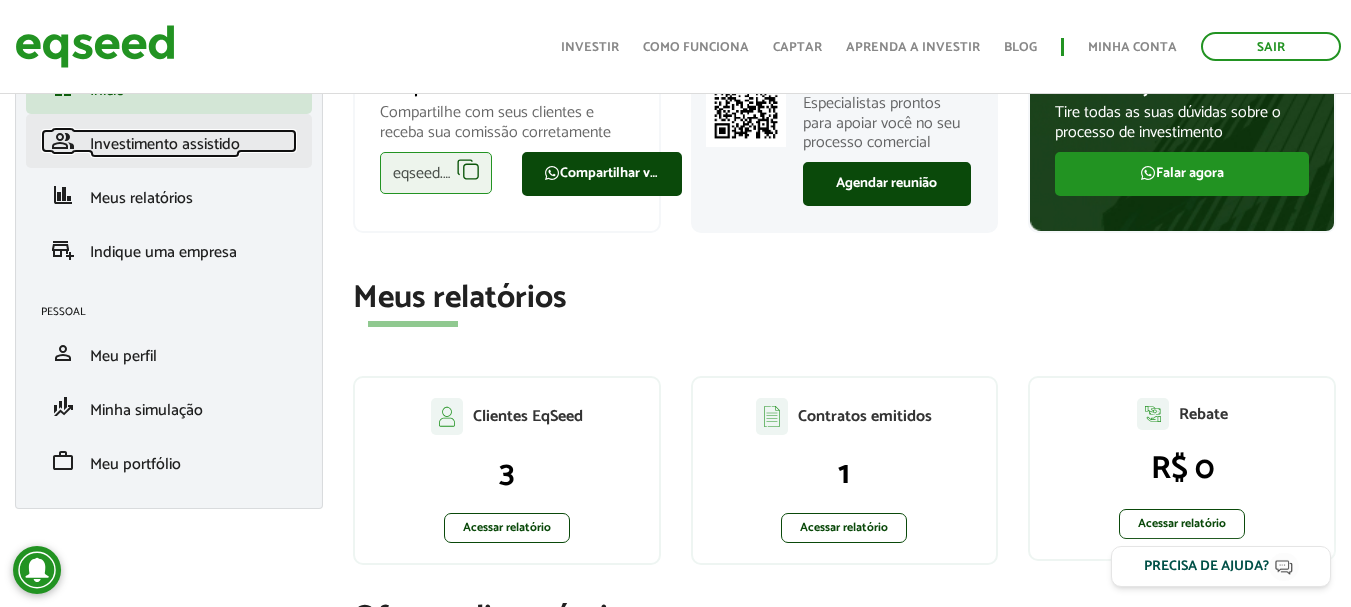 click on "Investimento assistido" at bounding box center (165, 144) 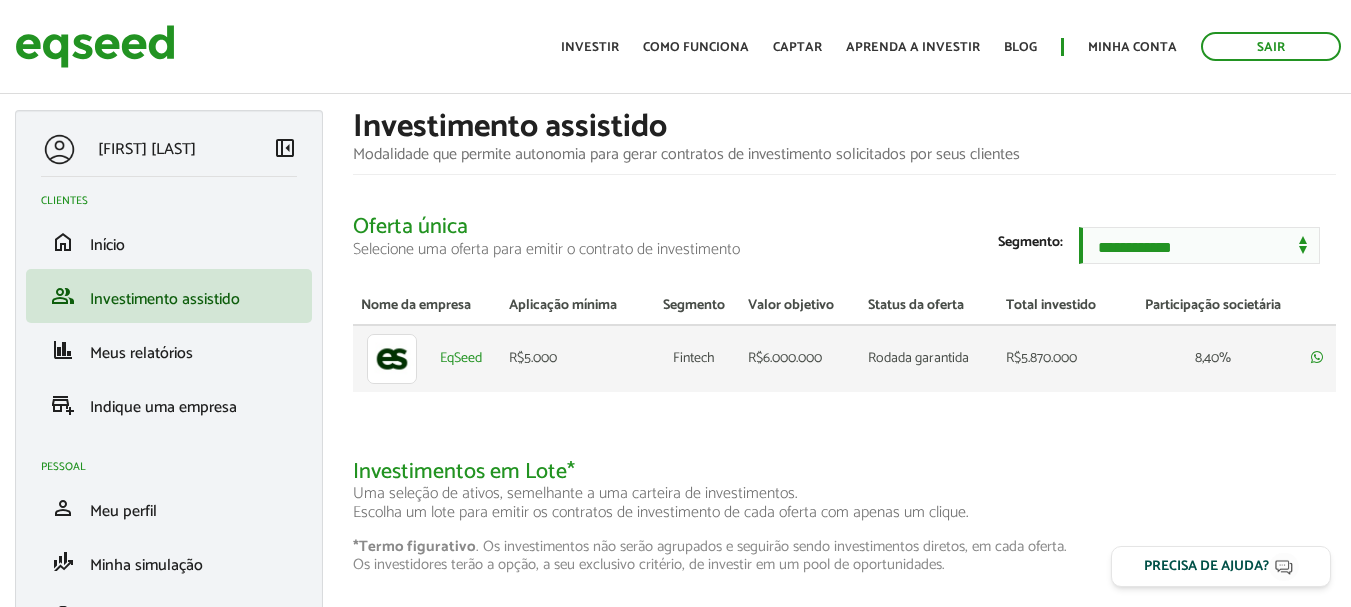scroll, scrollTop: 0, scrollLeft: 0, axis: both 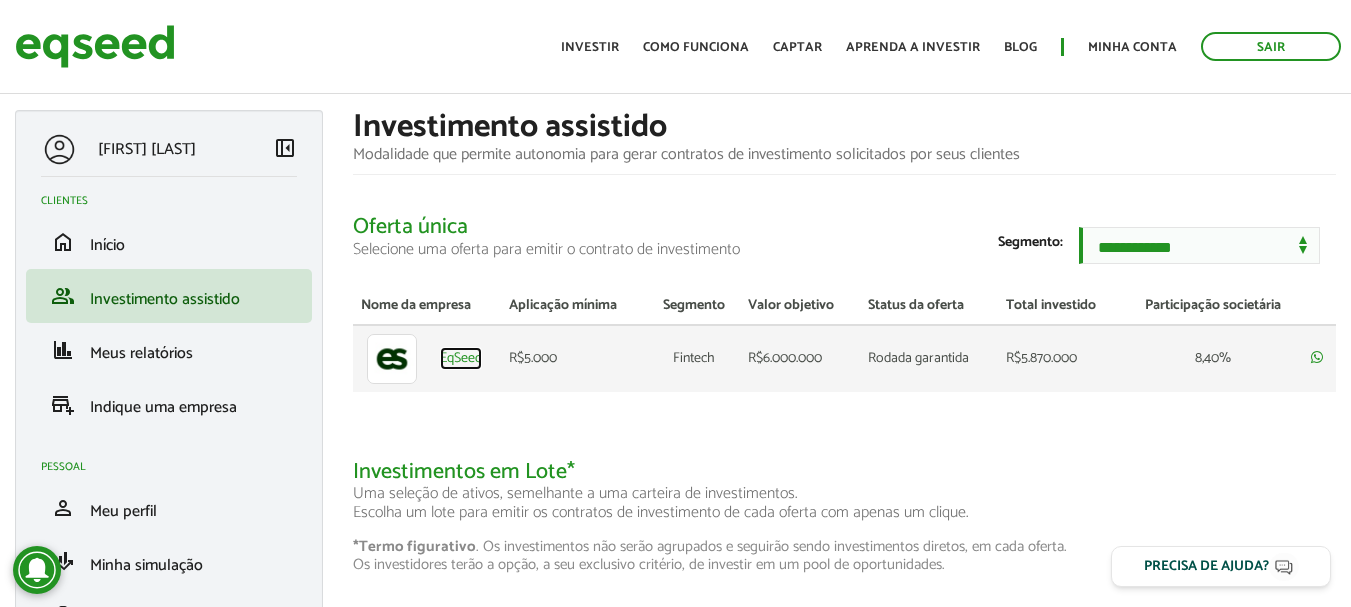 click on "EqSeed" at bounding box center (461, 359) 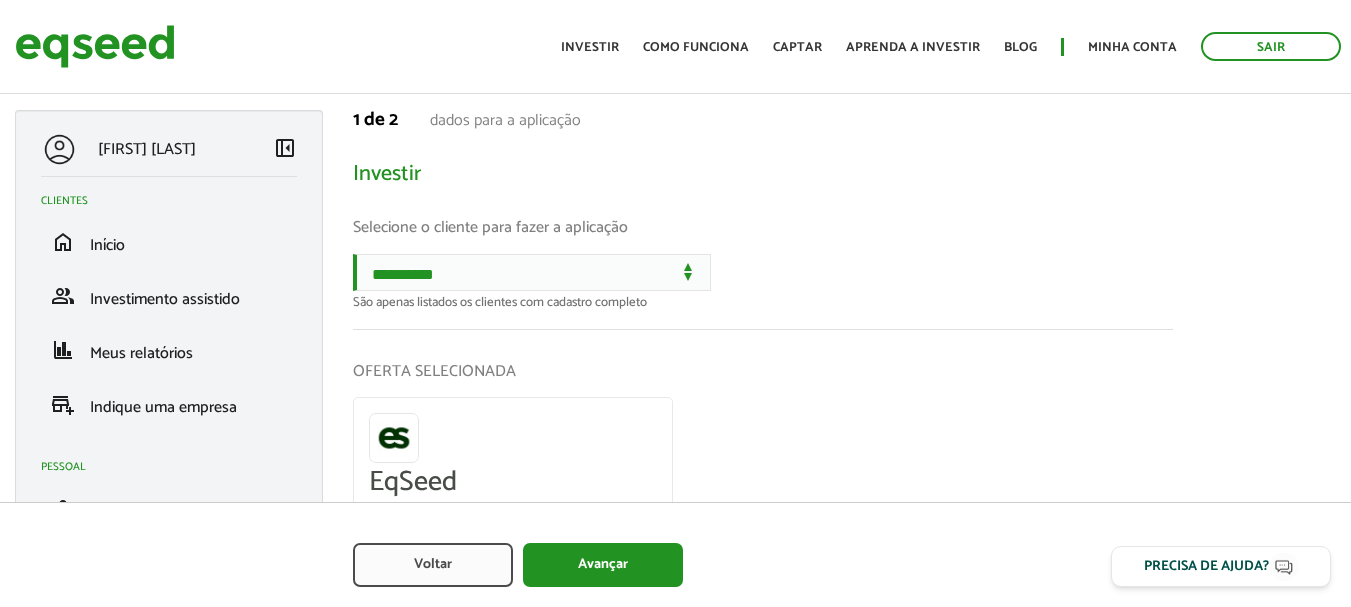 scroll, scrollTop: 0, scrollLeft: 0, axis: both 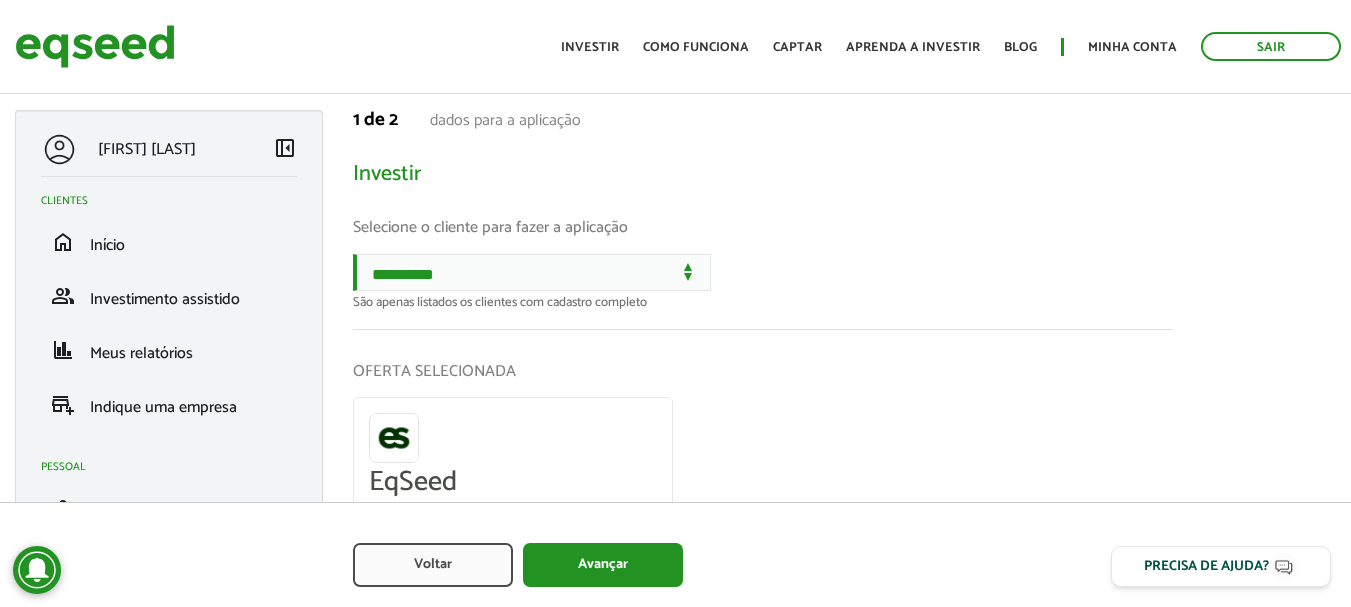 select on "******" 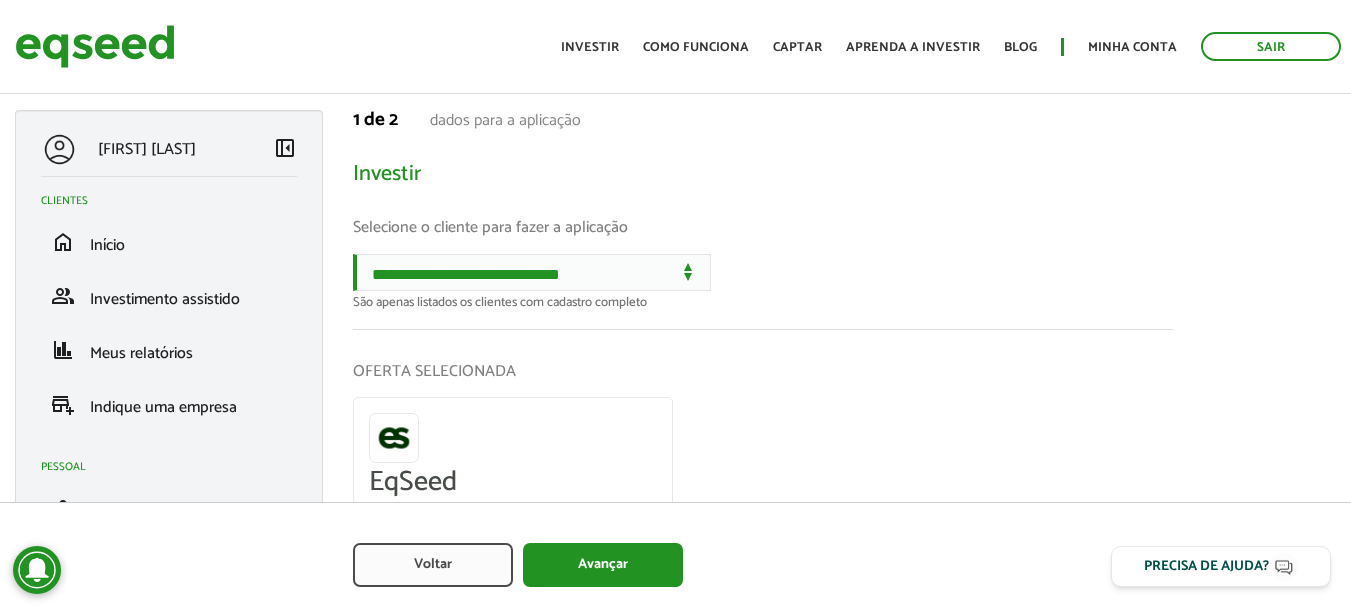 click on "**********" at bounding box center [532, 272] 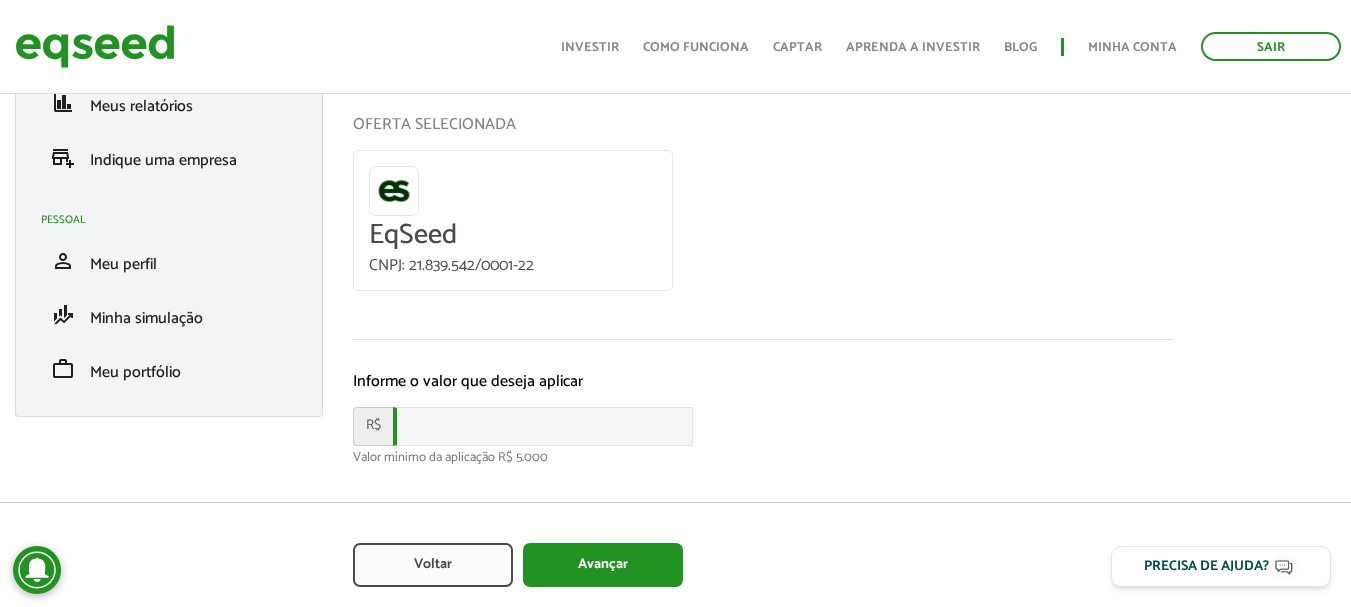 scroll, scrollTop: 276, scrollLeft: 0, axis: vertical 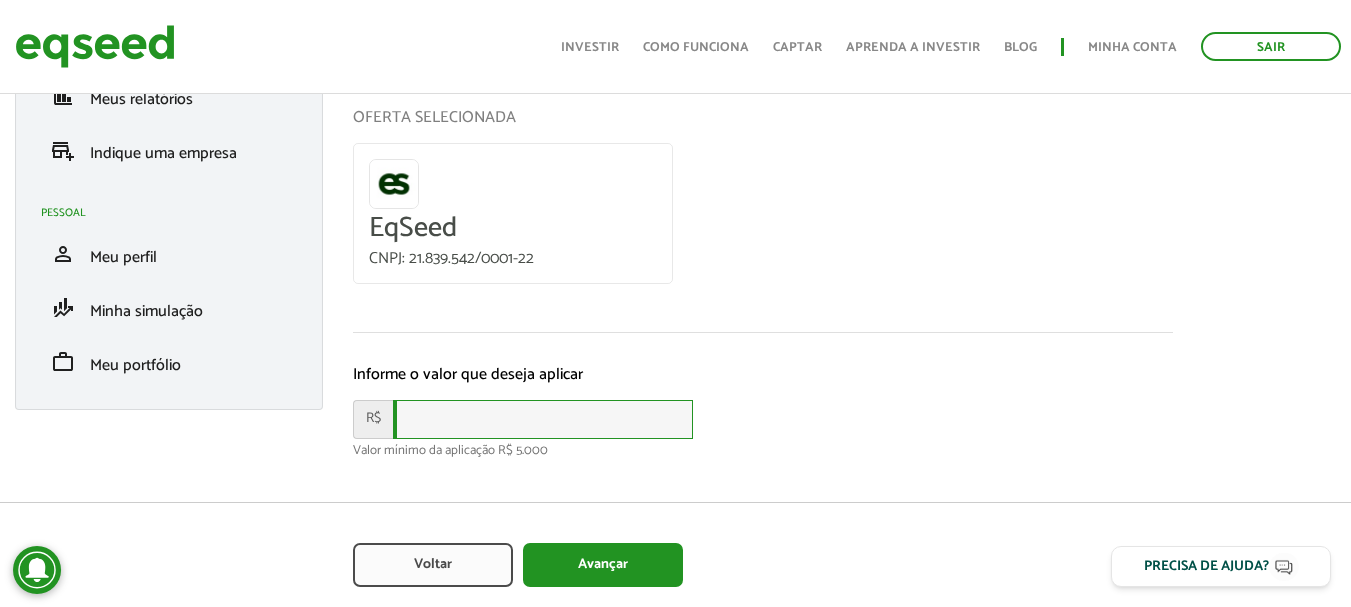 click at bounding box center [543, 419] 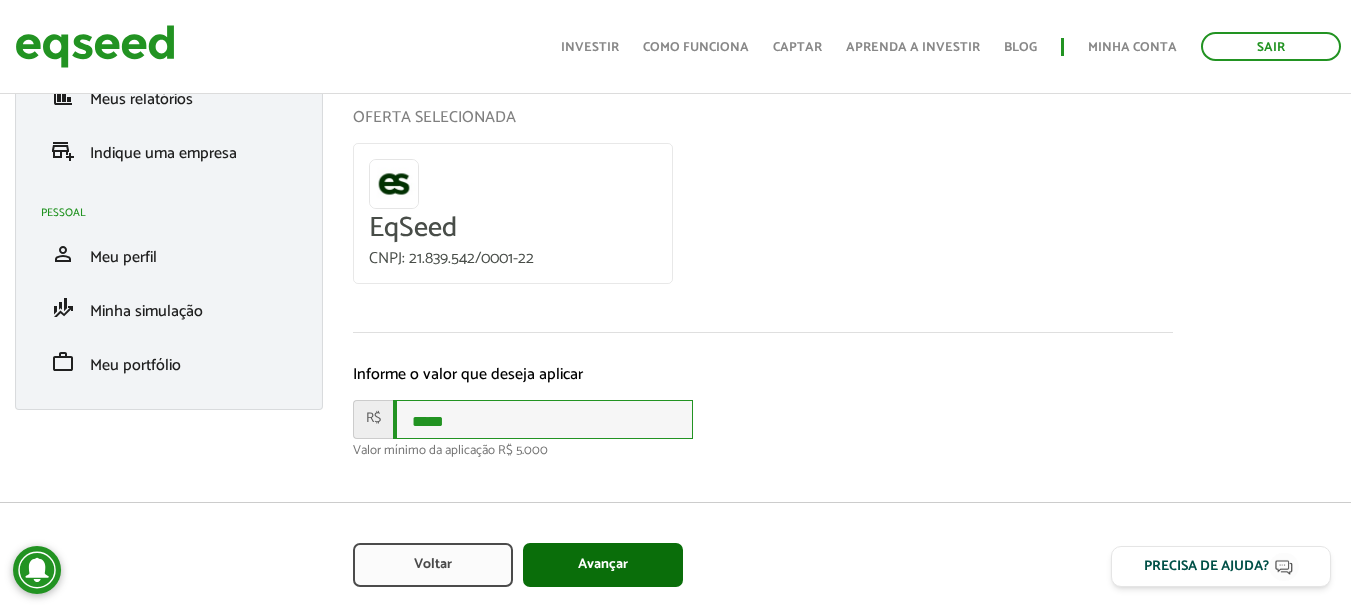 type on "*****" 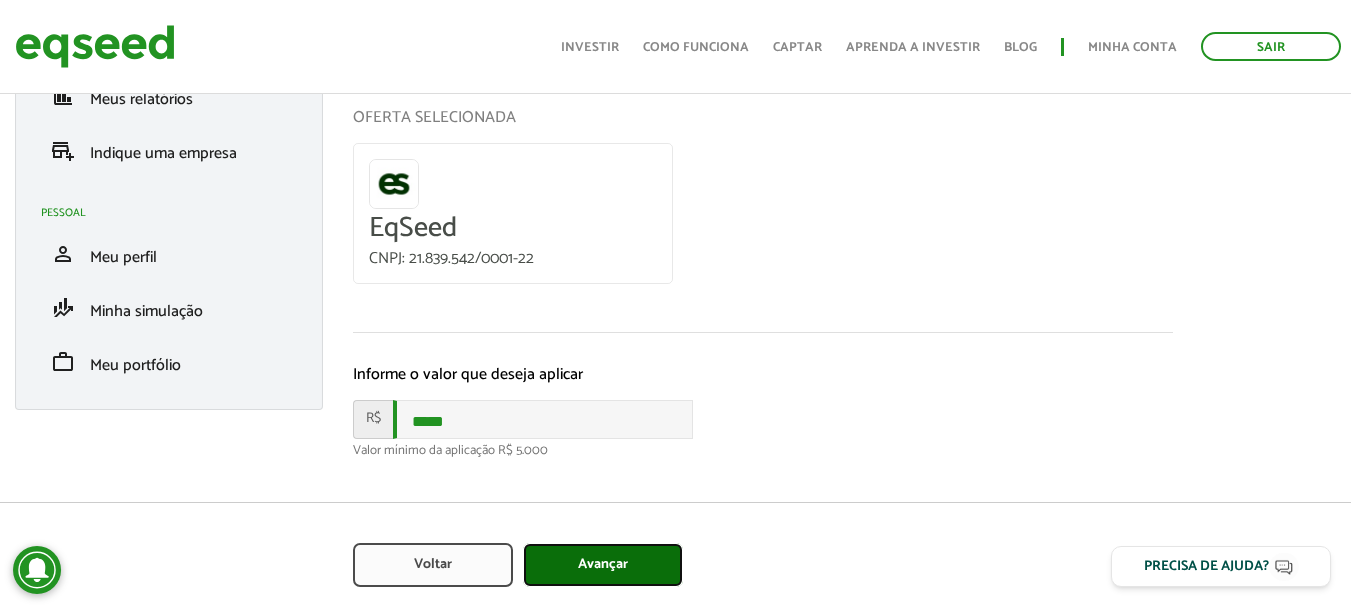 click on "Avançar" at bounding box center [603, 565] 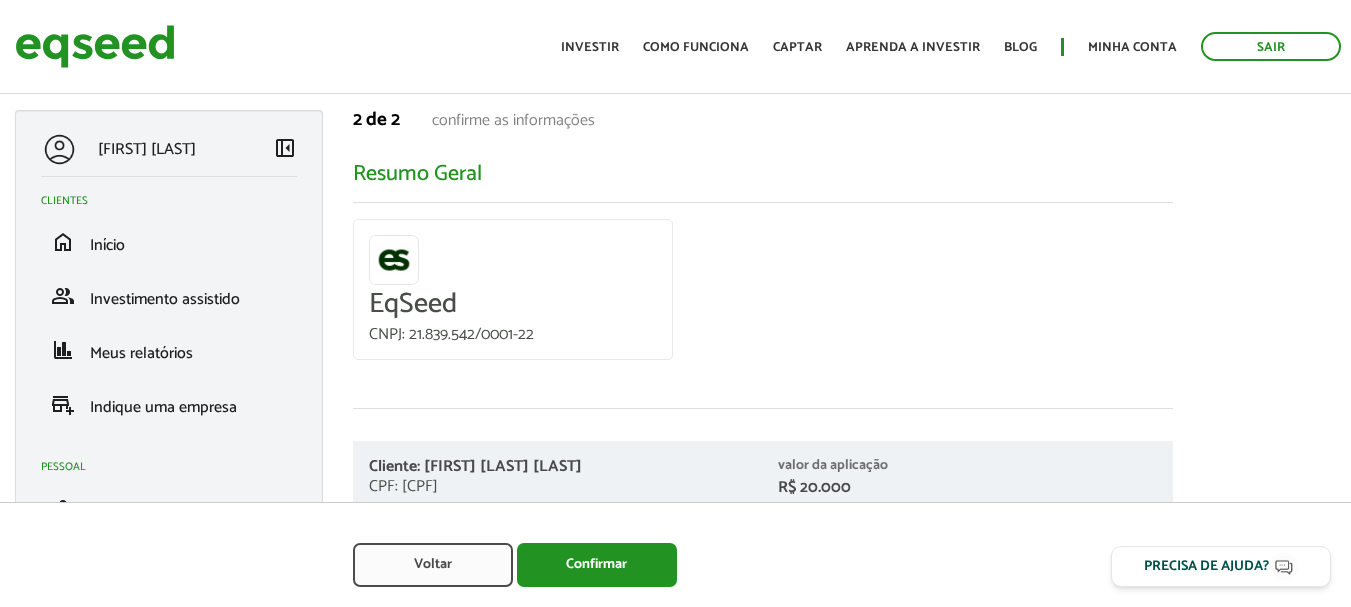 scroll, scrollTop: 0, scrollLeft: 0, axis: both 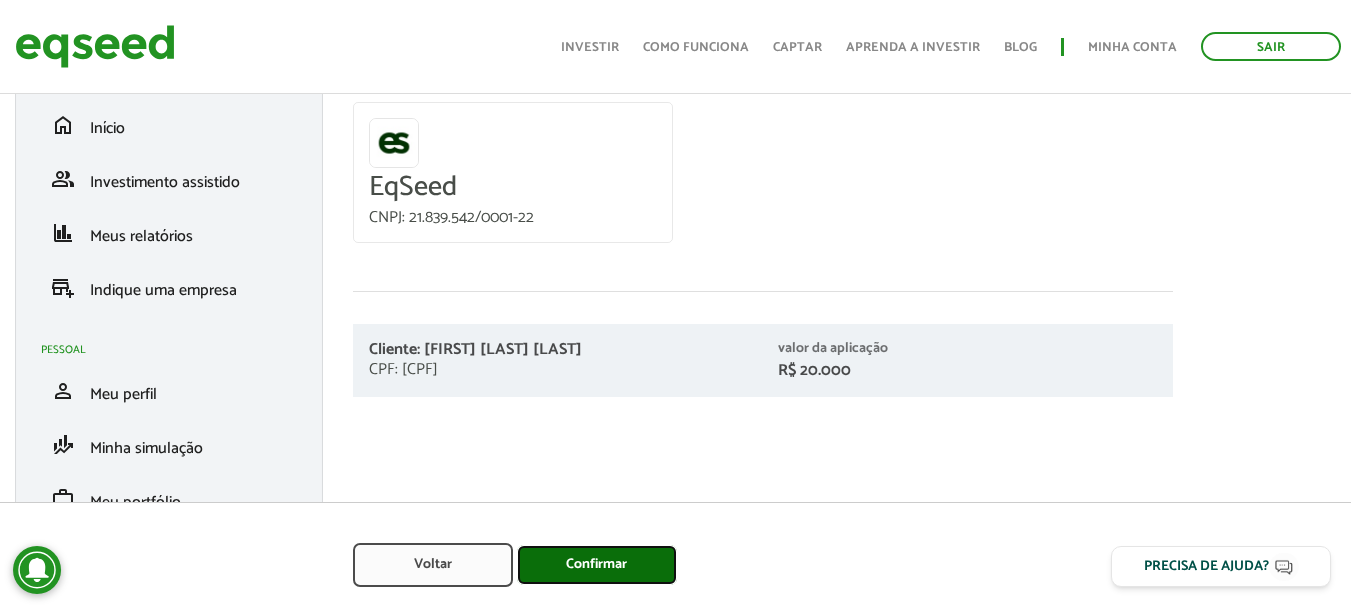 click on "Confirmar" at bounding box center (597, 565) 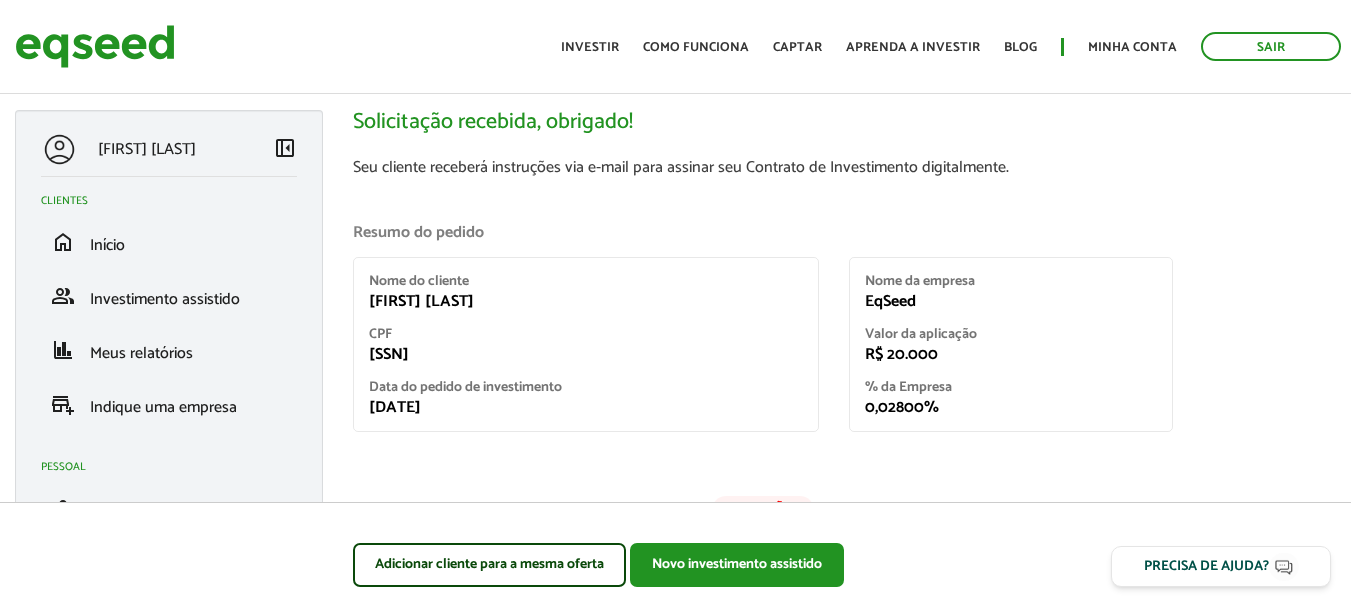 scroll, scrollTop: 0, scrollLeft: 0, axis: both 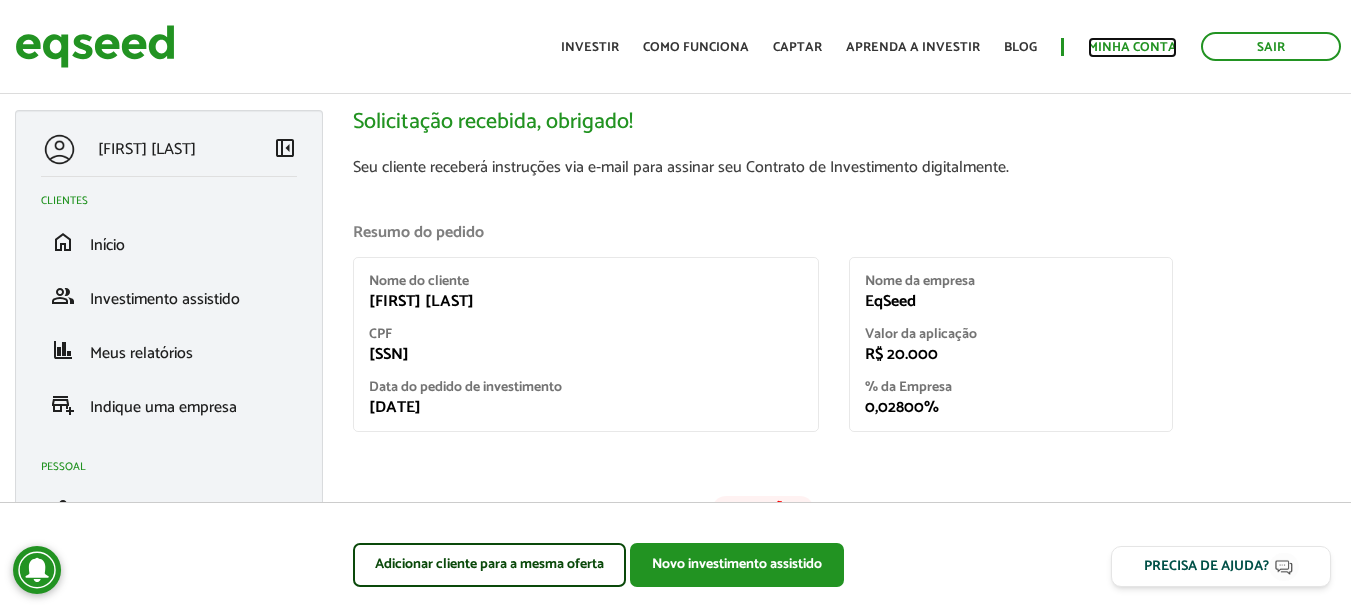 click on "Minha conta" at bounding box center [1132, 47] 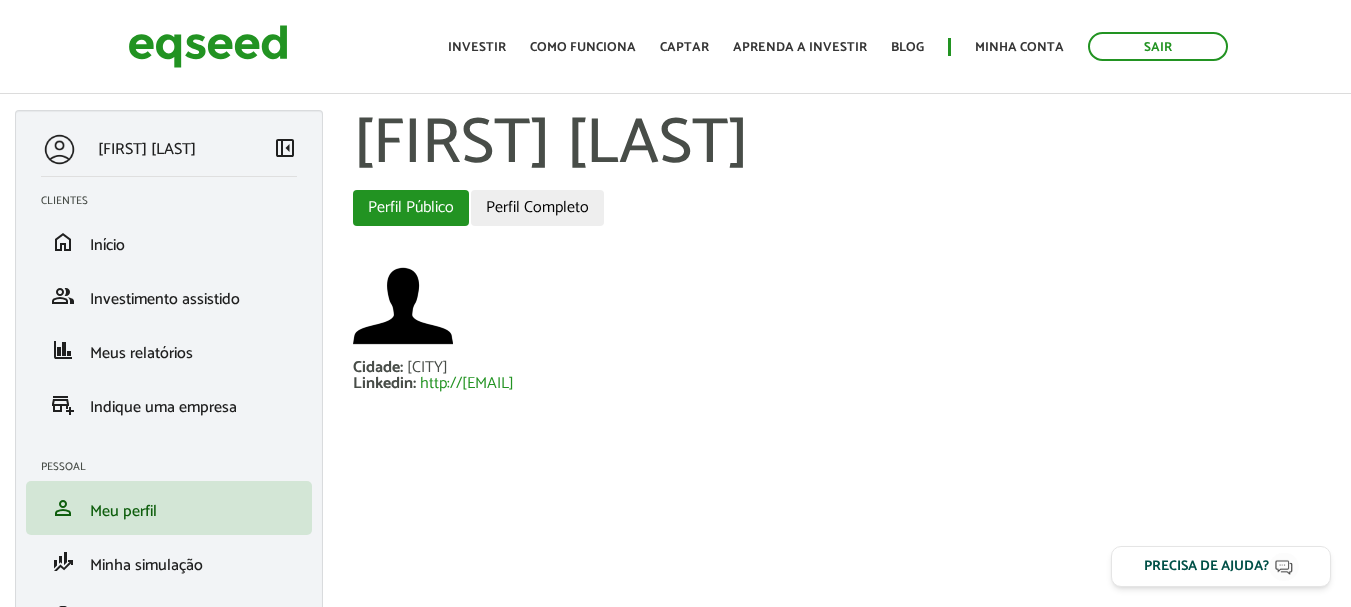 scroll, scrollTop: 0, scrollLeft: 0, axis: both 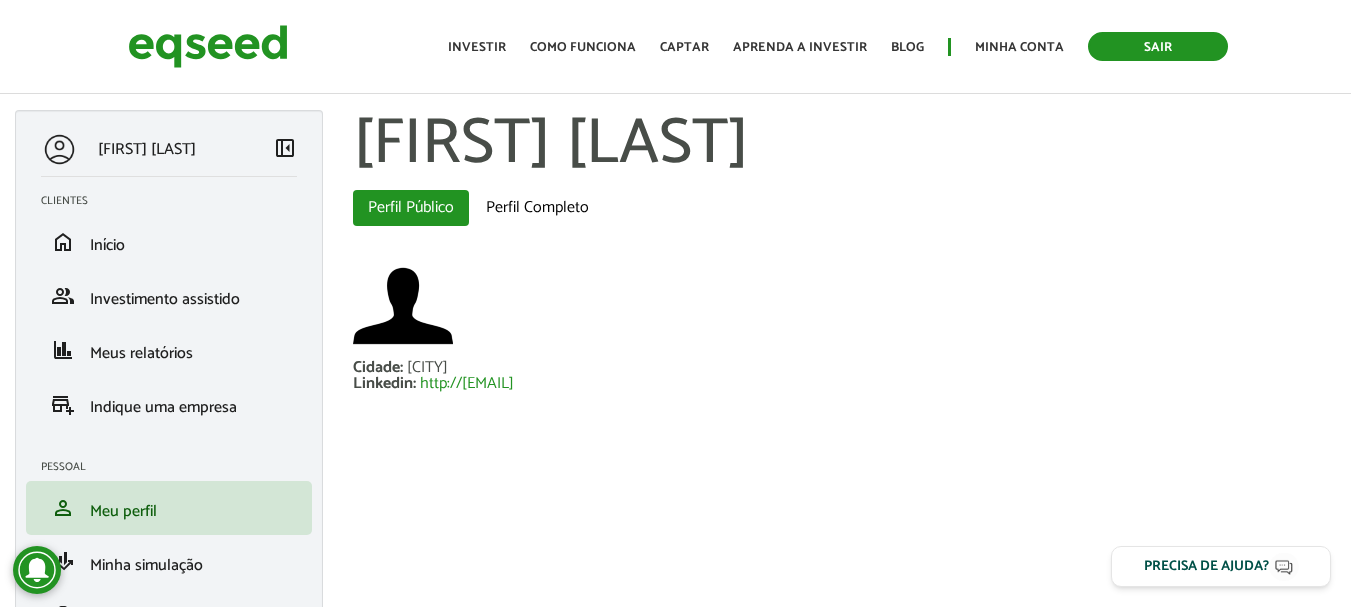 click on "Sair" at bounding box center [1158, 46] 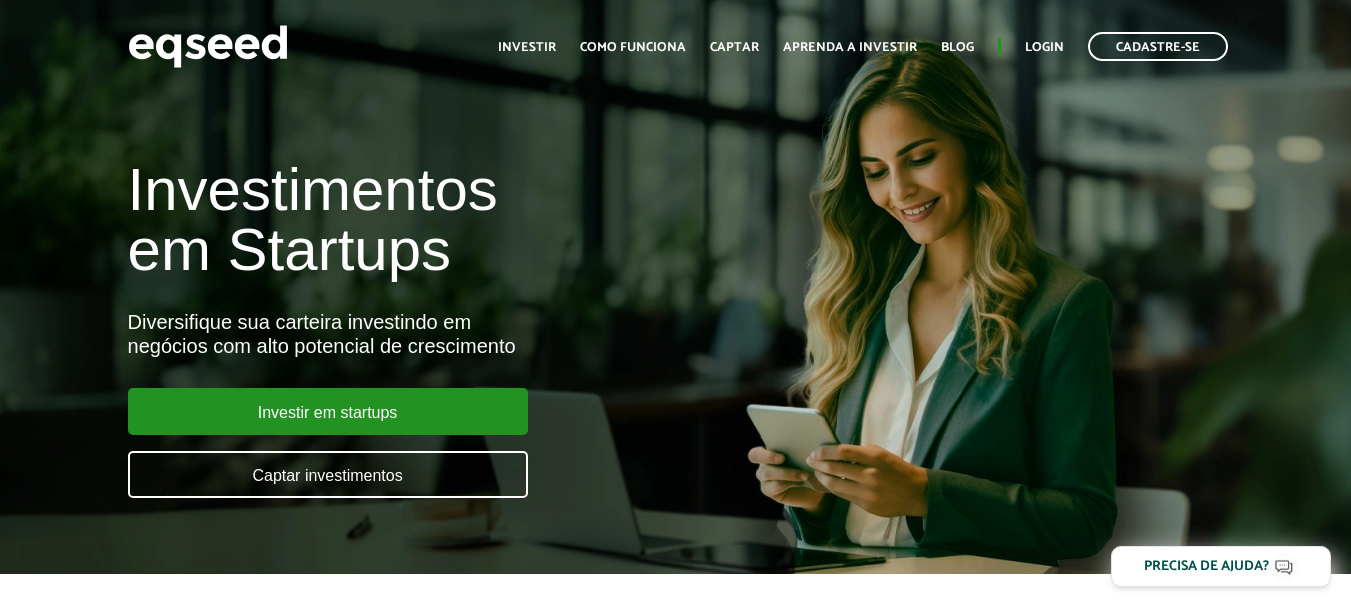 scroll, scrollTop: 0, scrollLeft: 0, axis: both 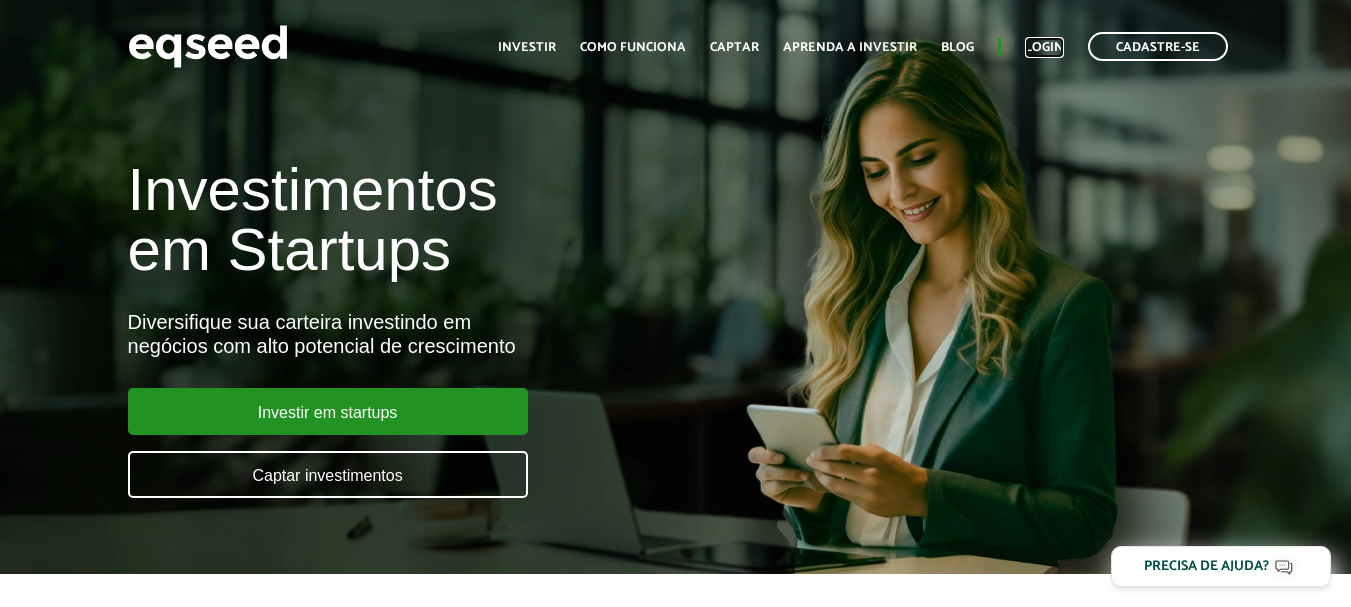 click on "Login" at bounding box center (1044, 47) 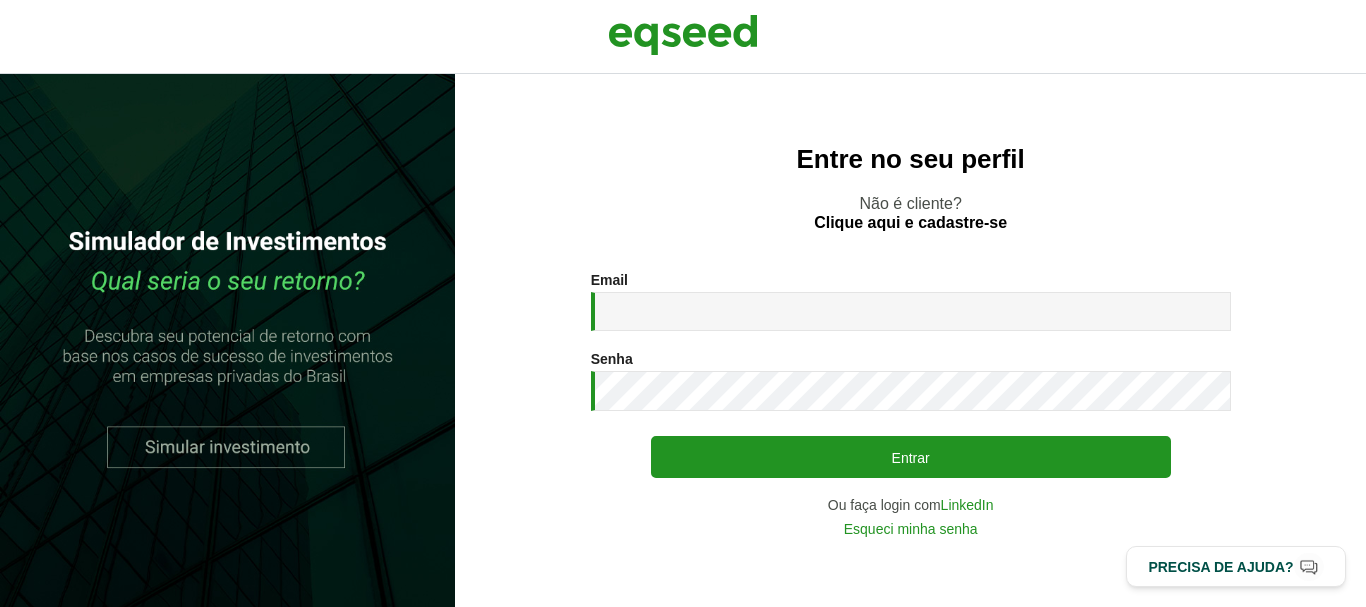 scroll, scrollTop: 0, scrollLeft: 0, axis: both 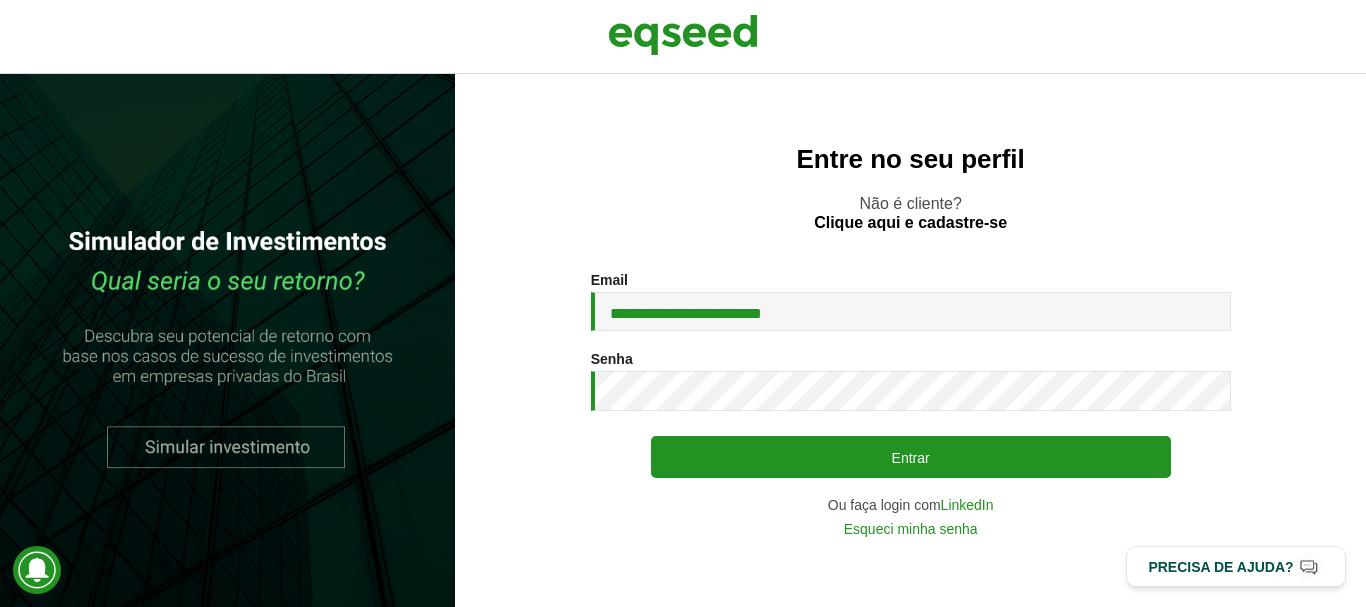 type on "**********" 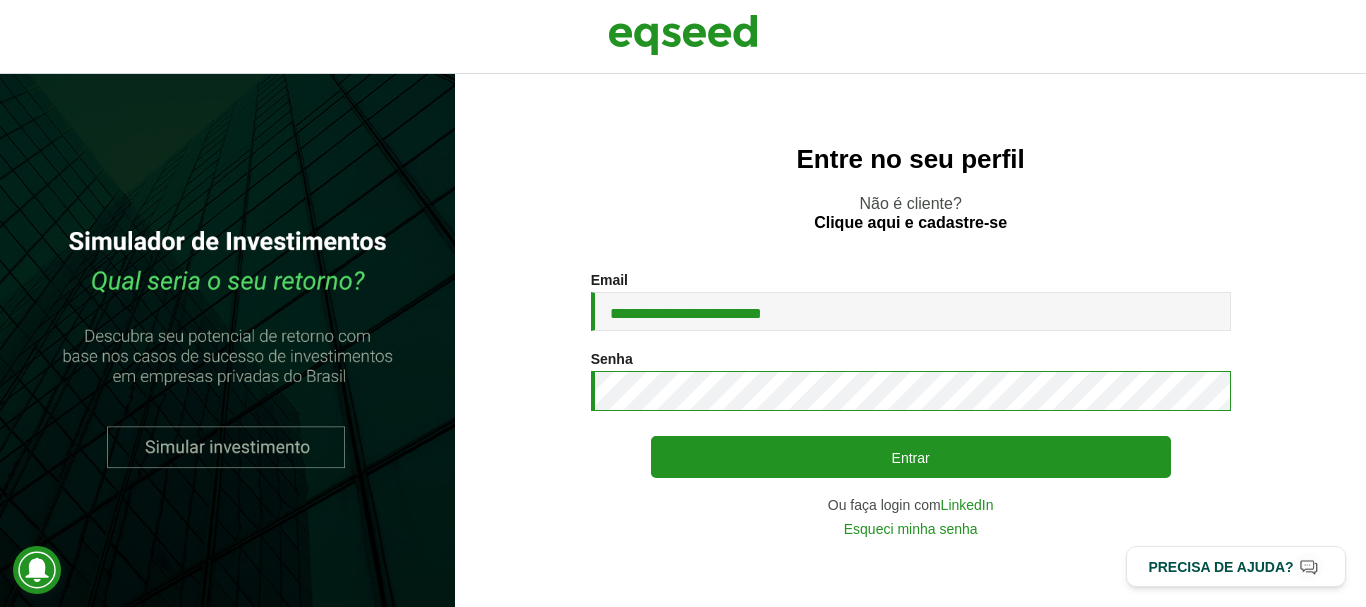 click on "Entrar" at bounding box center [911, 457] 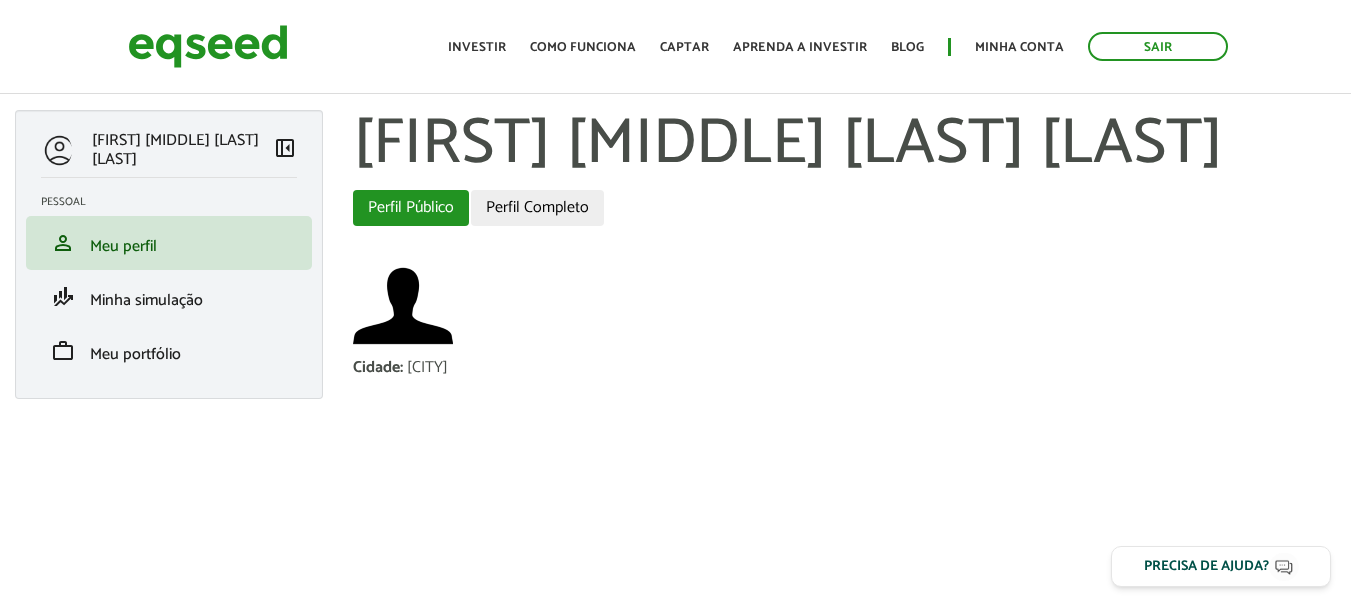 scroll, scrollTop: 0, scrollLeft: 0, axis: both 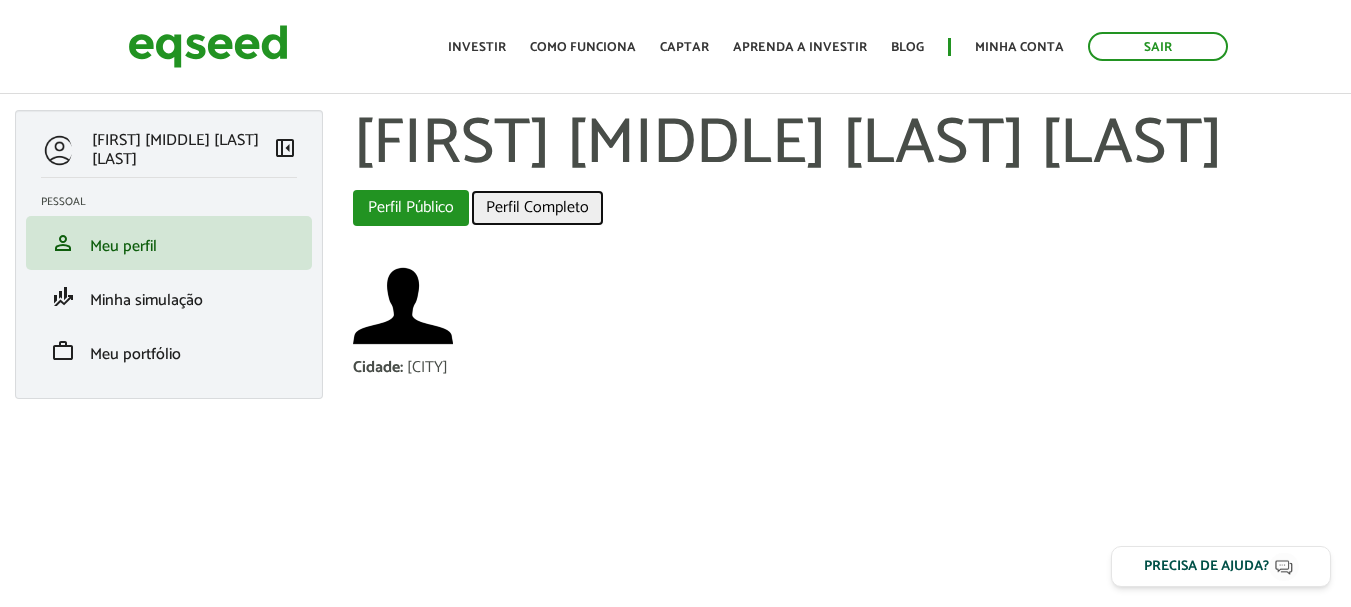 click on "Perfil Completo" at bounding box center [537, 208] 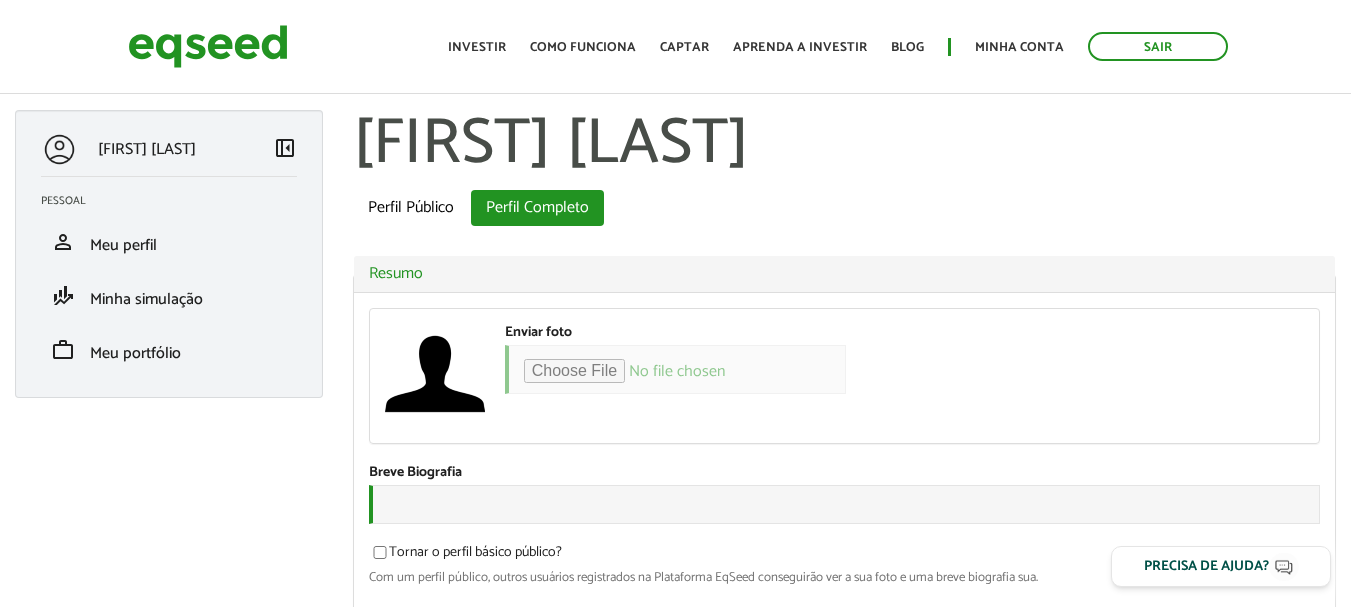 scroll, scrollTop: 0, scrollLeft: 0, axis: both 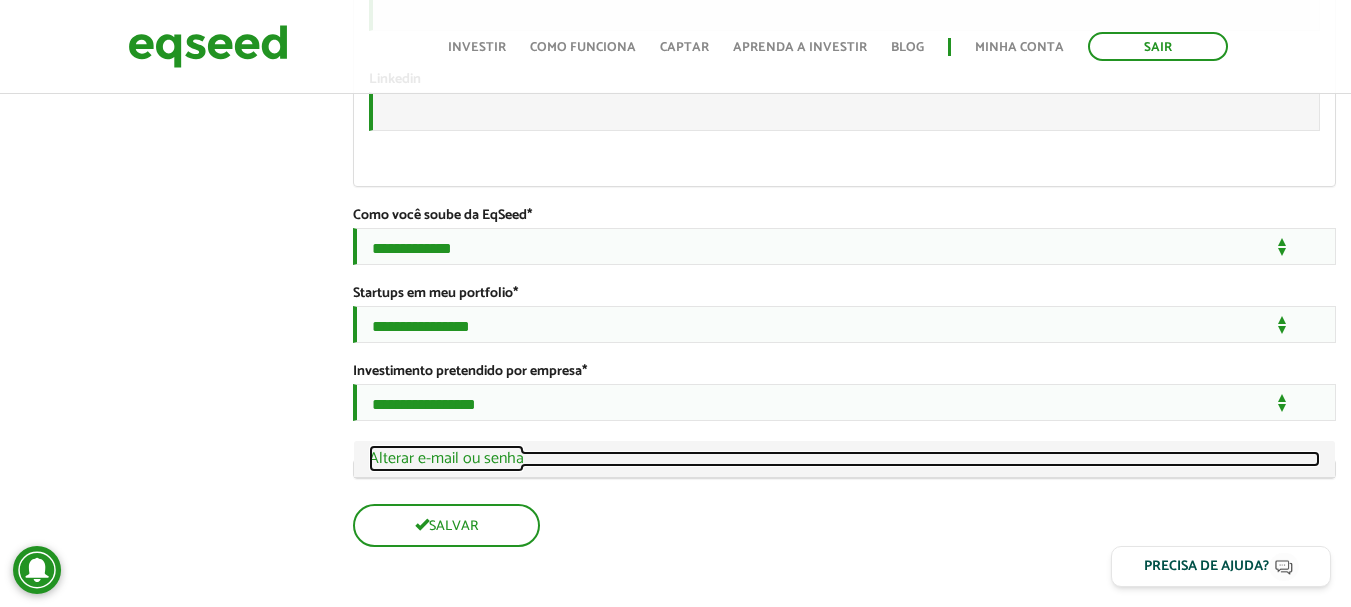 click on "Ocultar Alterar e-mail ou senha" at bounding box center [844, 459] 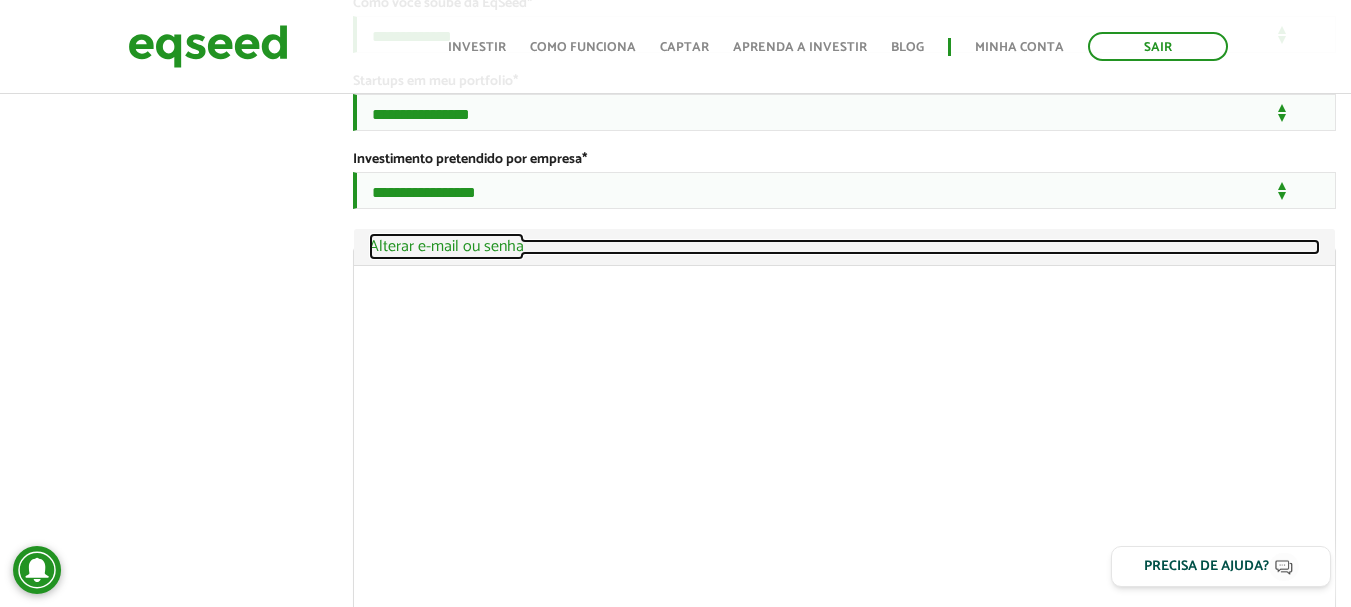 scroll, scrollTop: 4308, scrollLeft: 0, axis: vertical 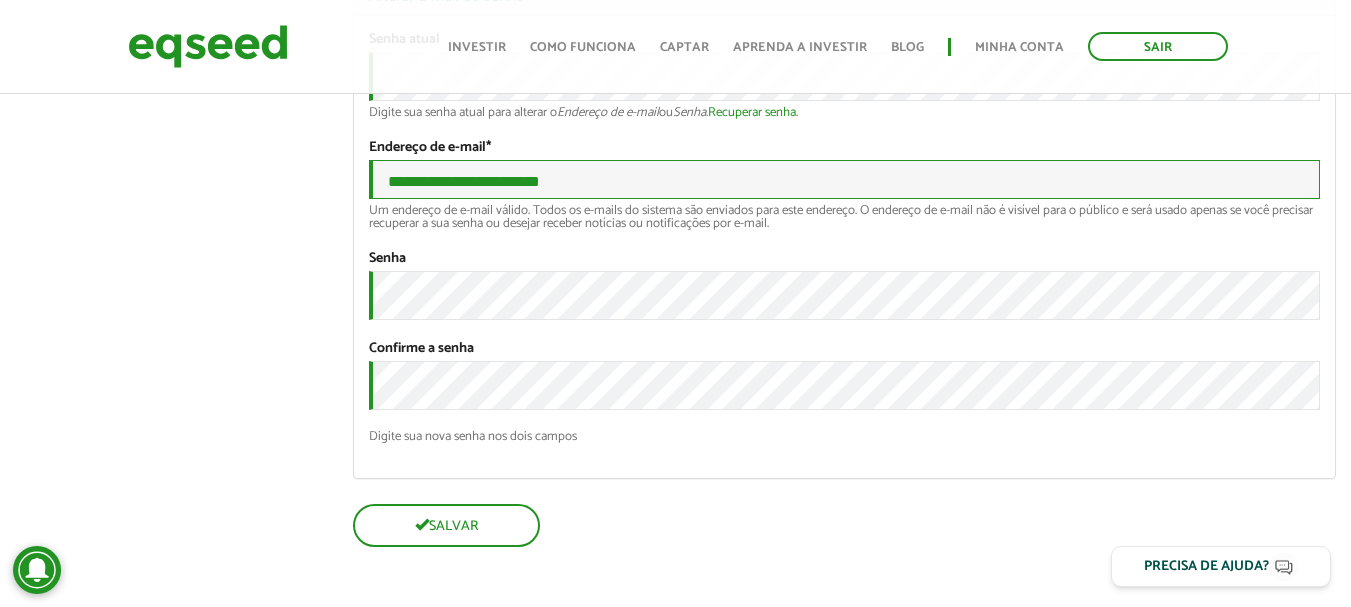 drag, startPoint x: 618, startPoint y: 251, endPoint x: 237, endPoint y: 261, distance: 381.13123 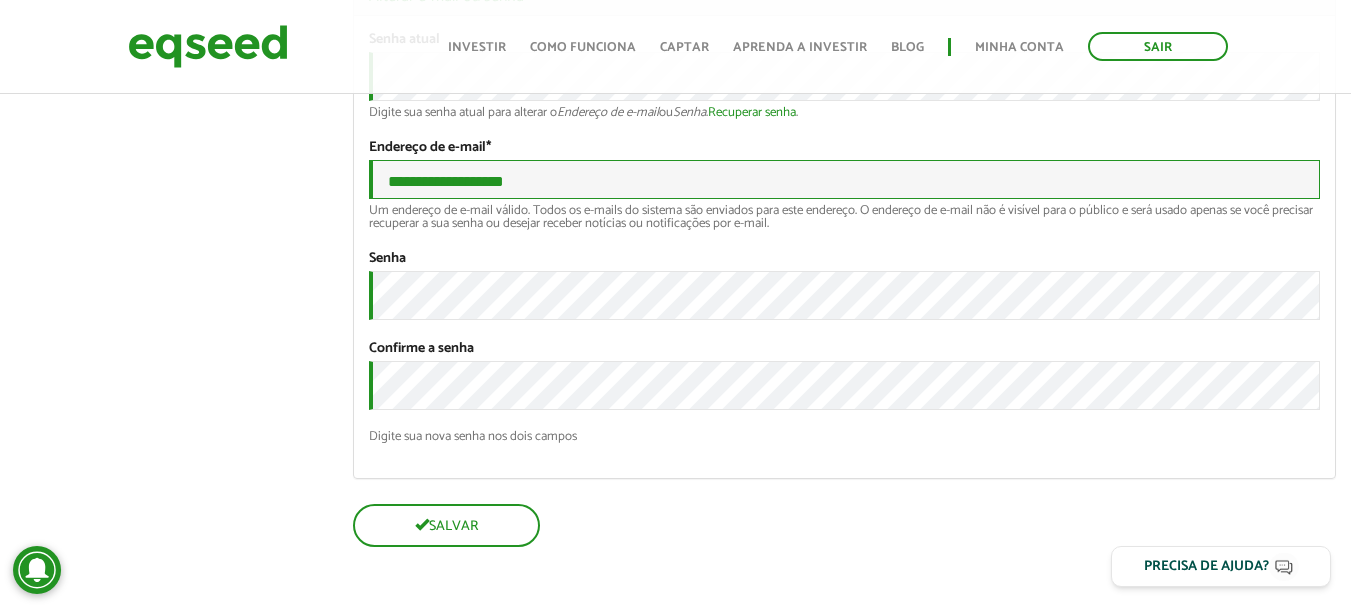 click on "**********" at bounding box center [844, 179] 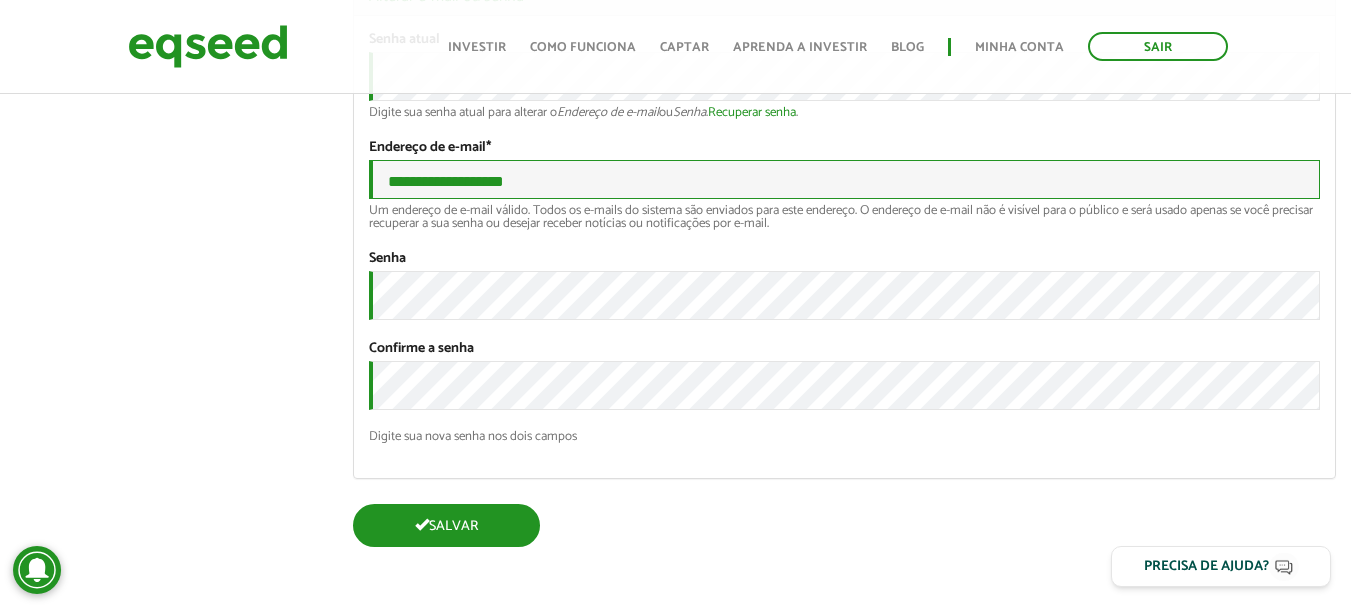 type on "**********" 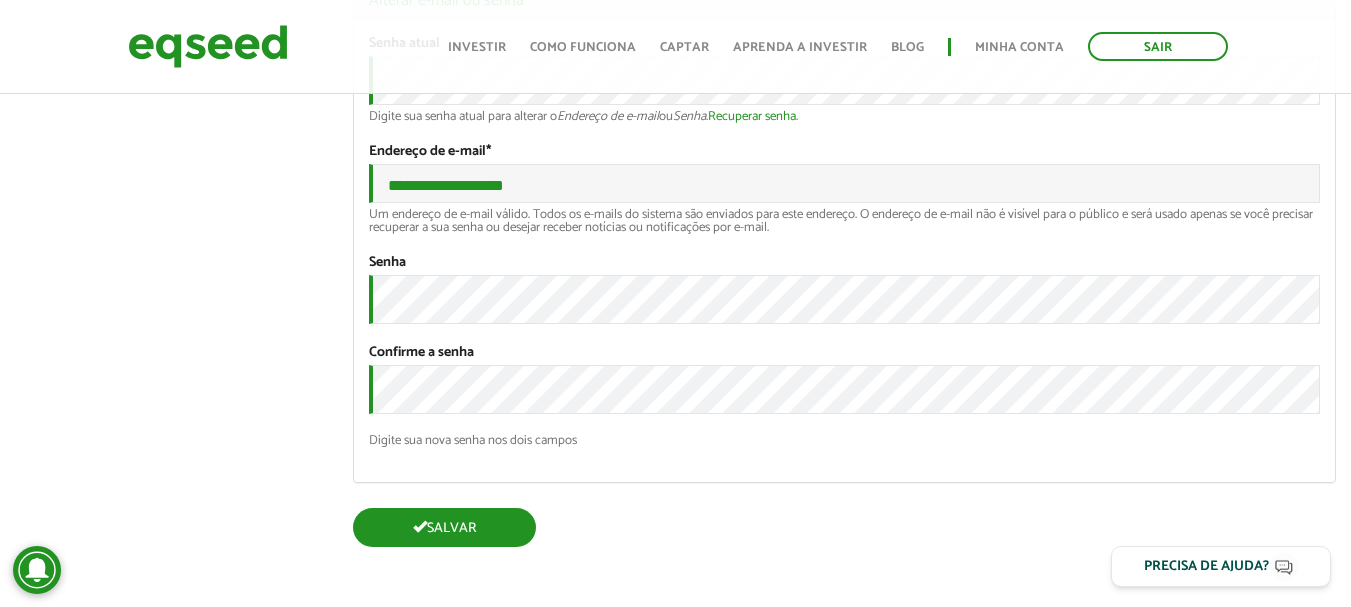 click on "Salvar" at bounding box center (444, 527) 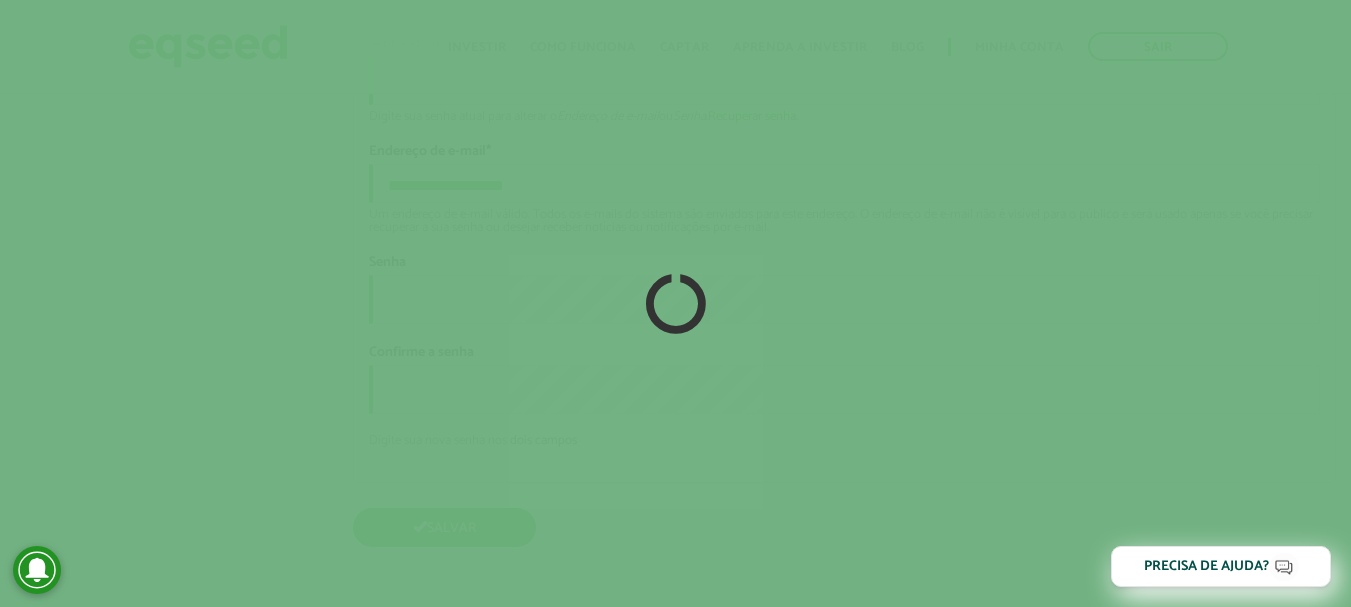 scroll, scrollTop: 4377, scrollLeft: 0, axis: vertical 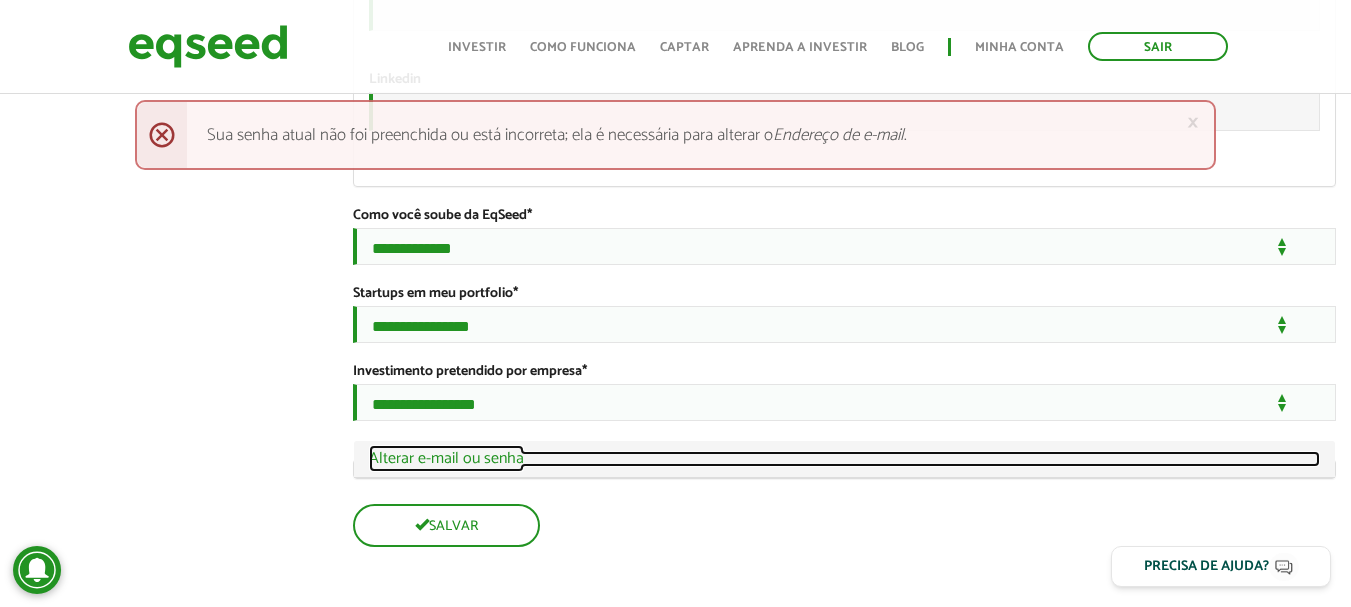 click on "Ocultar Alterar e-mail ou senha" at bounding box center [844, 459] 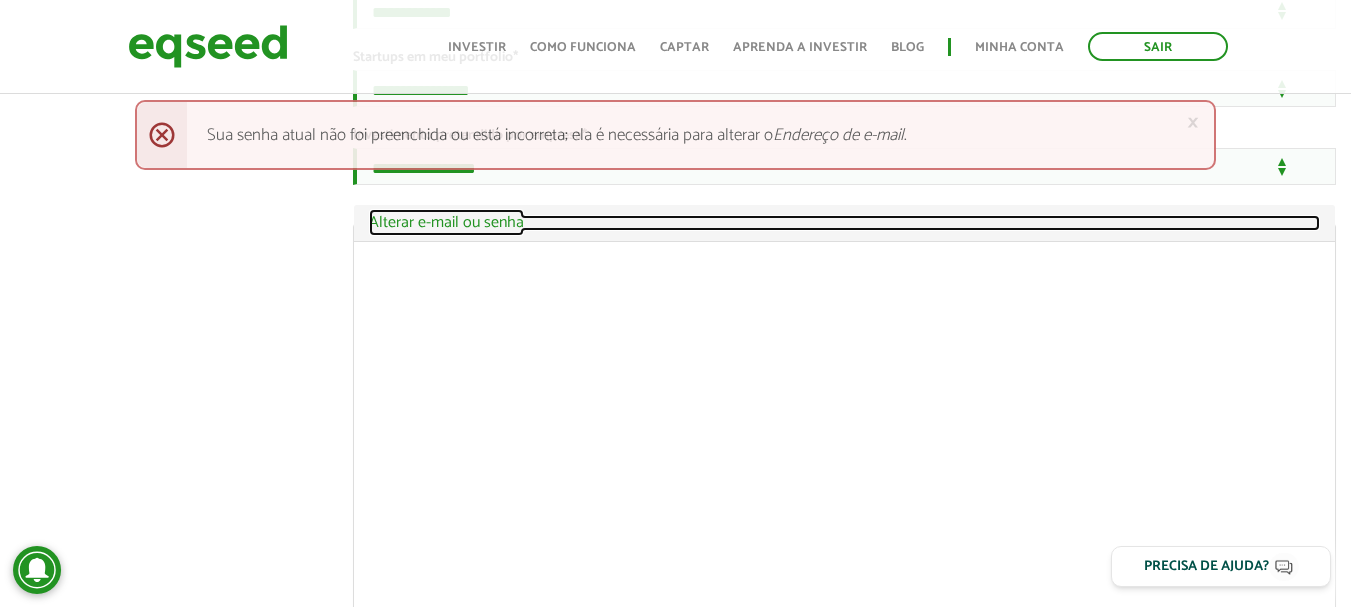 scroll, scrollTop: 4308, scrollLeft: 0, axis: vertical 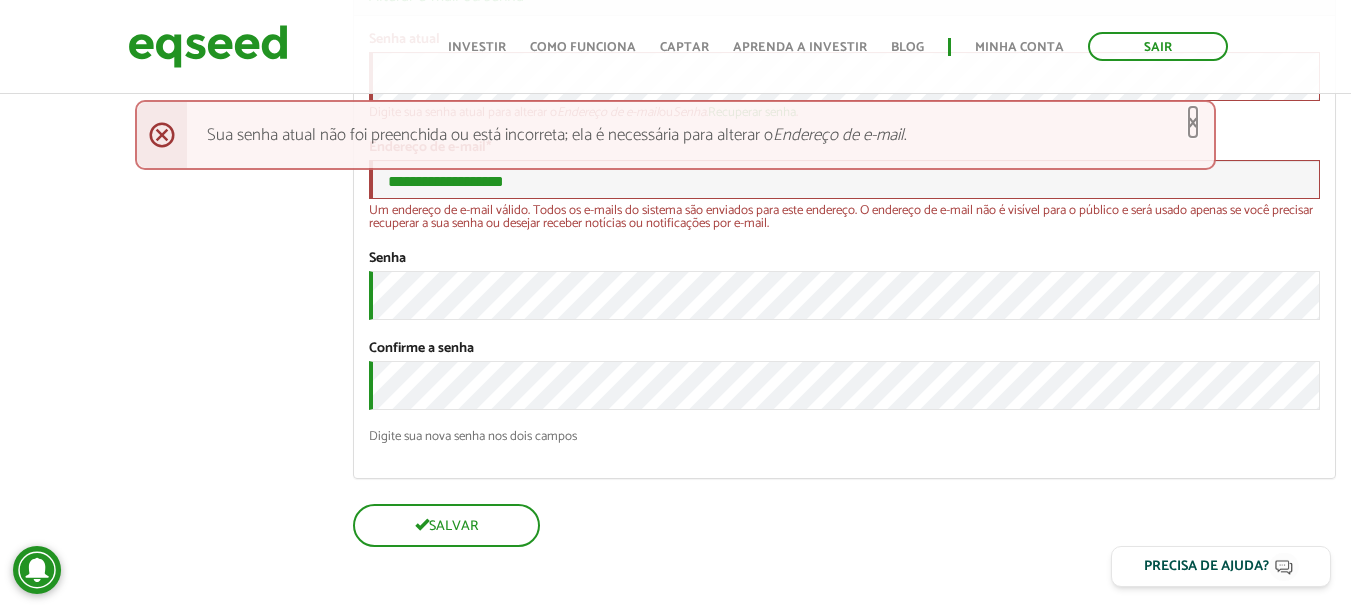 click on "×" at bounding box center (1193, 122) 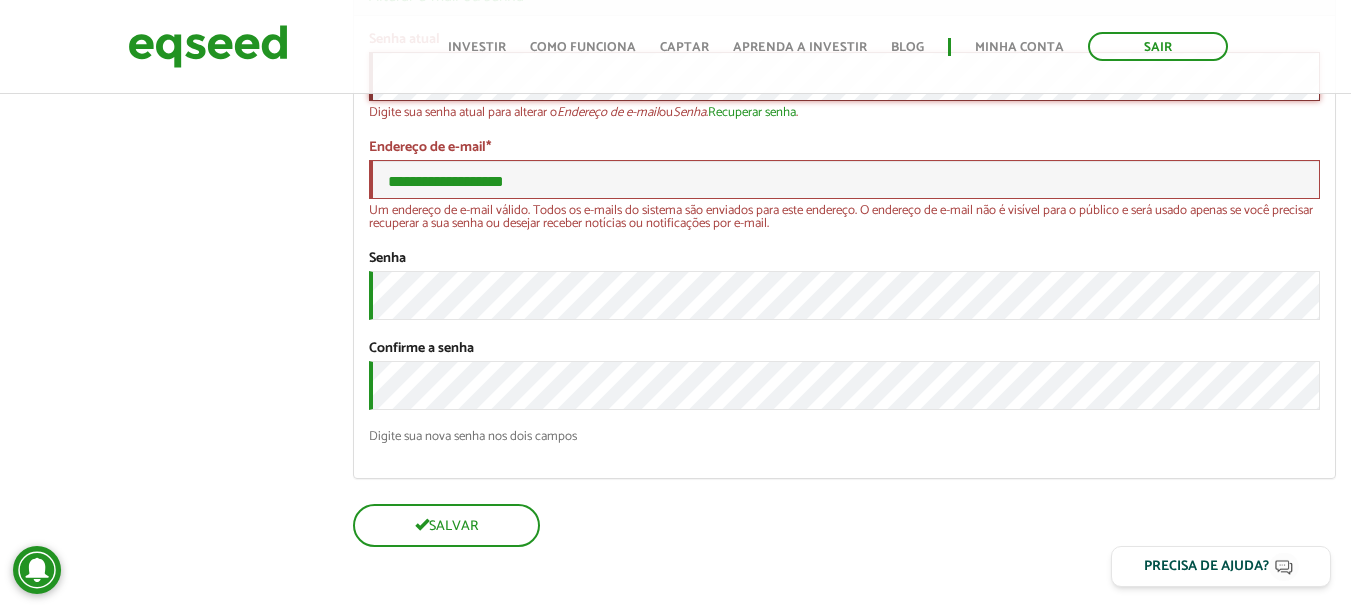 scroll, scrollTop: 4381, scrollLeft: 0, axis: vertical 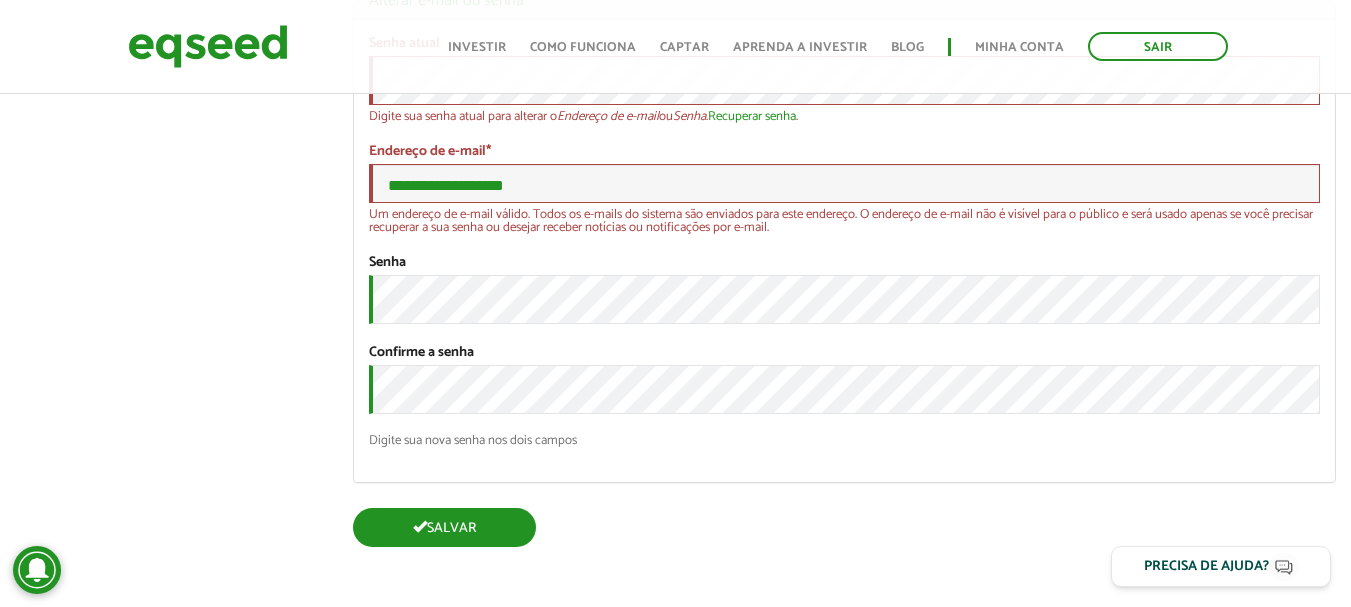 click on "Salvar" at bounding box center [444, 527] 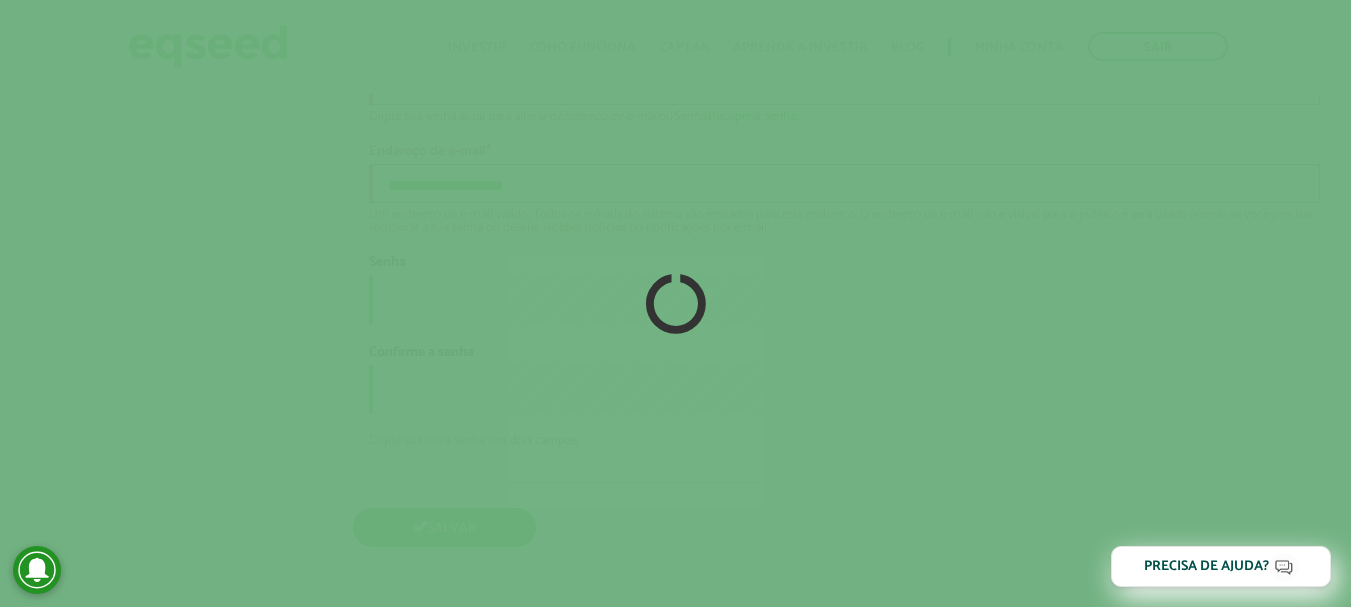 scroll, scrollTop: 4377, scrollLeft: 0, axis: vertical 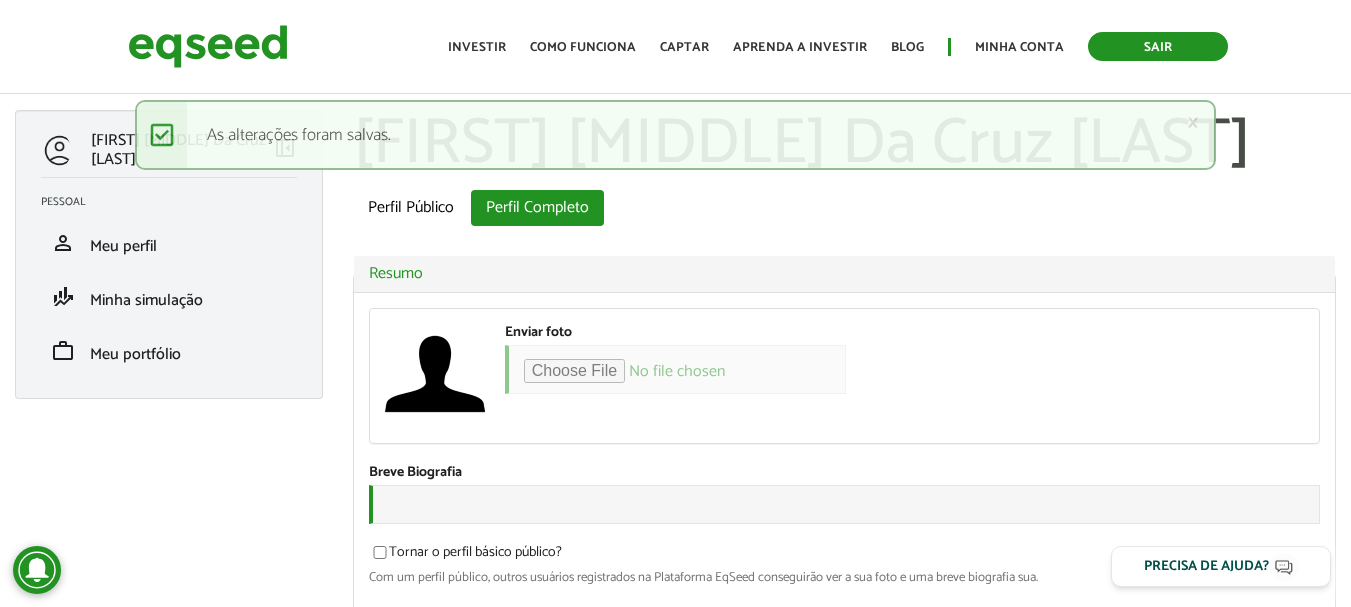 click on "Sair" at bounding box center [1158, 46] 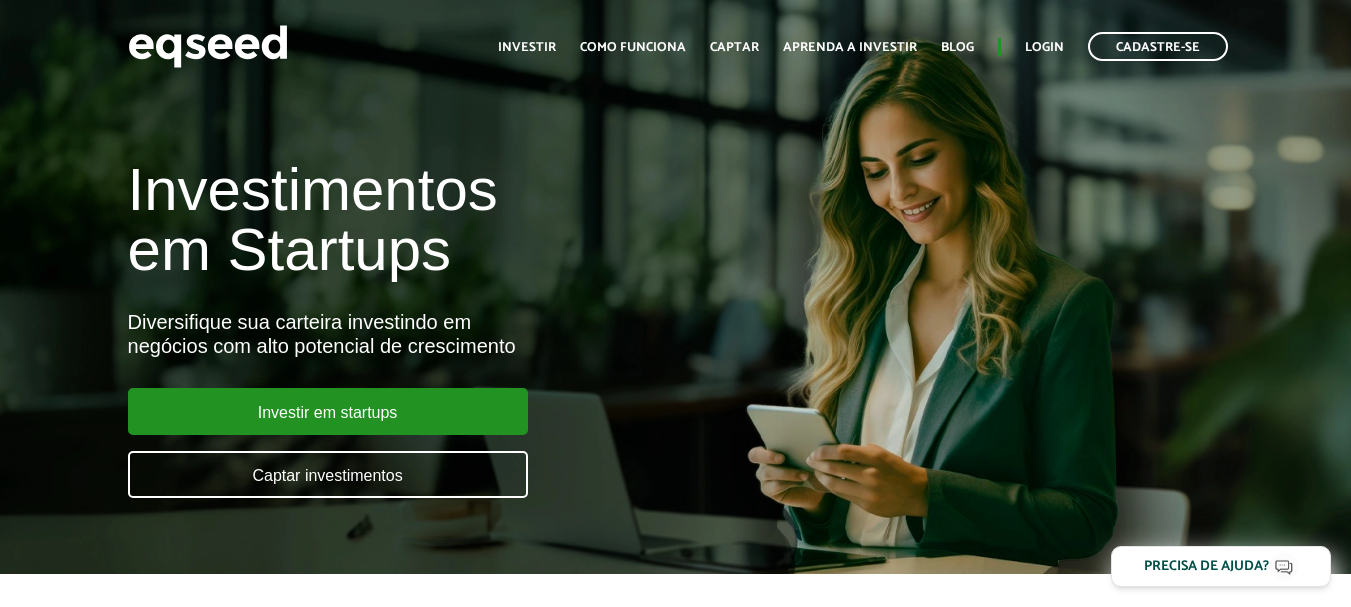 scroll, scrollTop: 0, scrollLeft: 0, axis: both 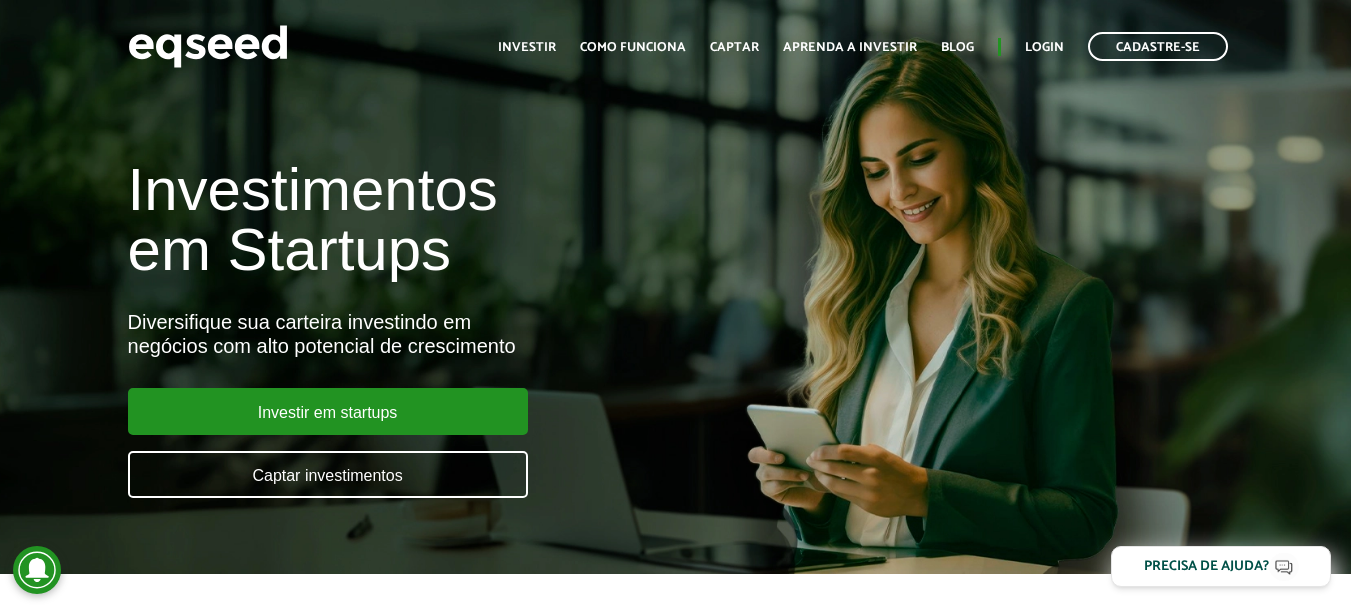 click on "Início
Investir
Como funciona
Captar
Aprenda a investir
Blog
Login
Cadastre-se" at bounding box center [863, 46] 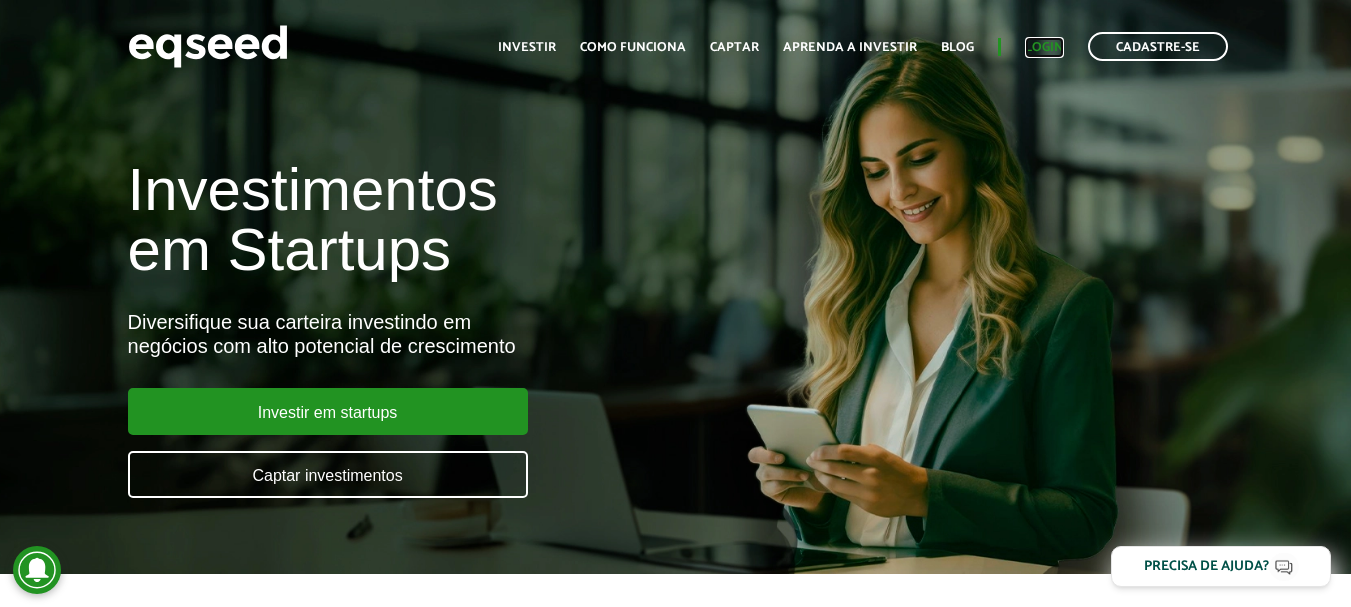 click on "Login" at bounding box center [1044, 47] 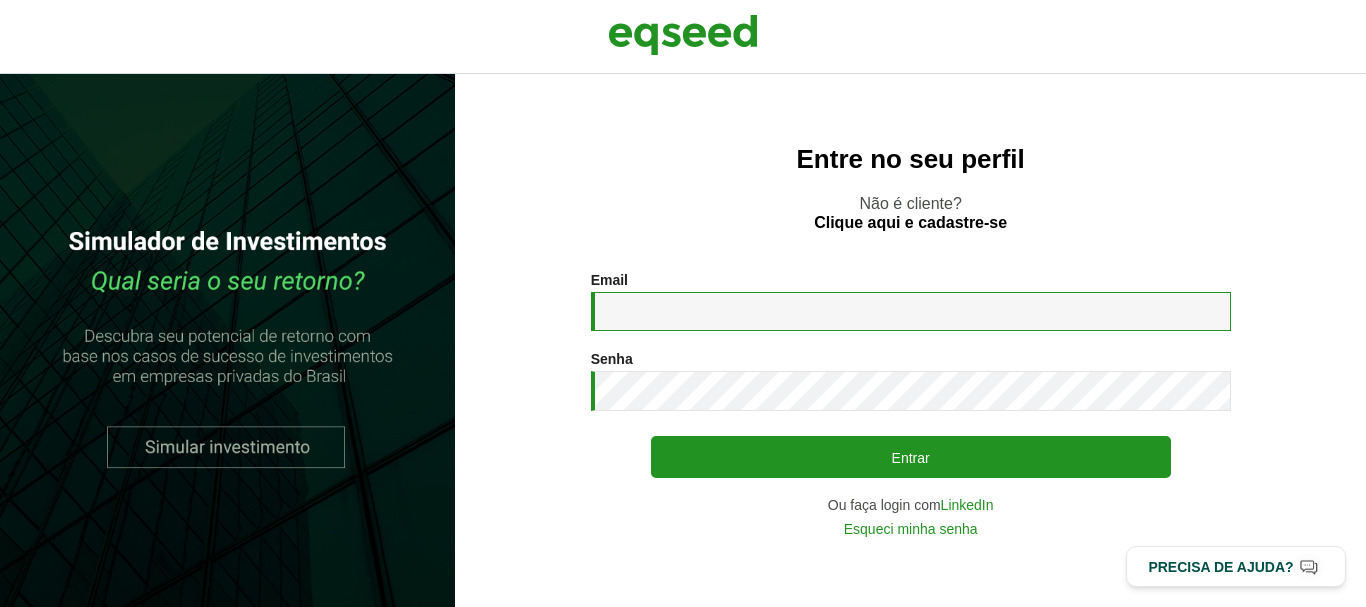 drag, startPoint x: 0, startPoint y: 0, endPoint x: 749, endPoint y: 313, distance: 811.76965 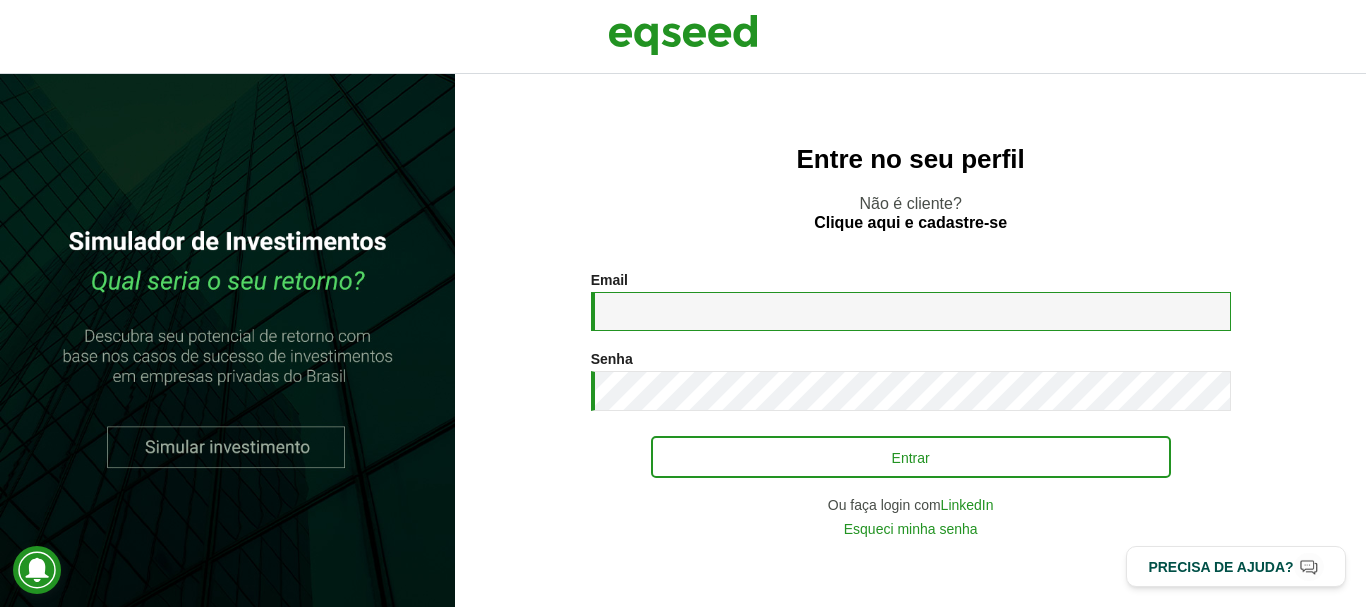 type on "**********" 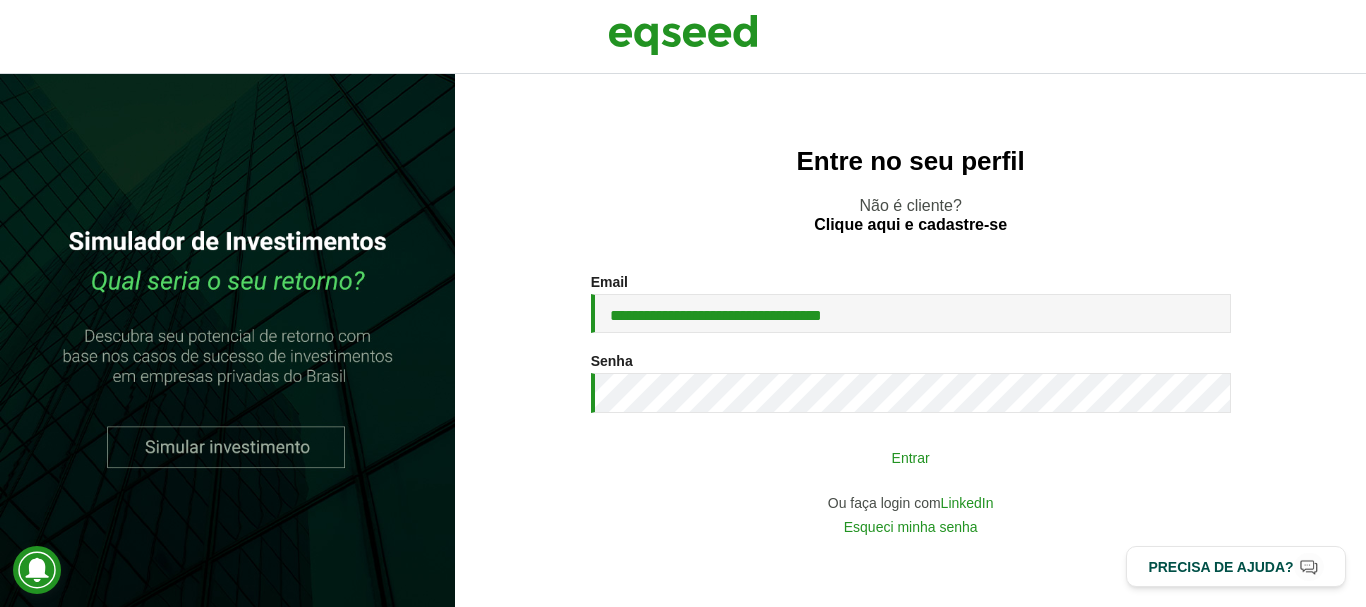 click on "Entrar" at bounding box center (911, 457) 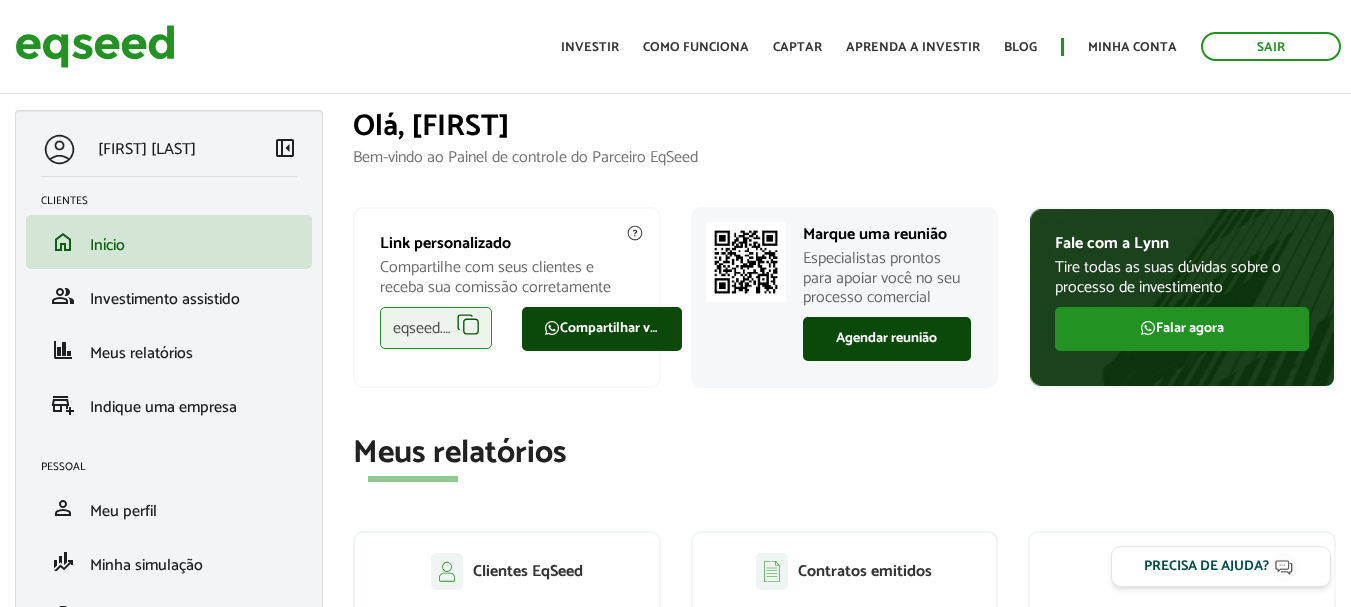 scroll, scrollTop: 0, scrollLeft: 0, axis: both 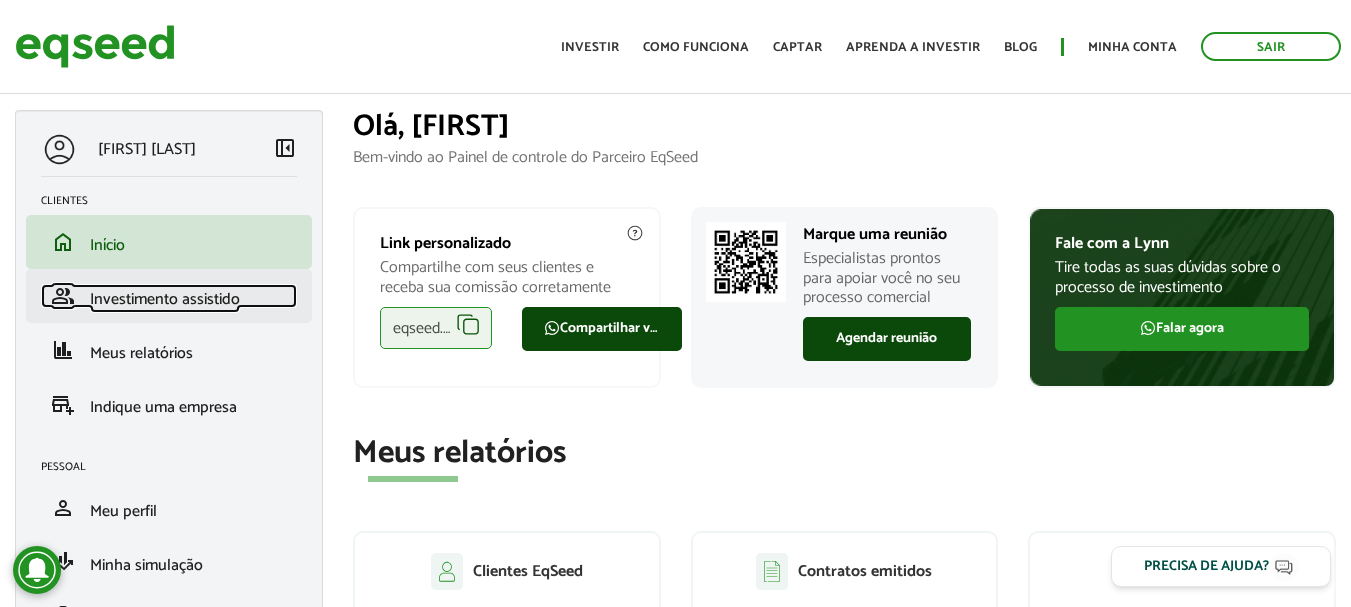 click on "group Investimento assistido" at bounding box center (169, 296) 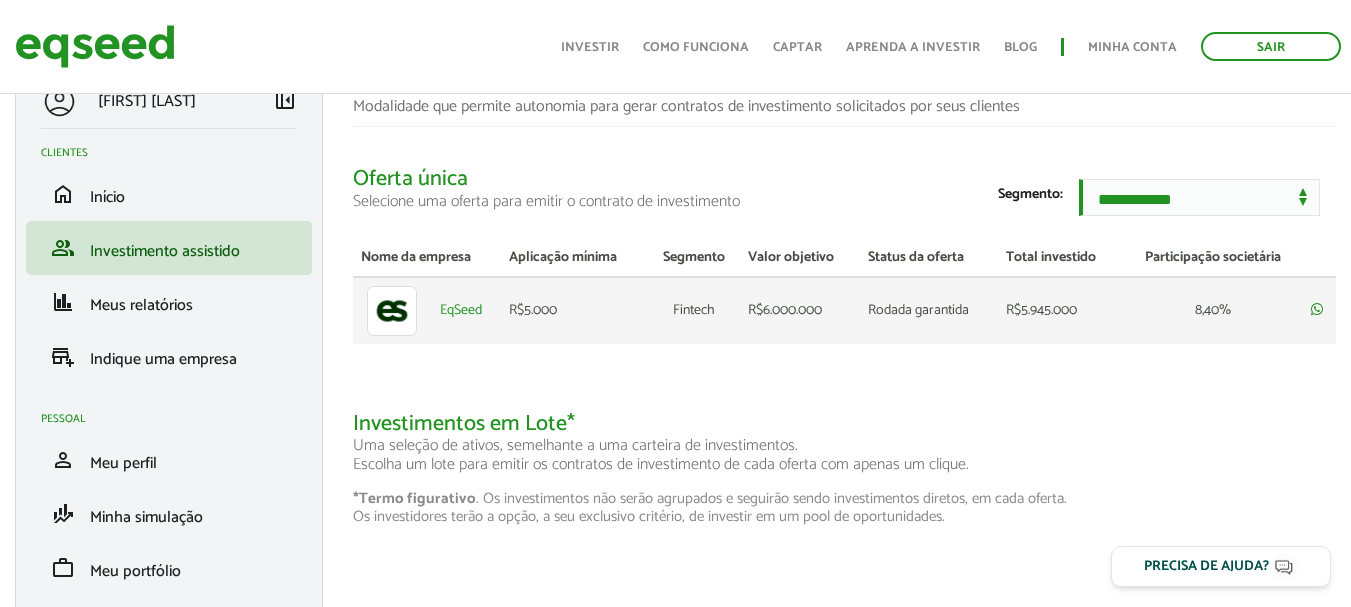 scroll, scrollTop: 48, scrollLeft: 0, axis: vertical 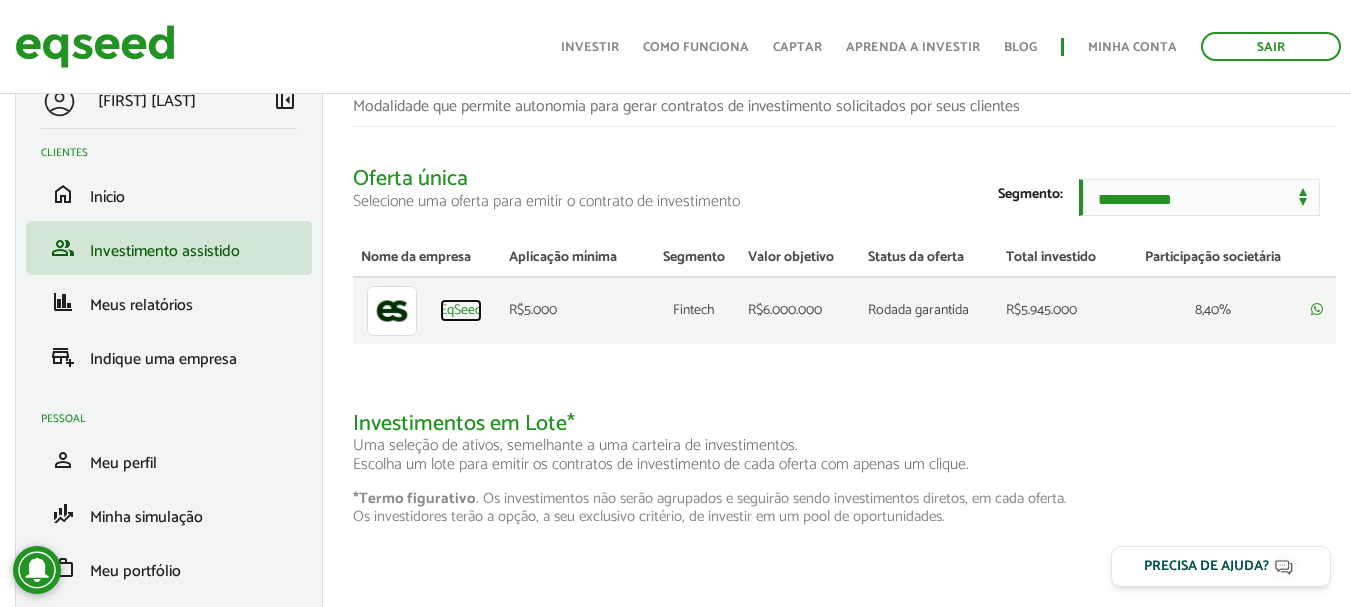 click on "EqSeed" at bounding box center (461, 311) 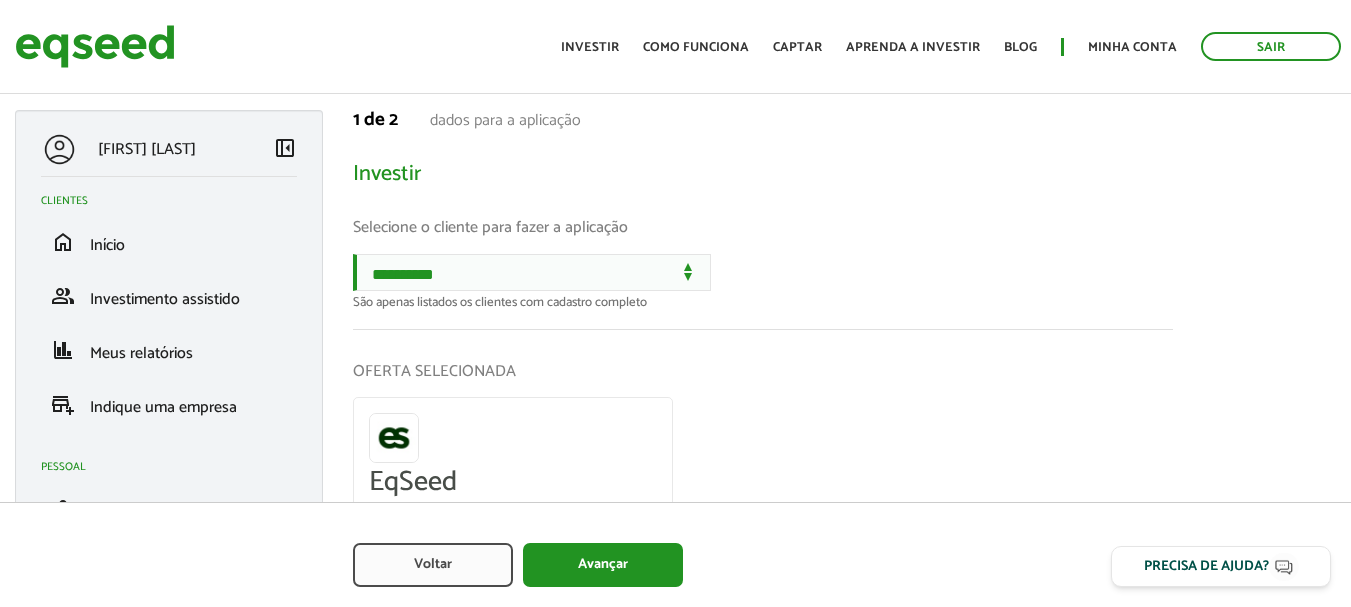 scroll, scrollTop: 0, scrollLeft: 0, axis: both 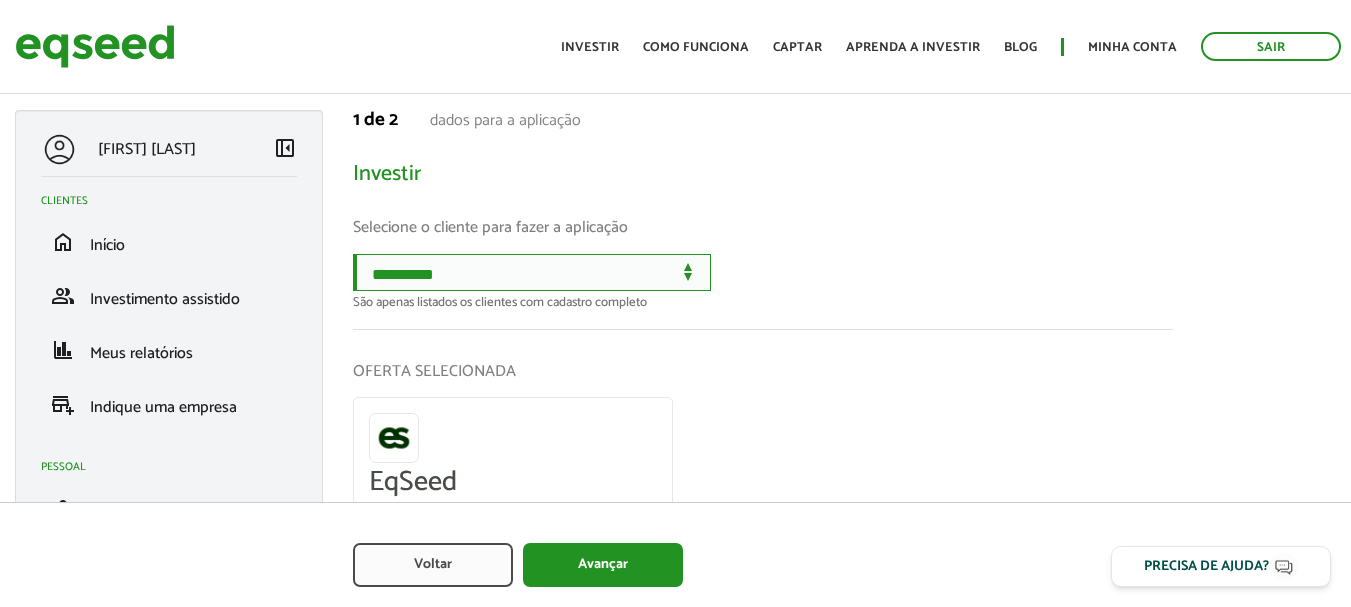 click on "**********" at bounding box center [532, 272] 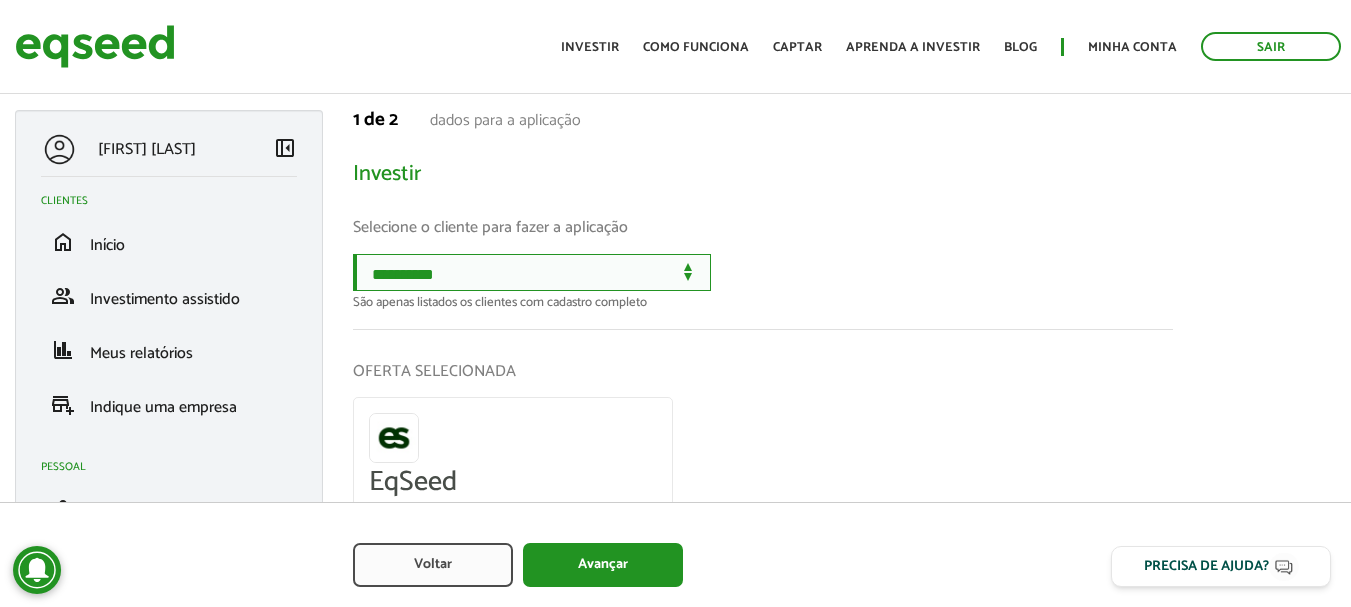 select on "******" 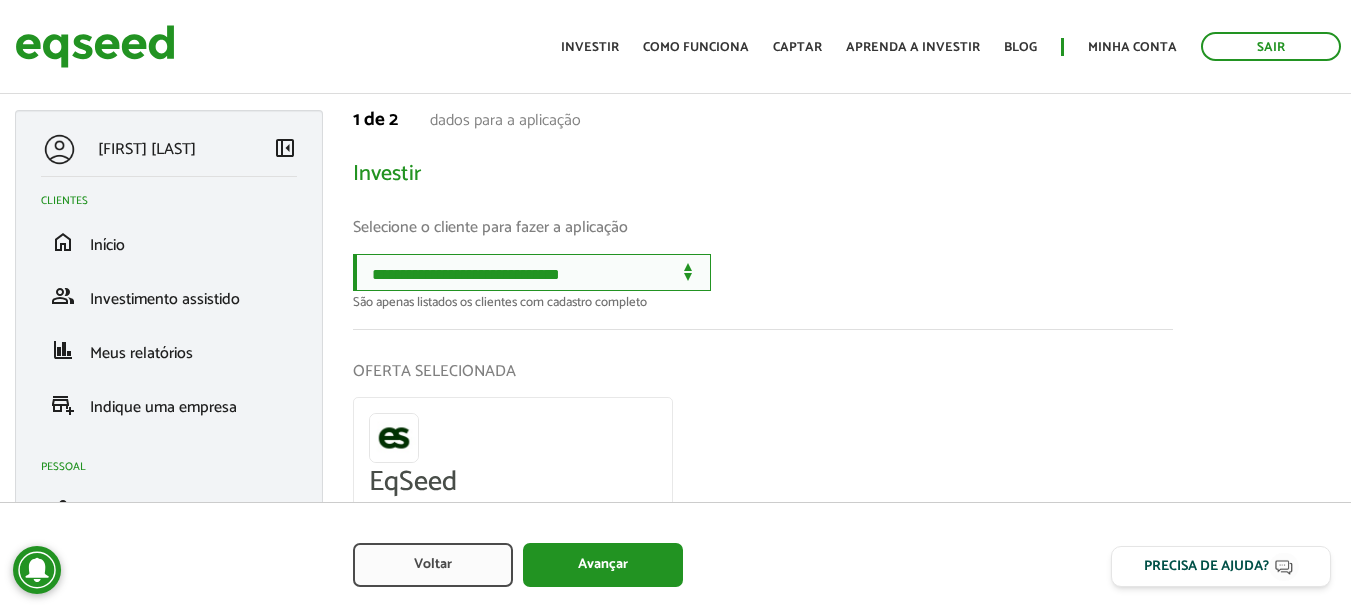 click on "**********" at bounding box center [532, 272] 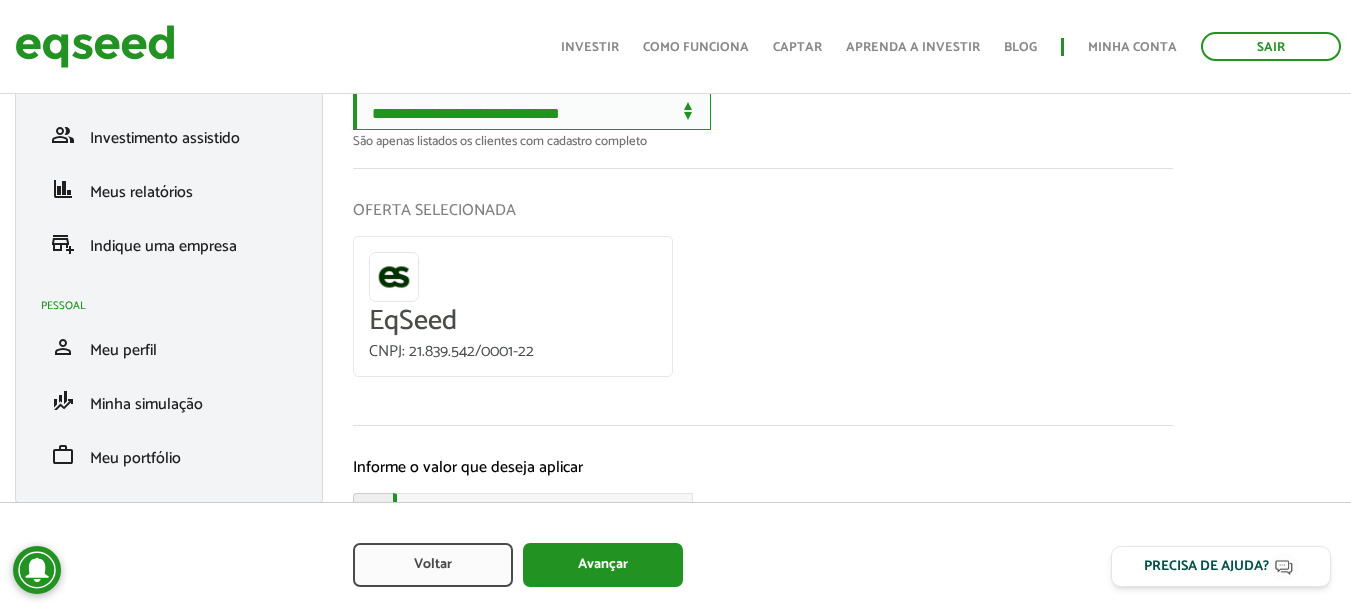 scroll, scrollTop: 163, scrollLeft: 0, axis: vertical 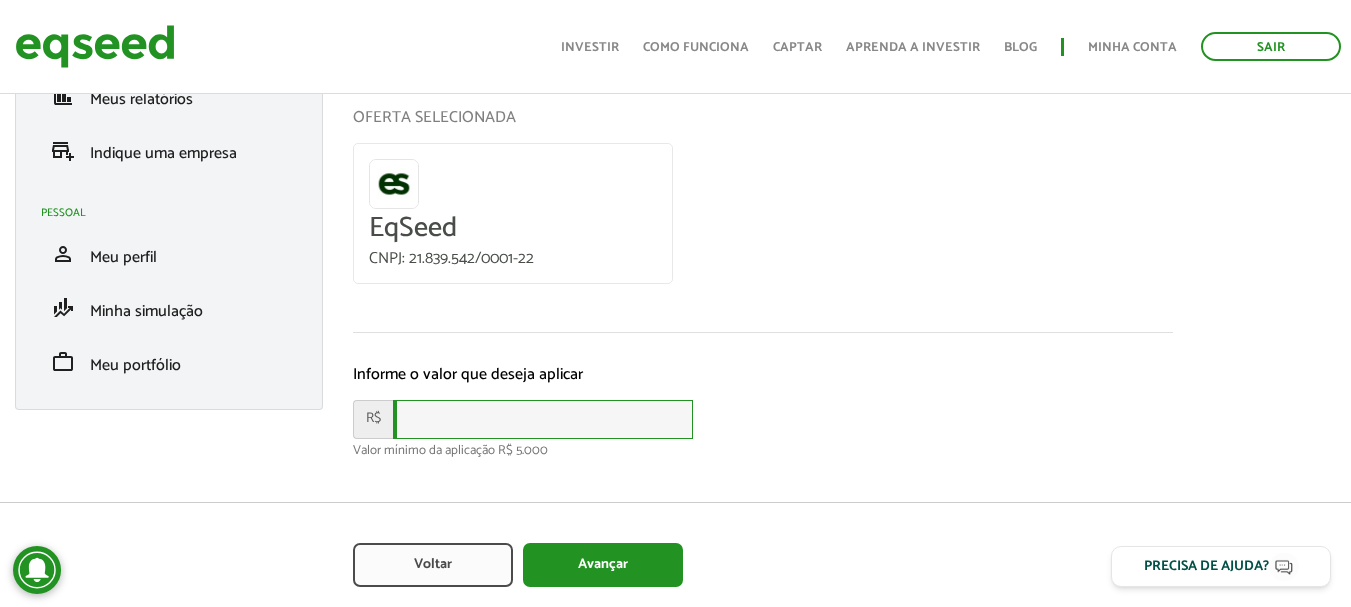 click at bounding box center (543, 419) 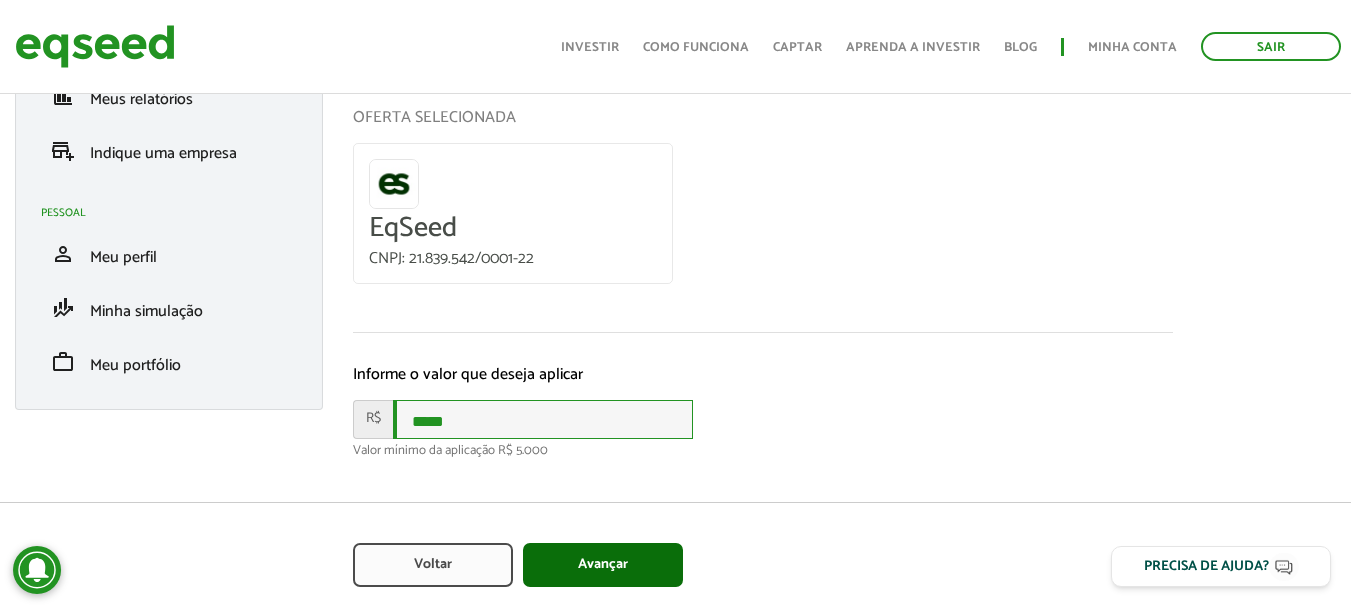 type on "*****" 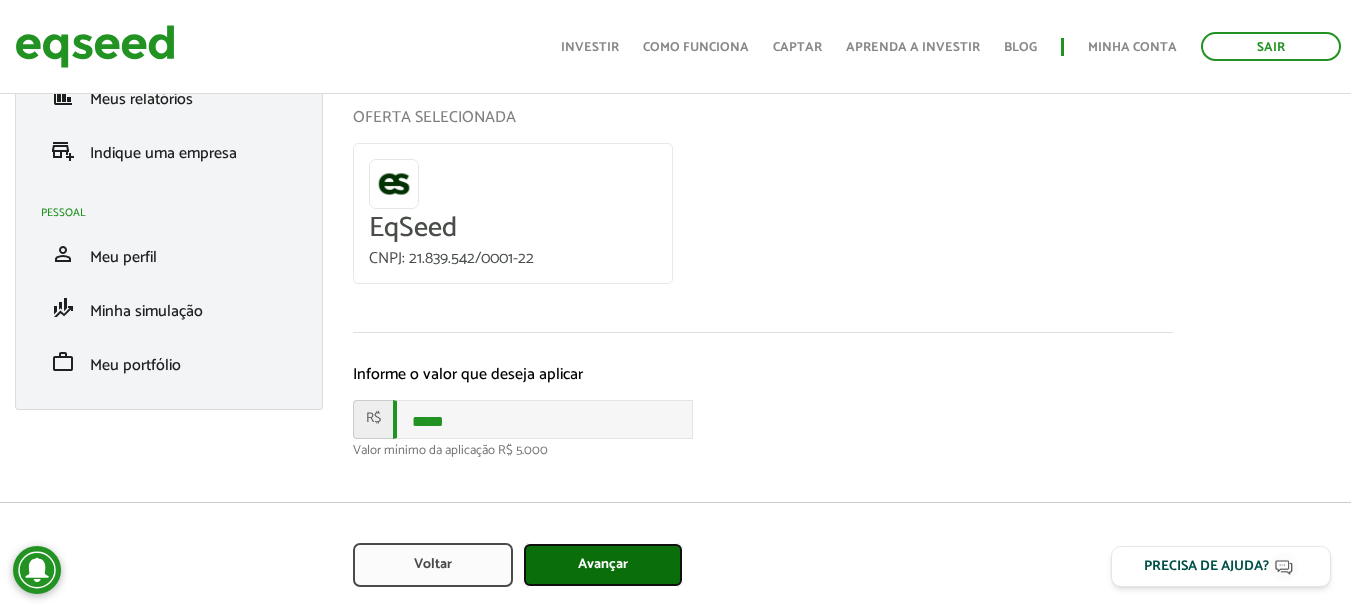 click on "Avançar" at bounding box center [603, 565] 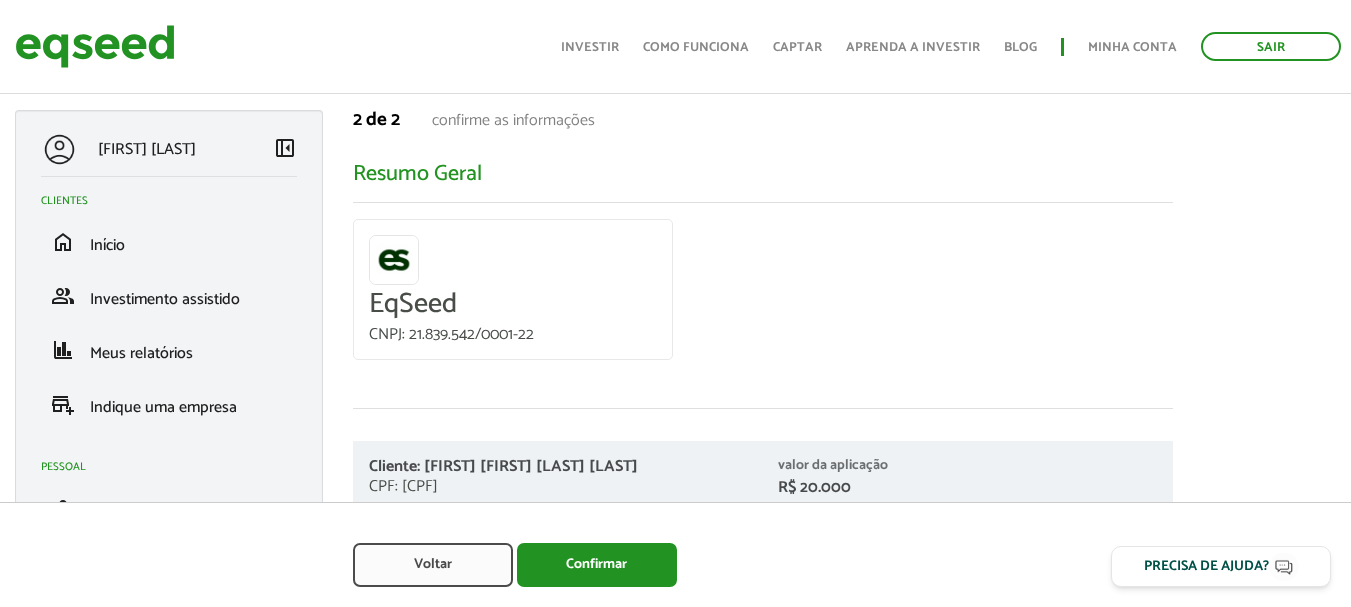 scroll, scrollTop: 117, scrollLeft: 0, axis: vertical 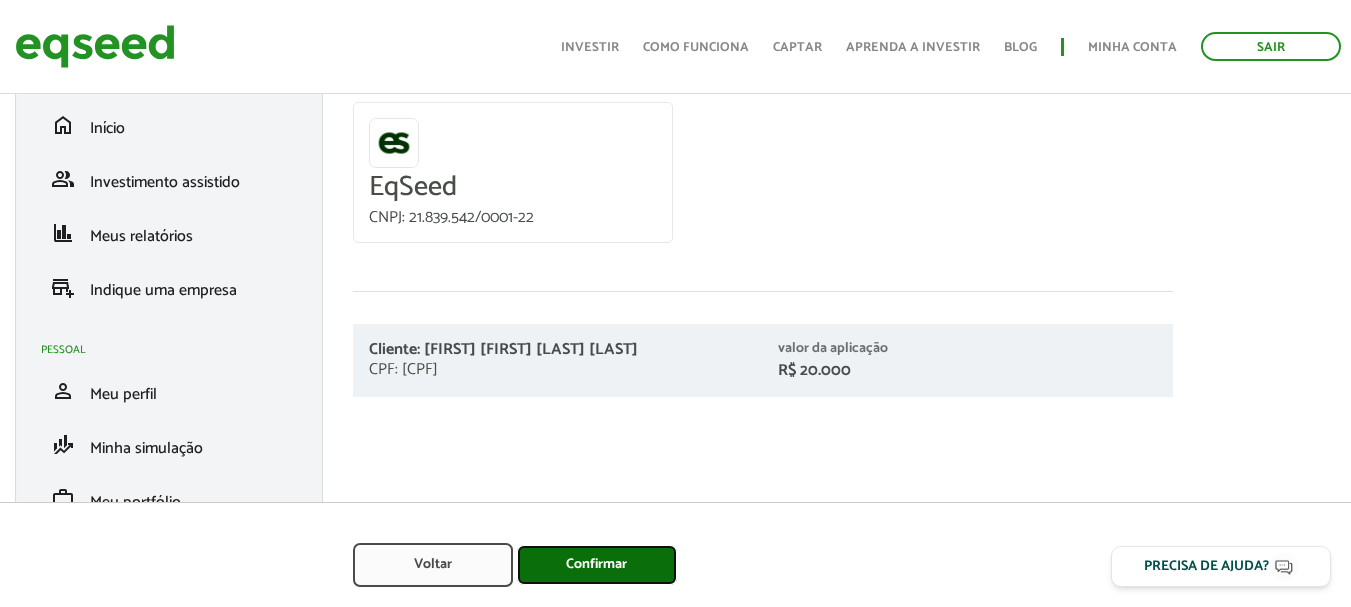 click on "Confirmar" at bounding box center [597, 565] 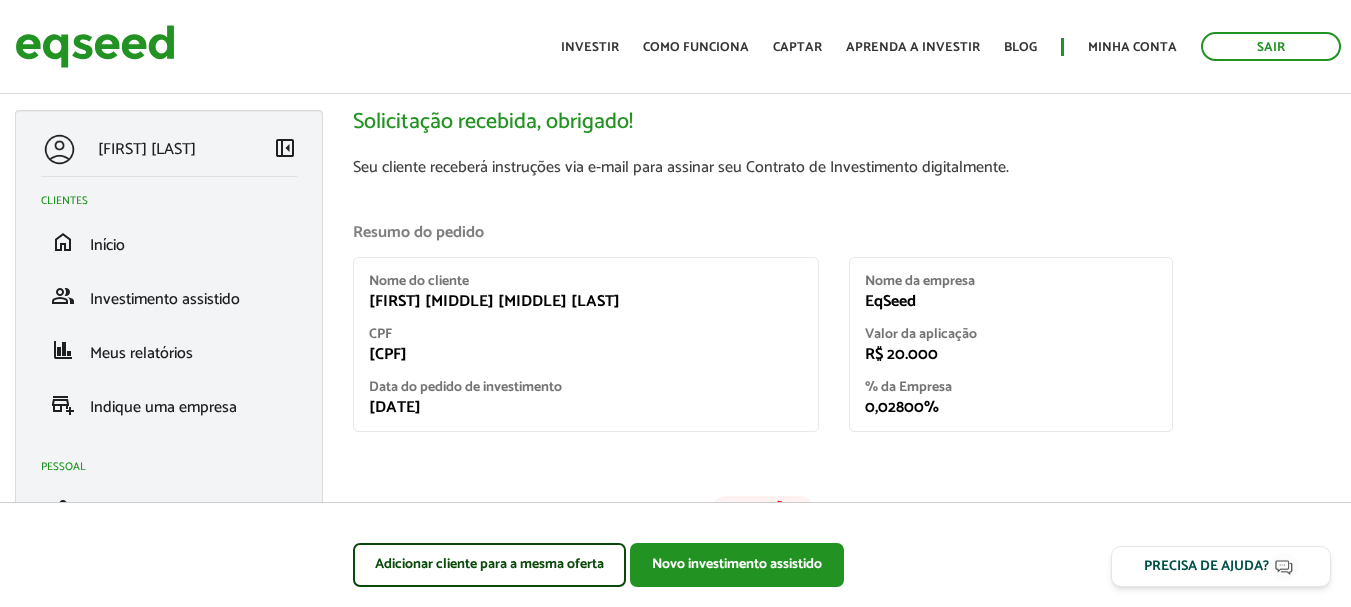 scroll, scrollTop: 0, scrollLeft: 0, axis: both 